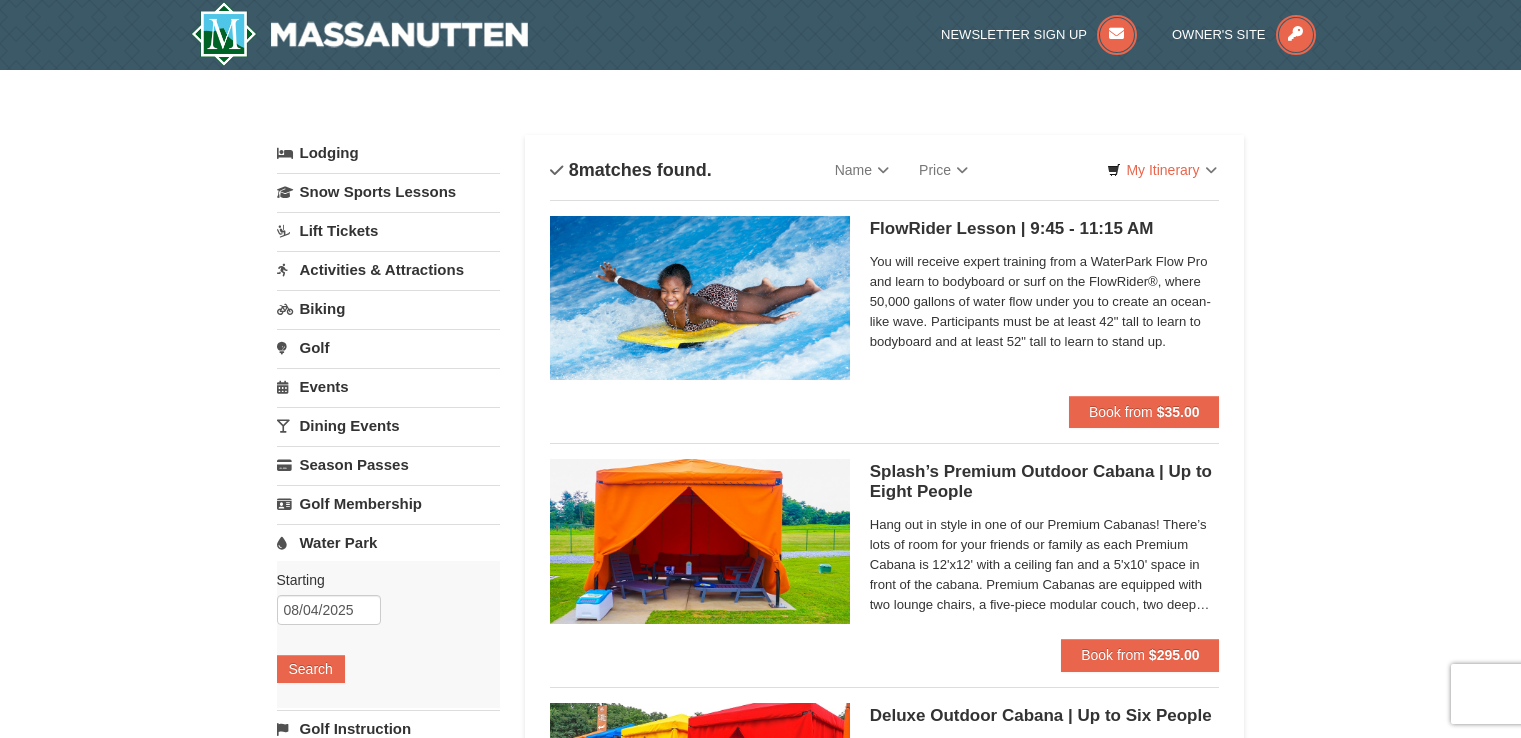 scroll, scrollTop: 0, scrollLeft: 0, axis: both 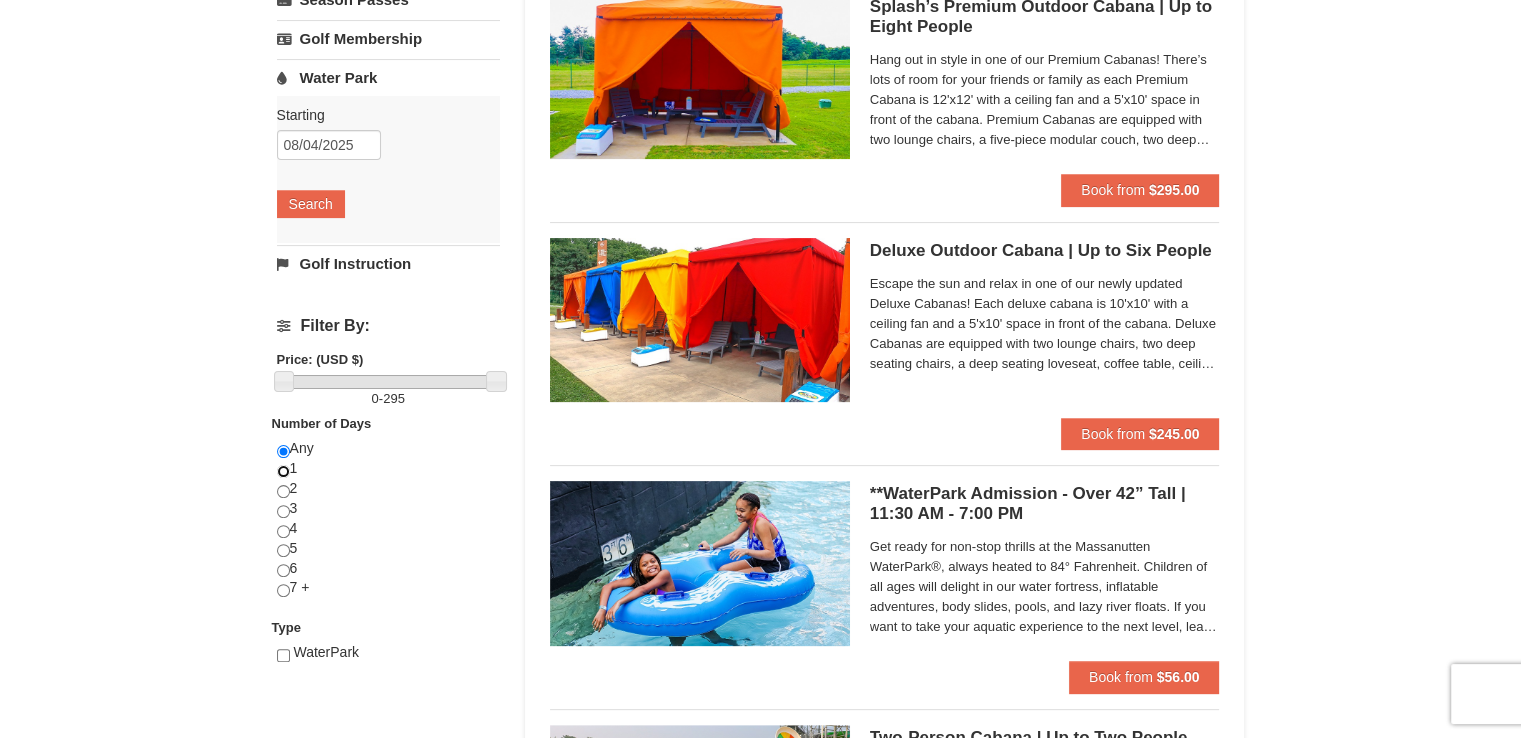 click at bounding box center [283, 471] 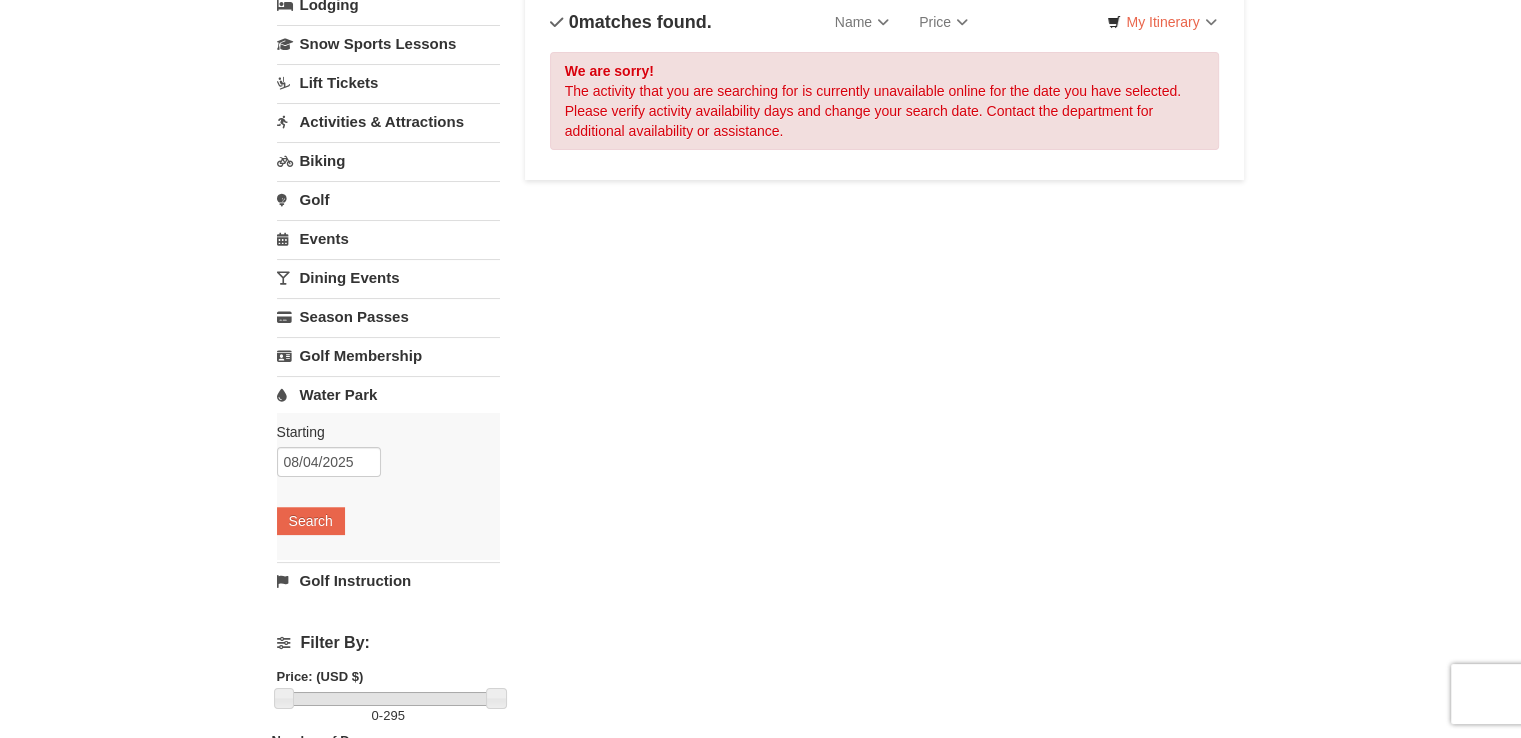 scroll, scrollTop: 0, scrollLeft: 0, axis: both 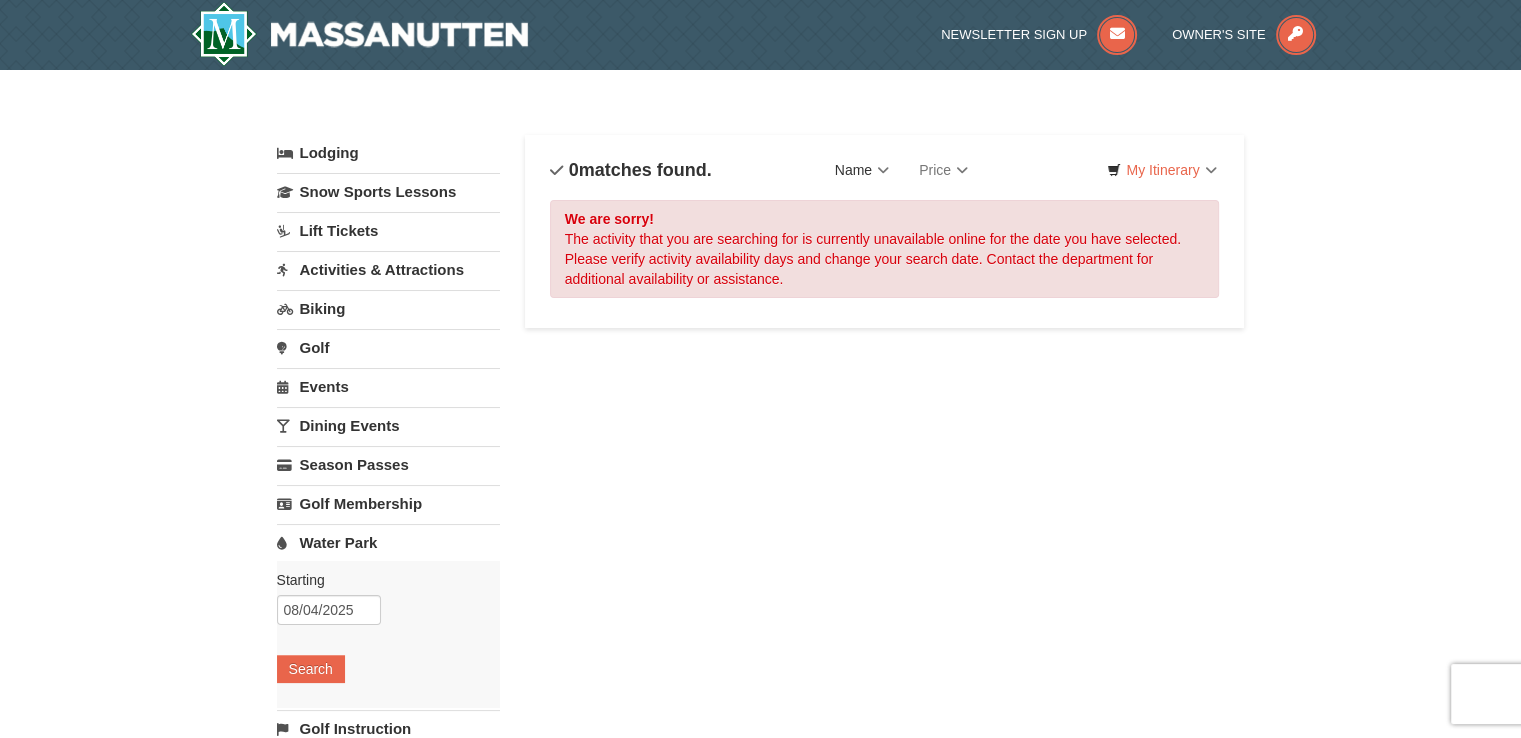 click on "Name" at bounding box center [862, 170] 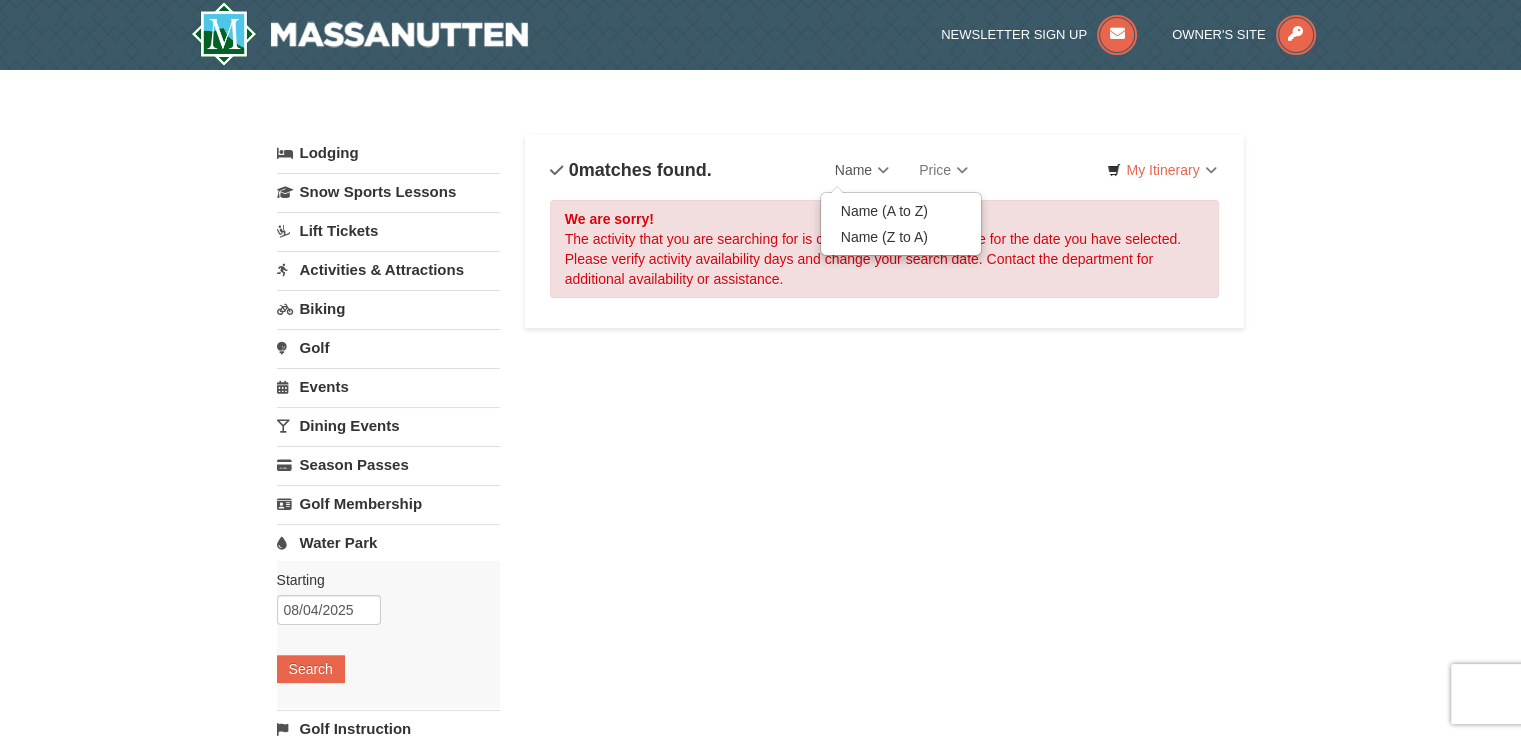 click on "Water Park" at bounding box center [388, 542] 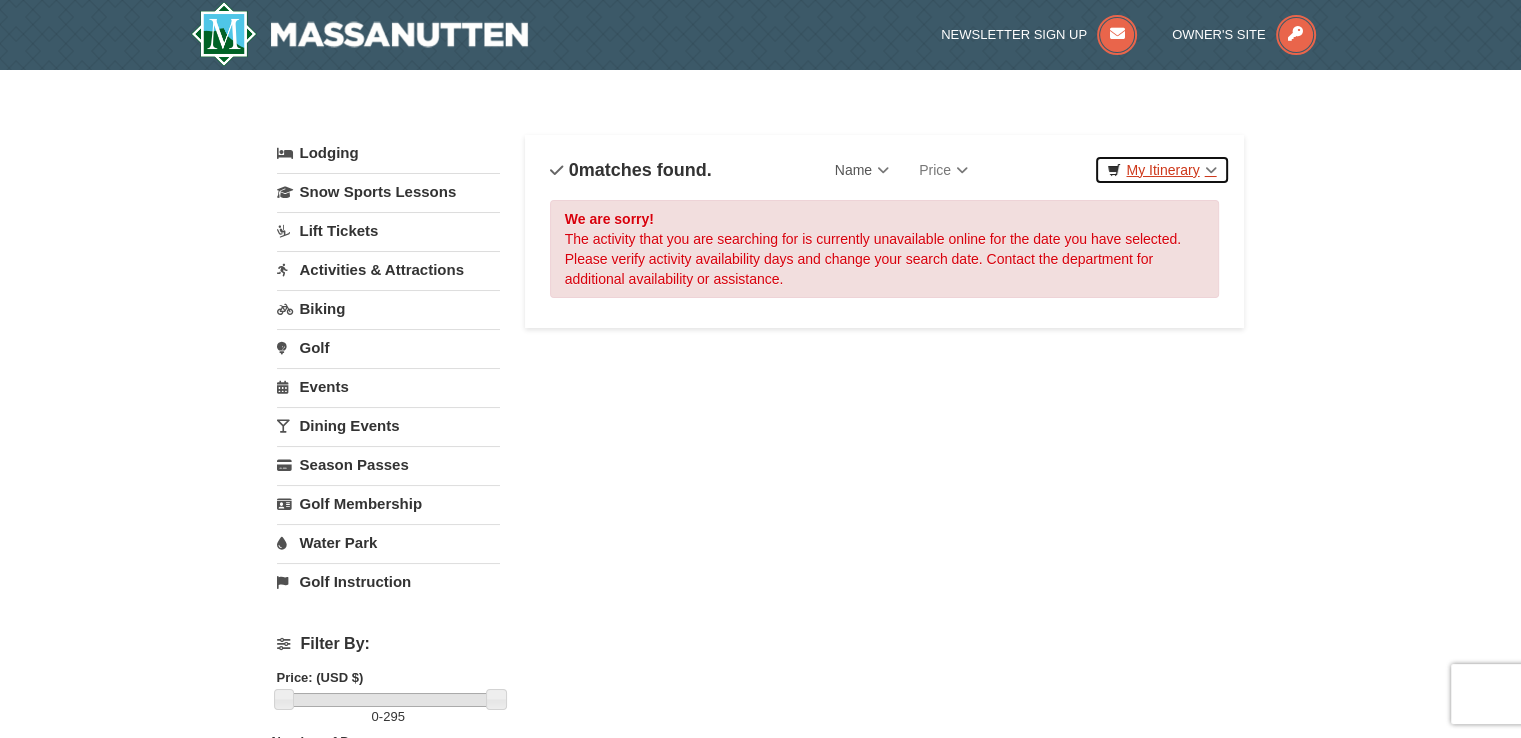 click on "My Itinerary" at bounding box center [1161, 170] 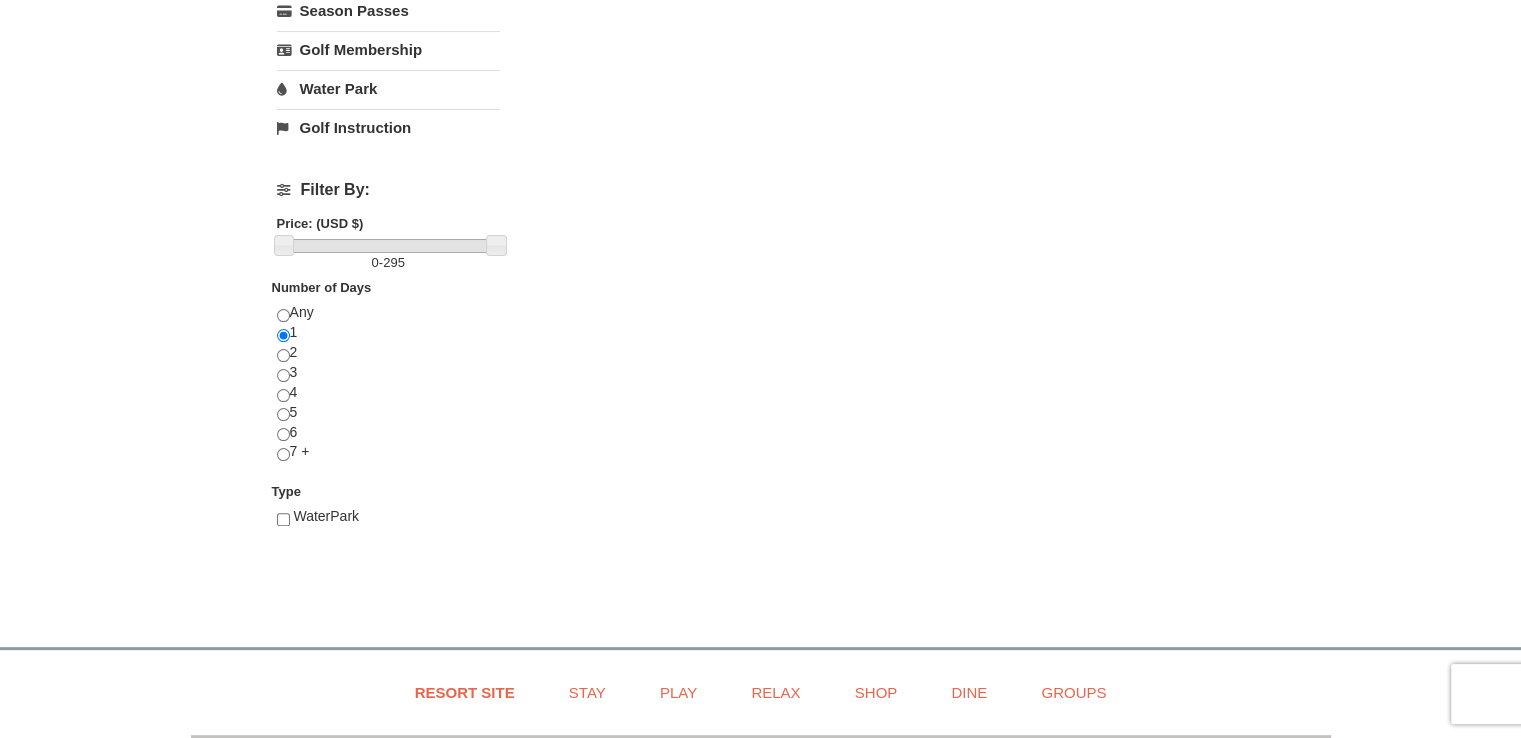 scroll, scrollTop: 455, scrollLeft: 0, axis: vertical 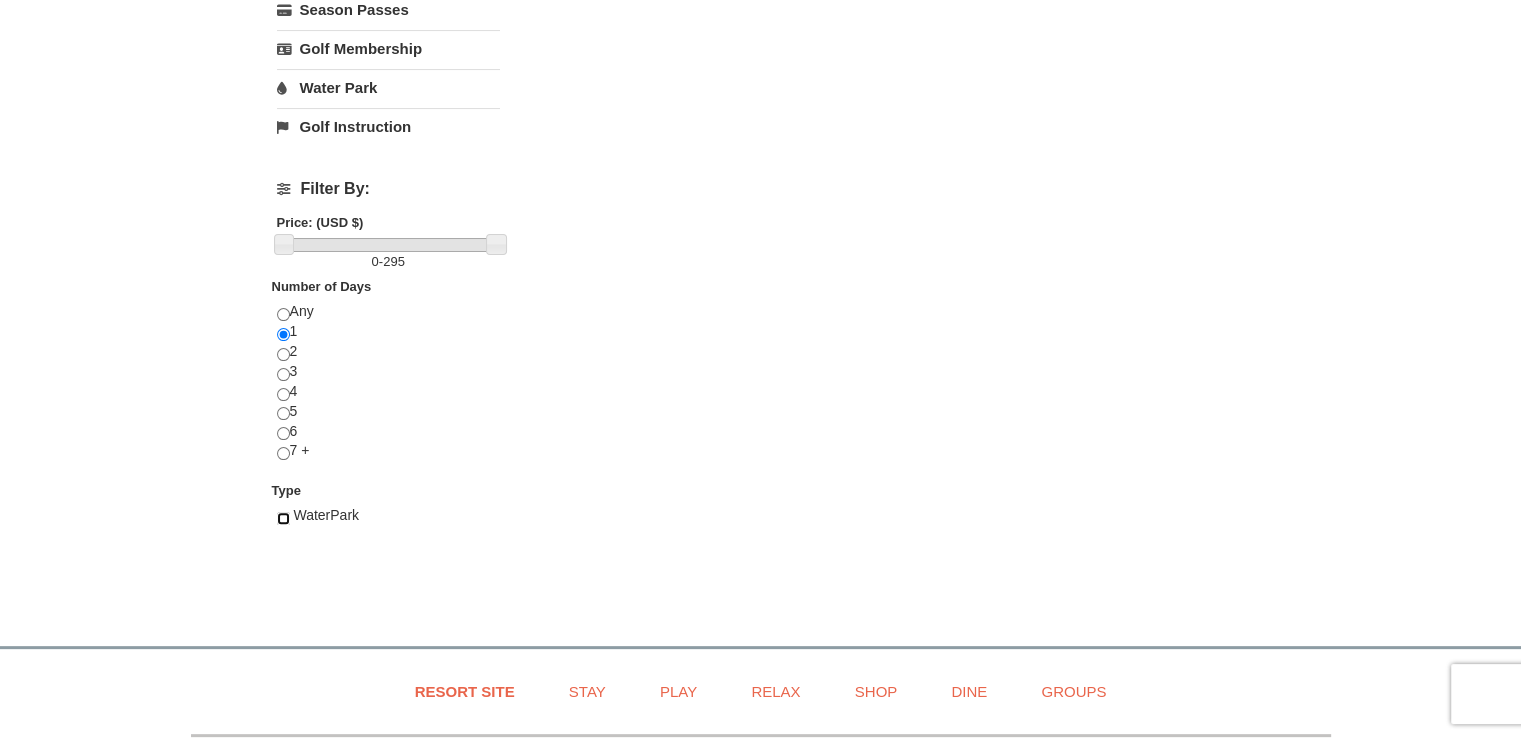 click at bounding box center (283, 518) 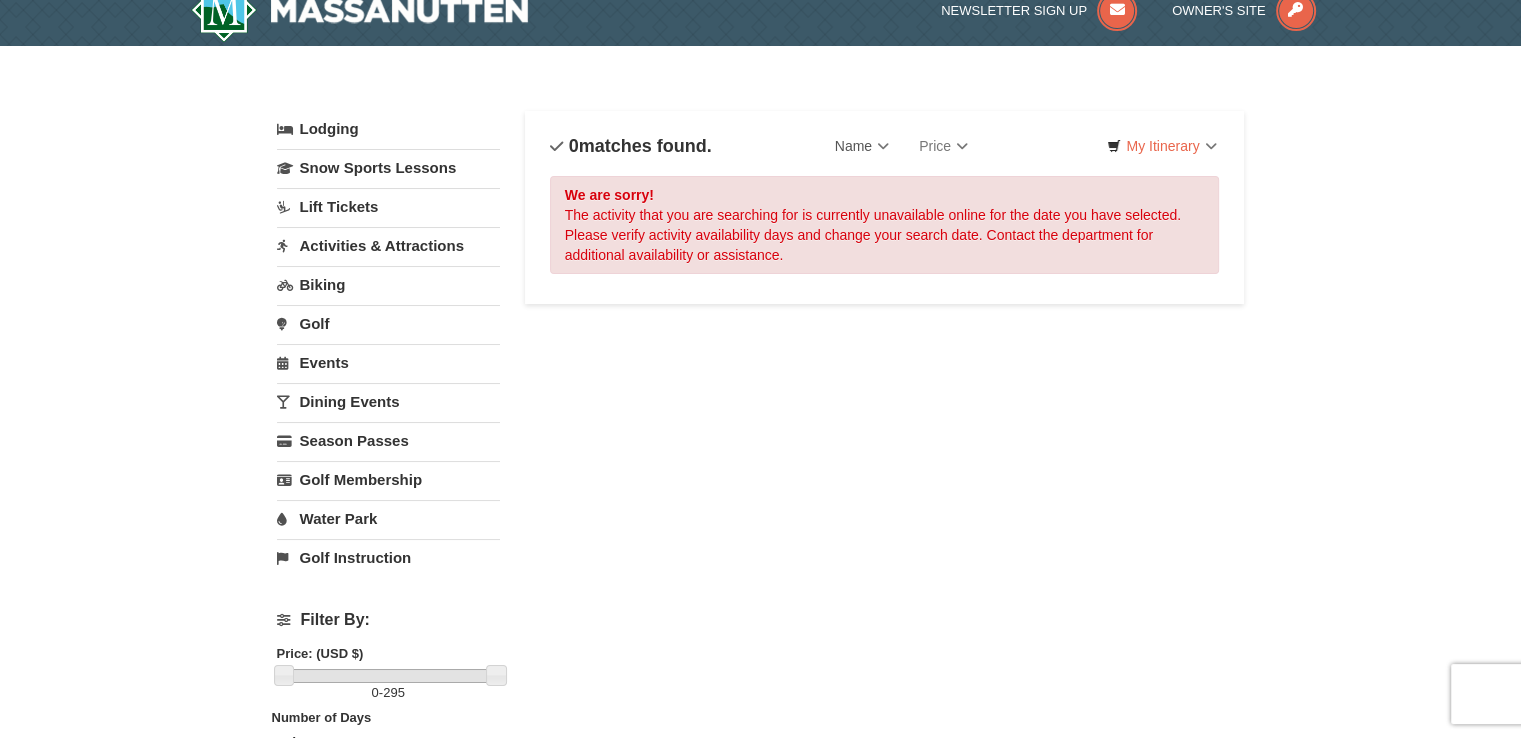 scroll, scrollTop: 0, scrollLeft: 0, axis: both 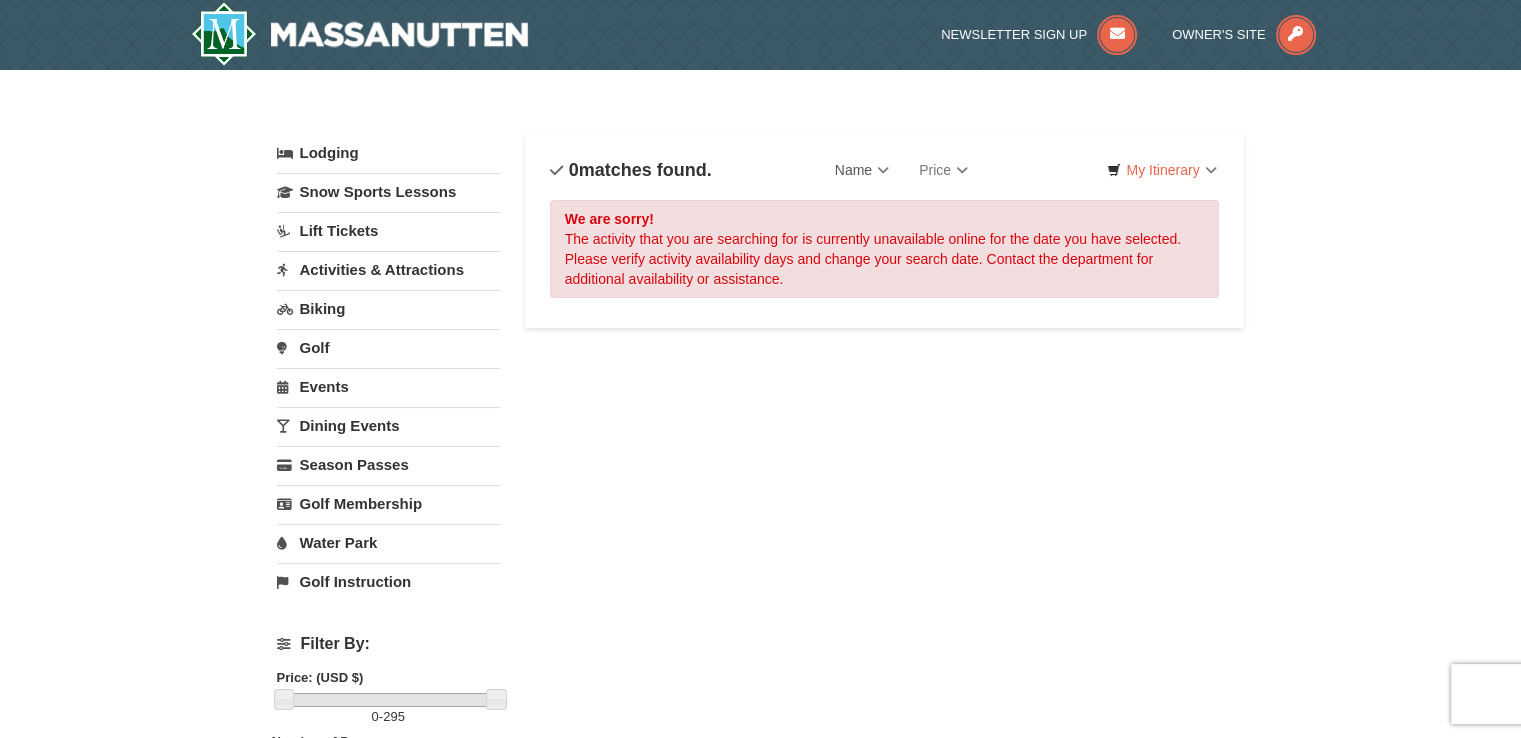 click on "×
Categories
List
Filter
My Itinerary
Questions?  [PHONE]
Lodging
Arrival Please format dates MM/DD/YYYY Please format dates MM/DD/YYYY
[DATE]
Departure Please format dates MM/DD/YYYY Please format dates MM/DD/YYYY
[DATE]
Adults 2 Children 0 May" at bounding box center (761, 575) 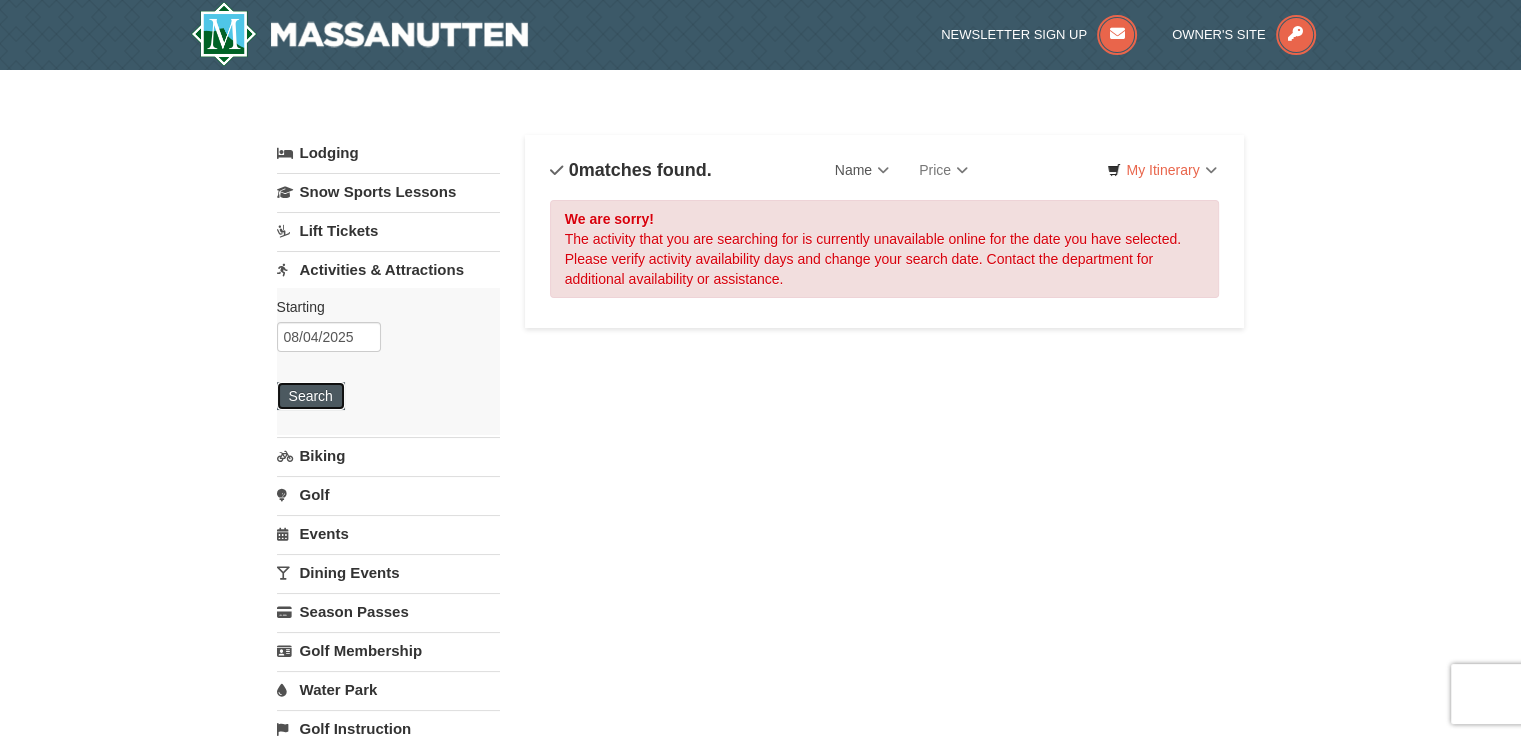 click on "Search" at bounding box center [311, 396] 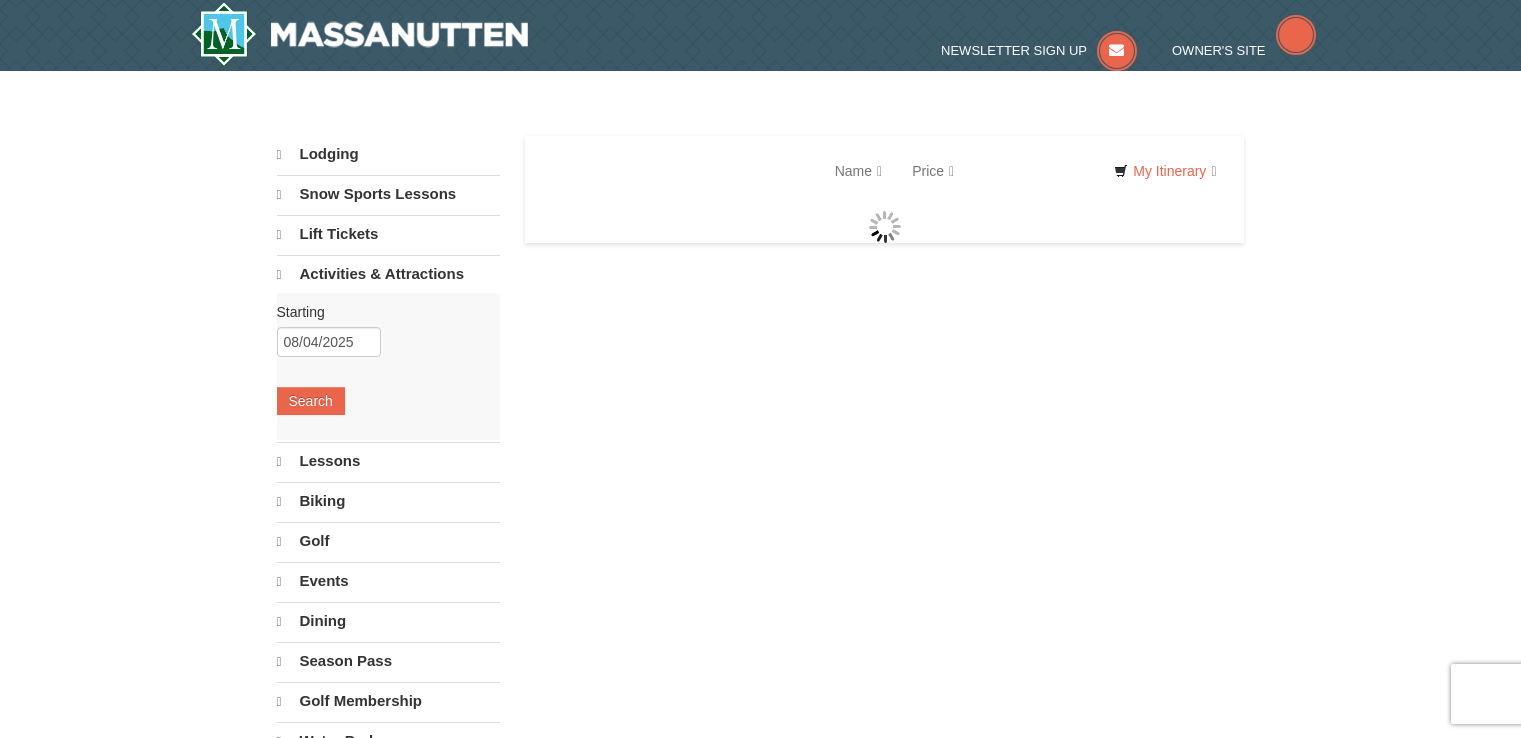 scroll, scrollTop: 0, scrollLeft: 0, axis: both 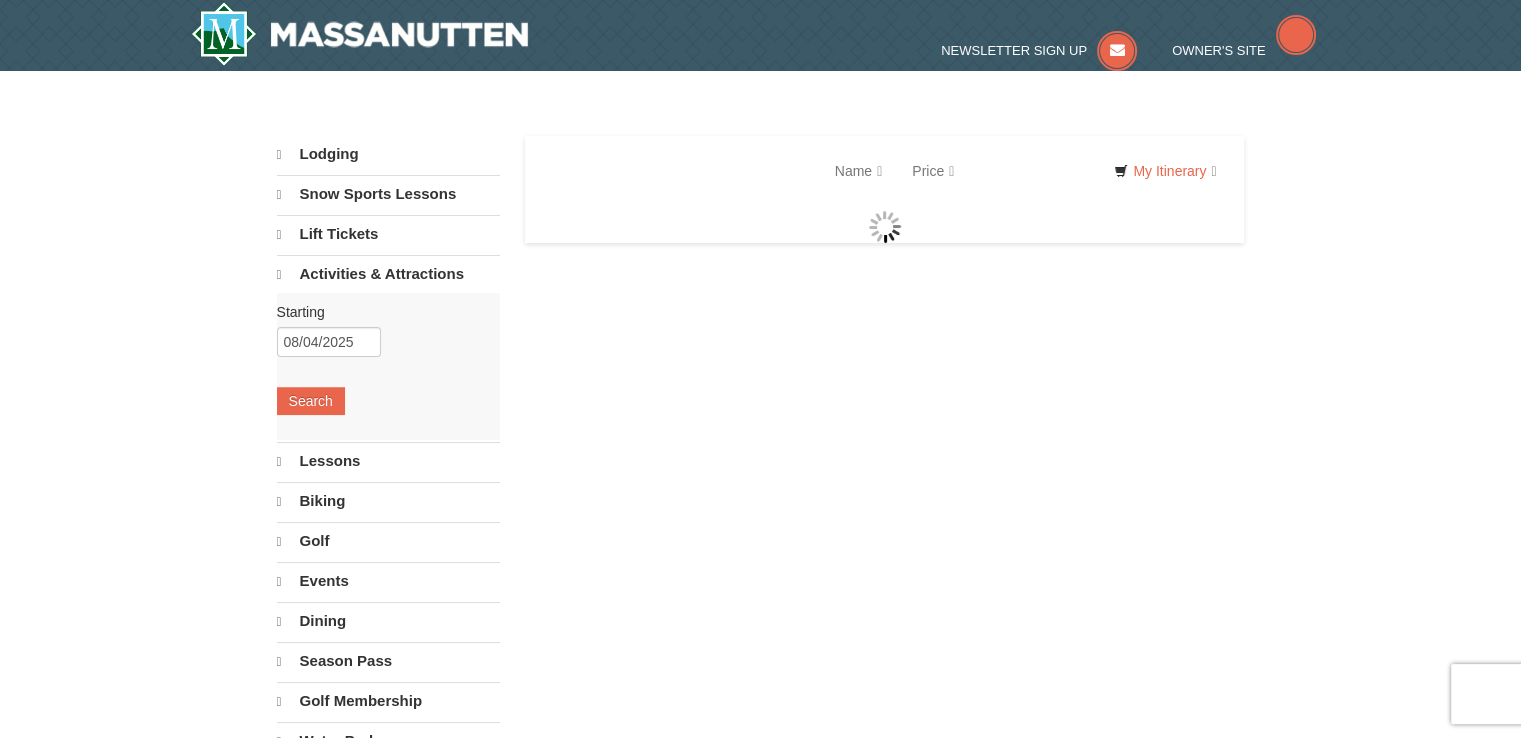 select on "8" 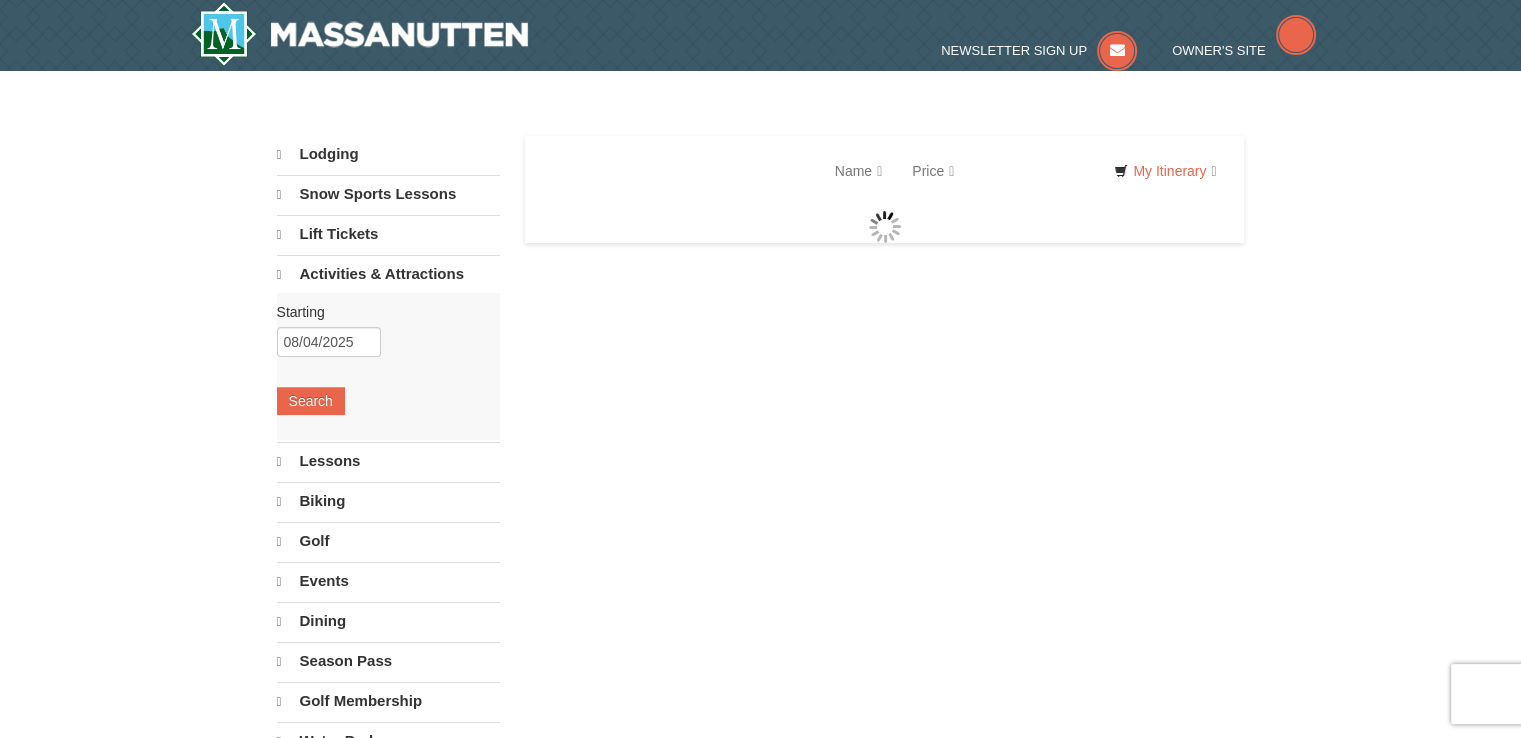 select on "8" 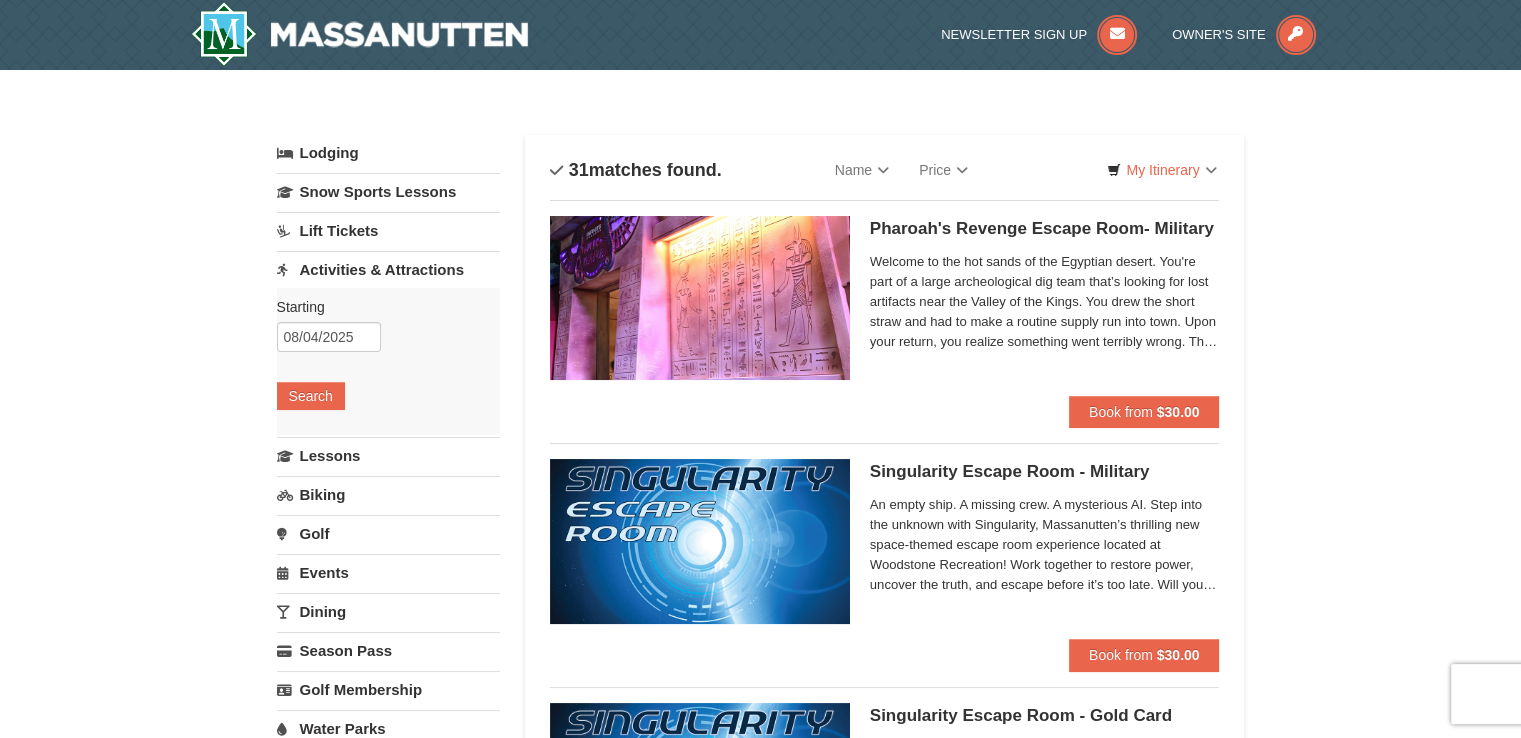 scroll, scrollTop: 0, scrollLeft: 0, axis: both 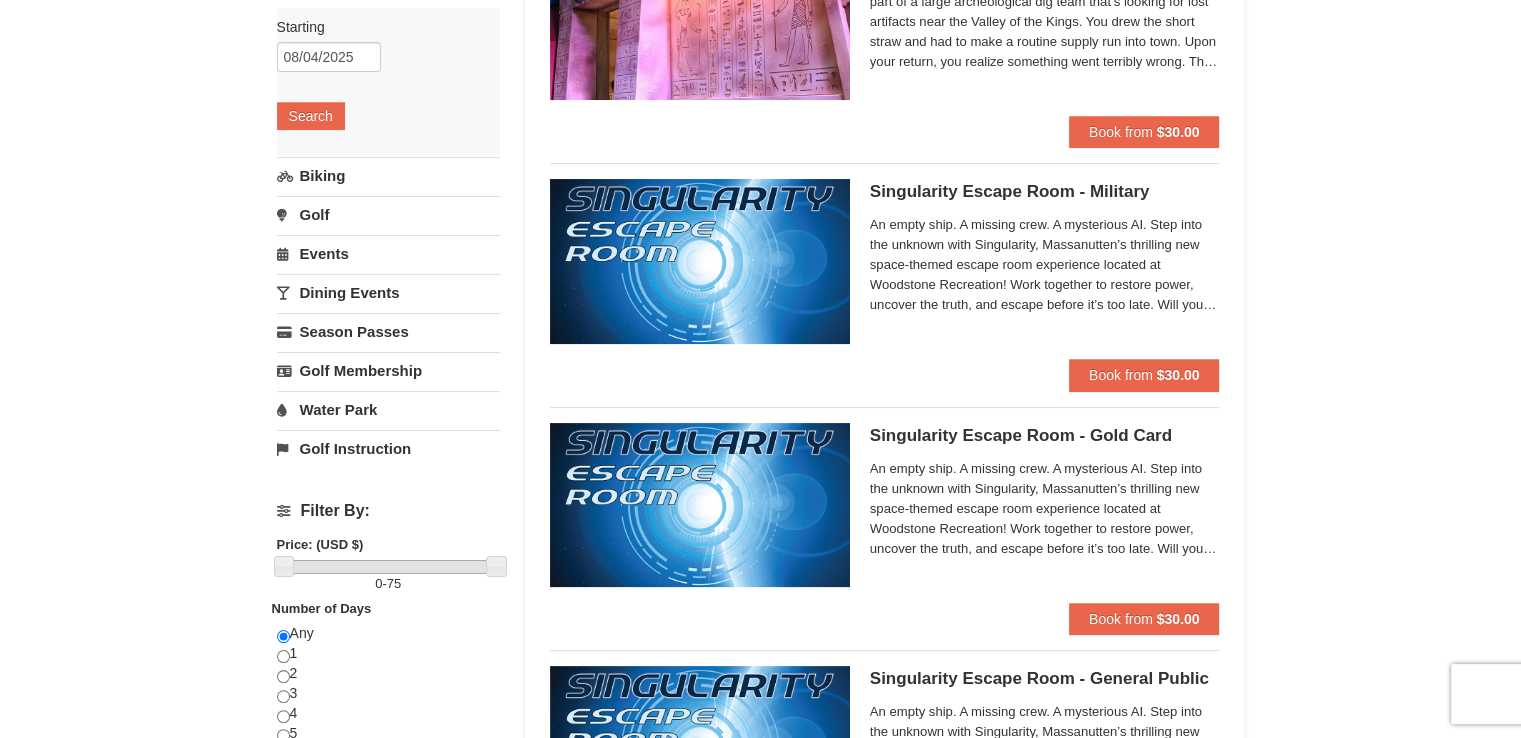 click on "Water Park" at bounding box center (388, 409) 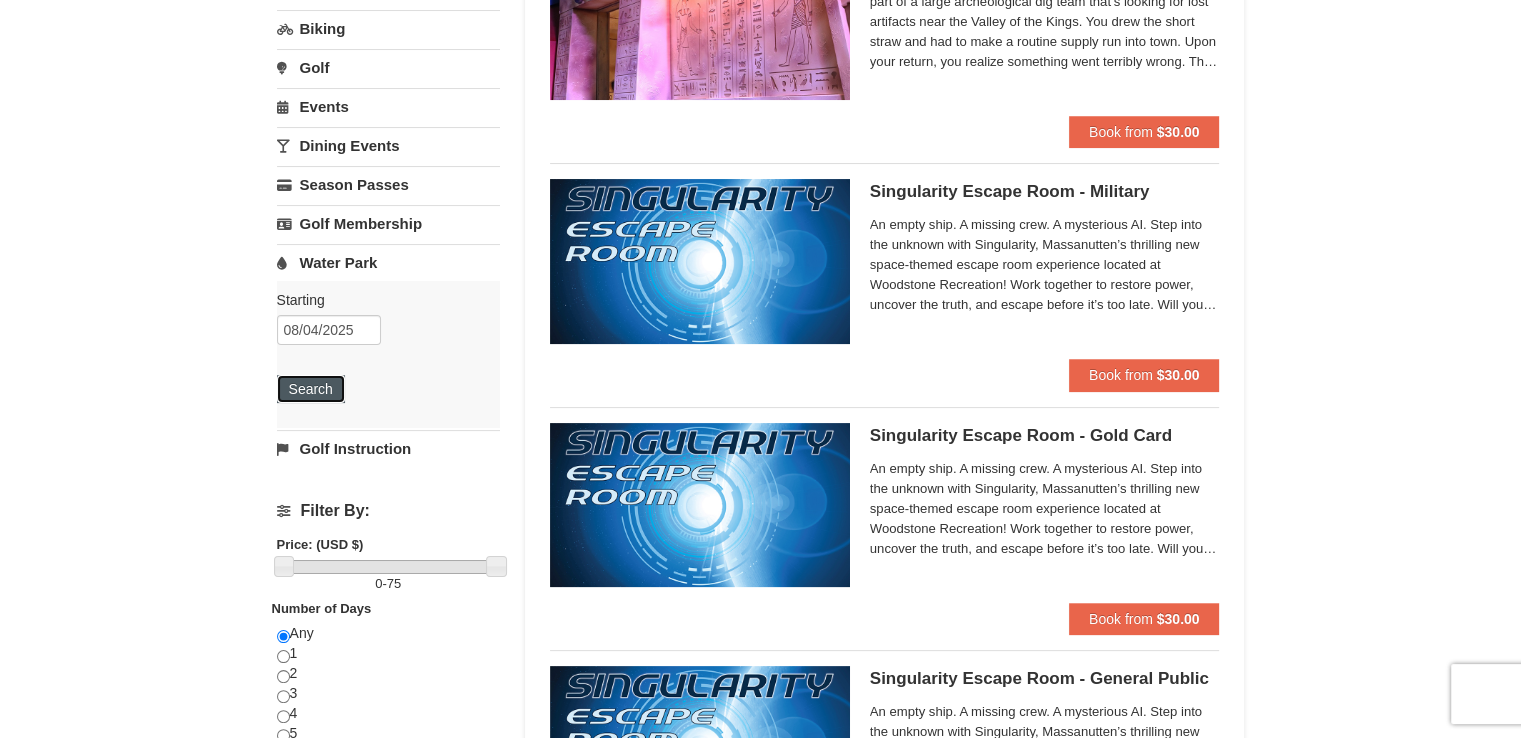 click on "Search" at bounding box center [311, 389] 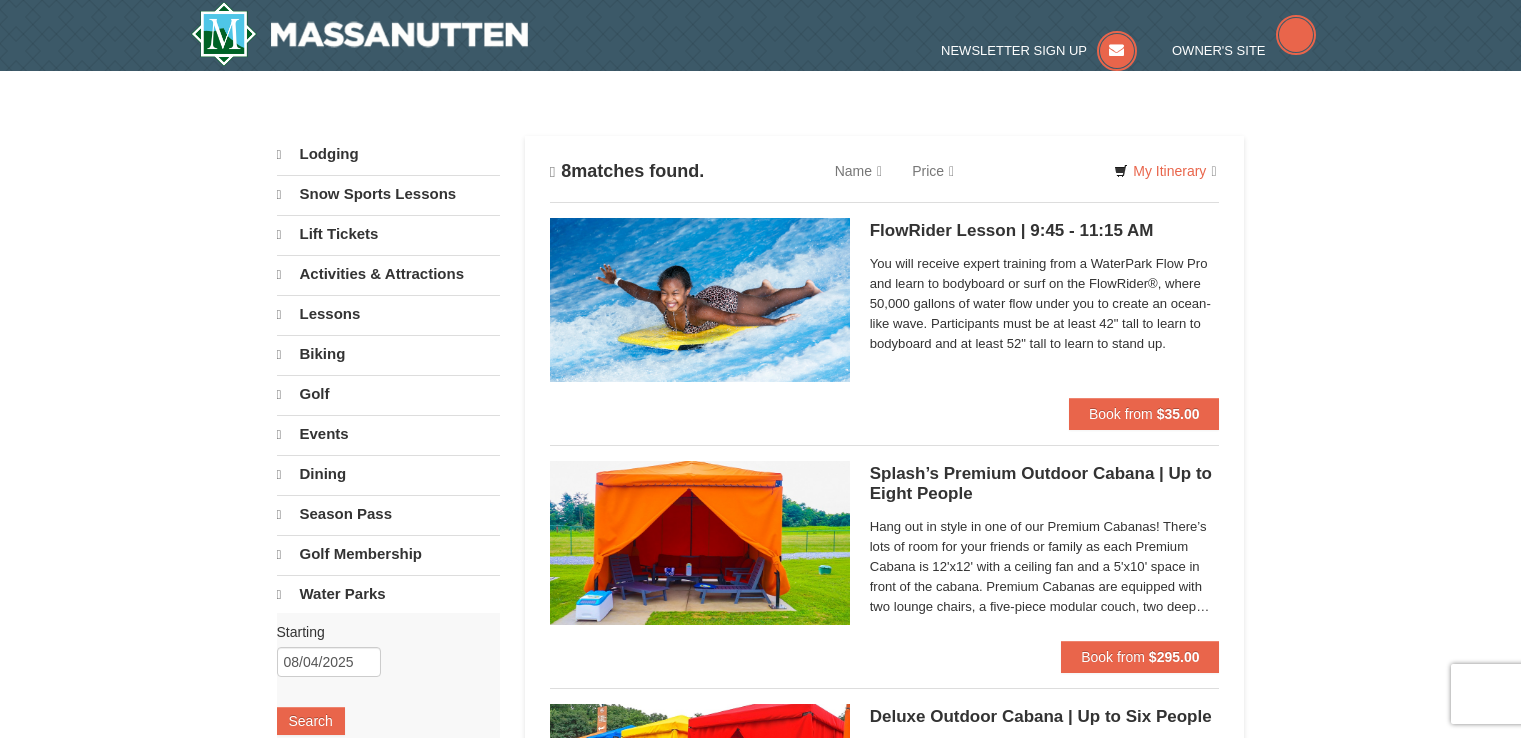 scroll, scrollTop: 0, scrollLeft: 0, axis: both 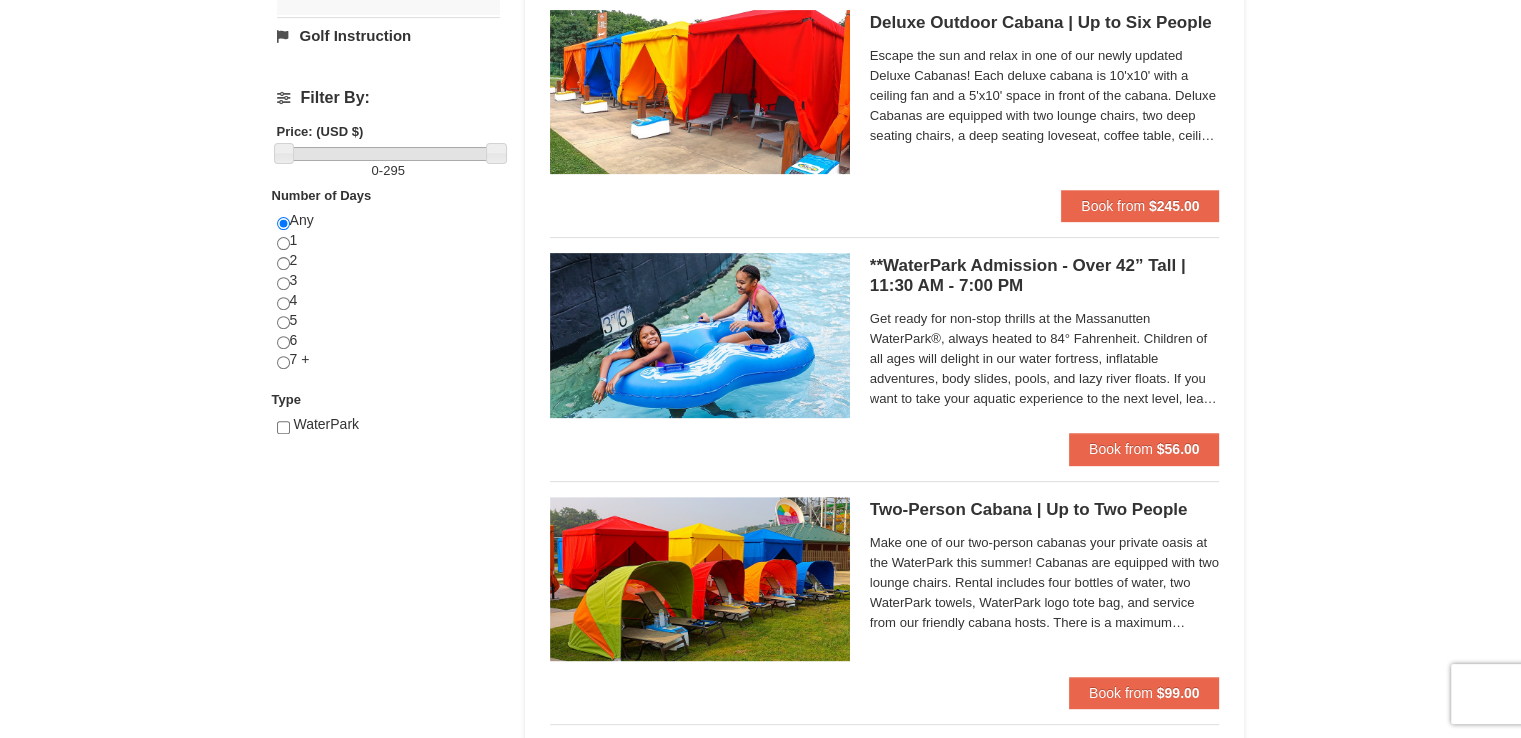 click on "Get ready for non-stop thrills at the Massanutten WaterPark®, always heated to 84° Fahrenheit. Children of all ages will delight in our water fortress, inflatable adventures, body slides, pools, and lazy river floats. If you want to take your aquatic experience to the next level, learn how to surf on our FlowRider® Endless Wave. No matter what adventure you choose, you’ll be sure to meet new friends along the way! Don't forget to bring a towel." at bounding box center [1045, 359] 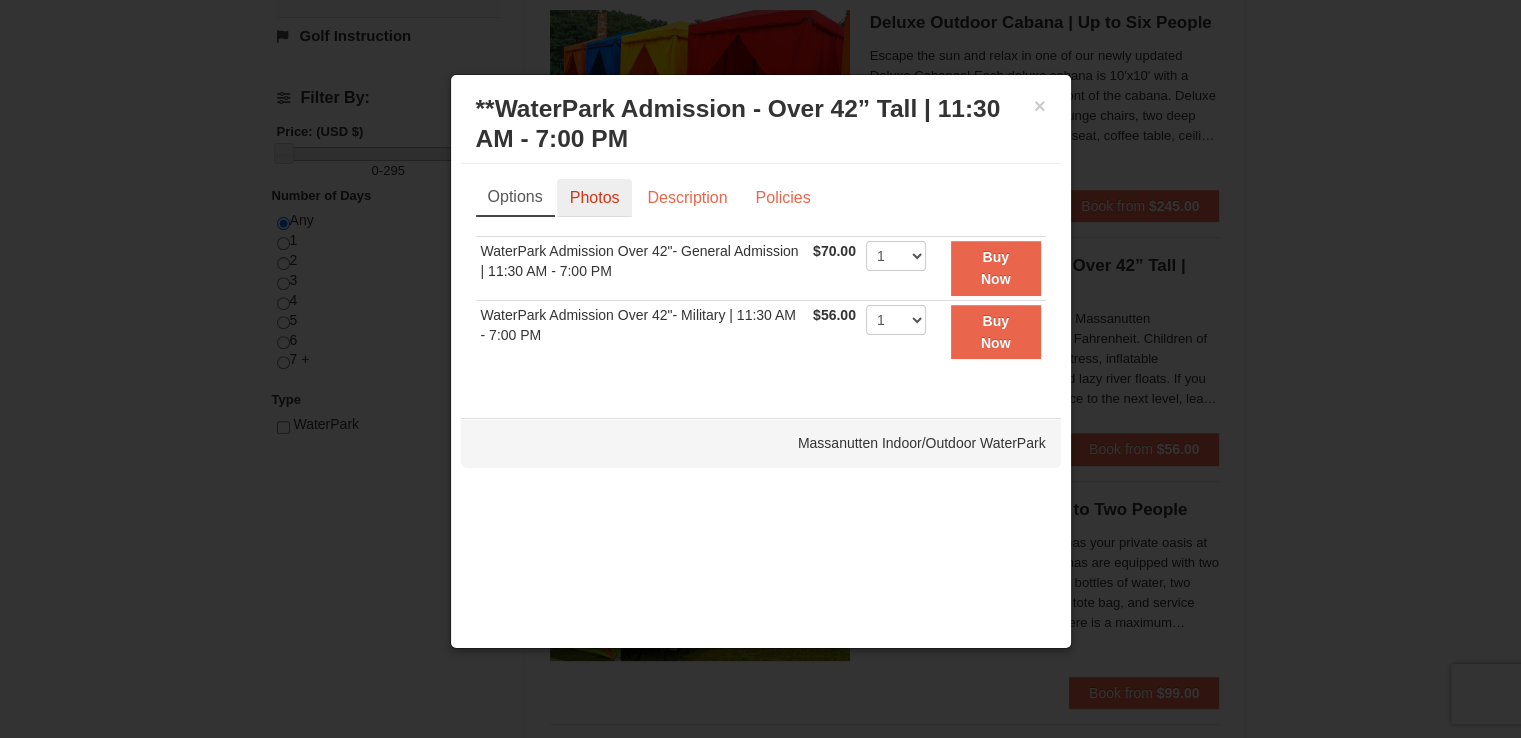 click on "Photos" at bounding box center [595, 198] 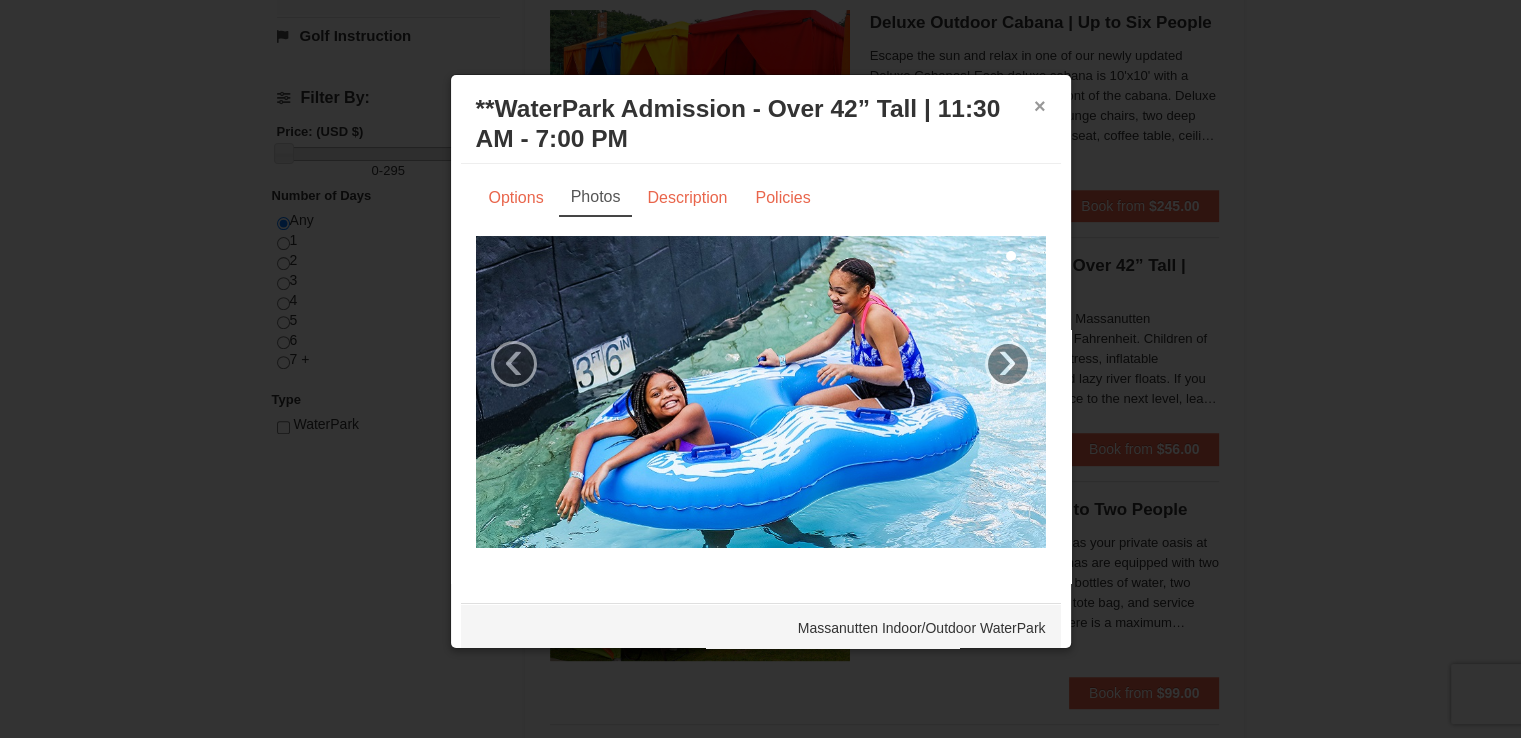 click on "×" at bounding box center [1040, 106] 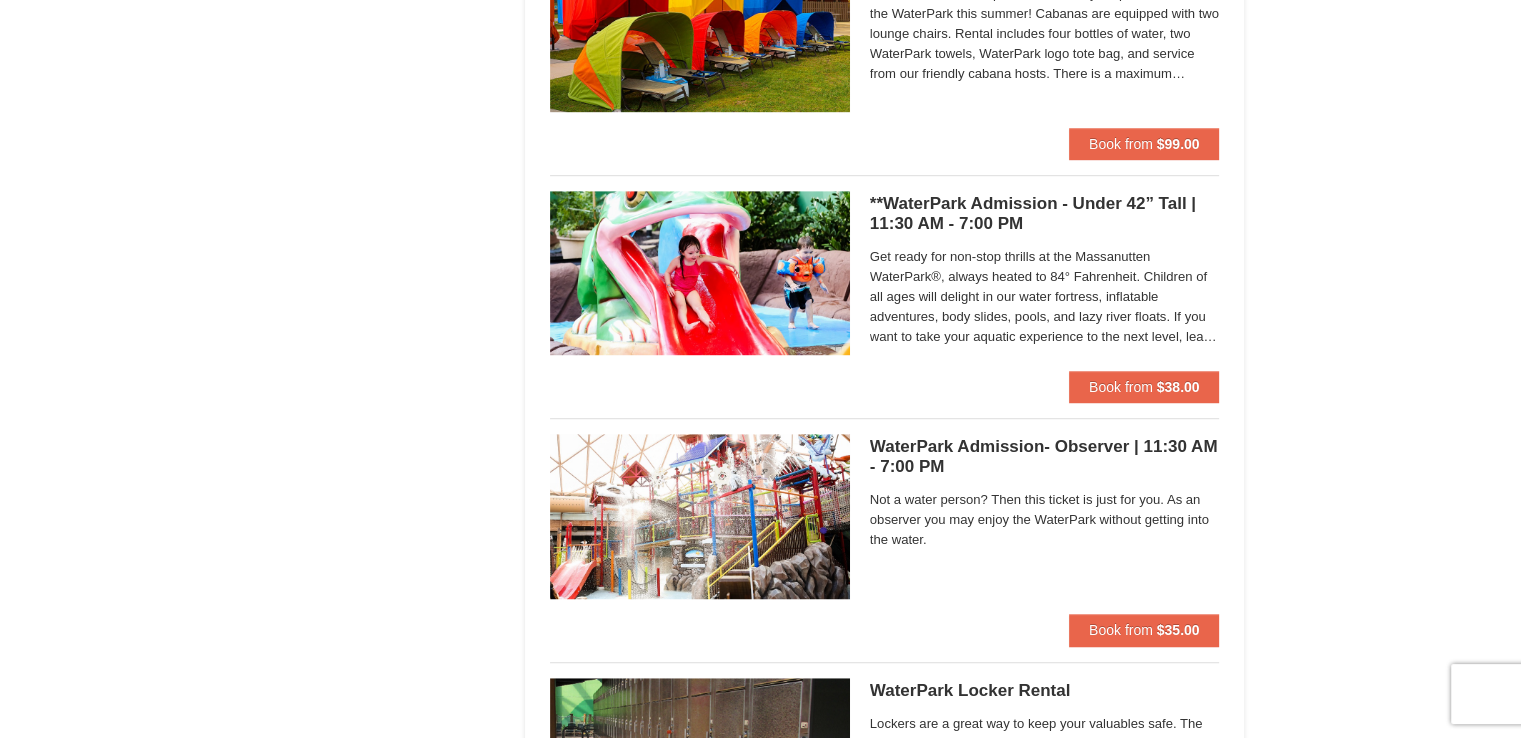 scroll, scrollTop: 1240, scrollLeft: 0, axis: vertical 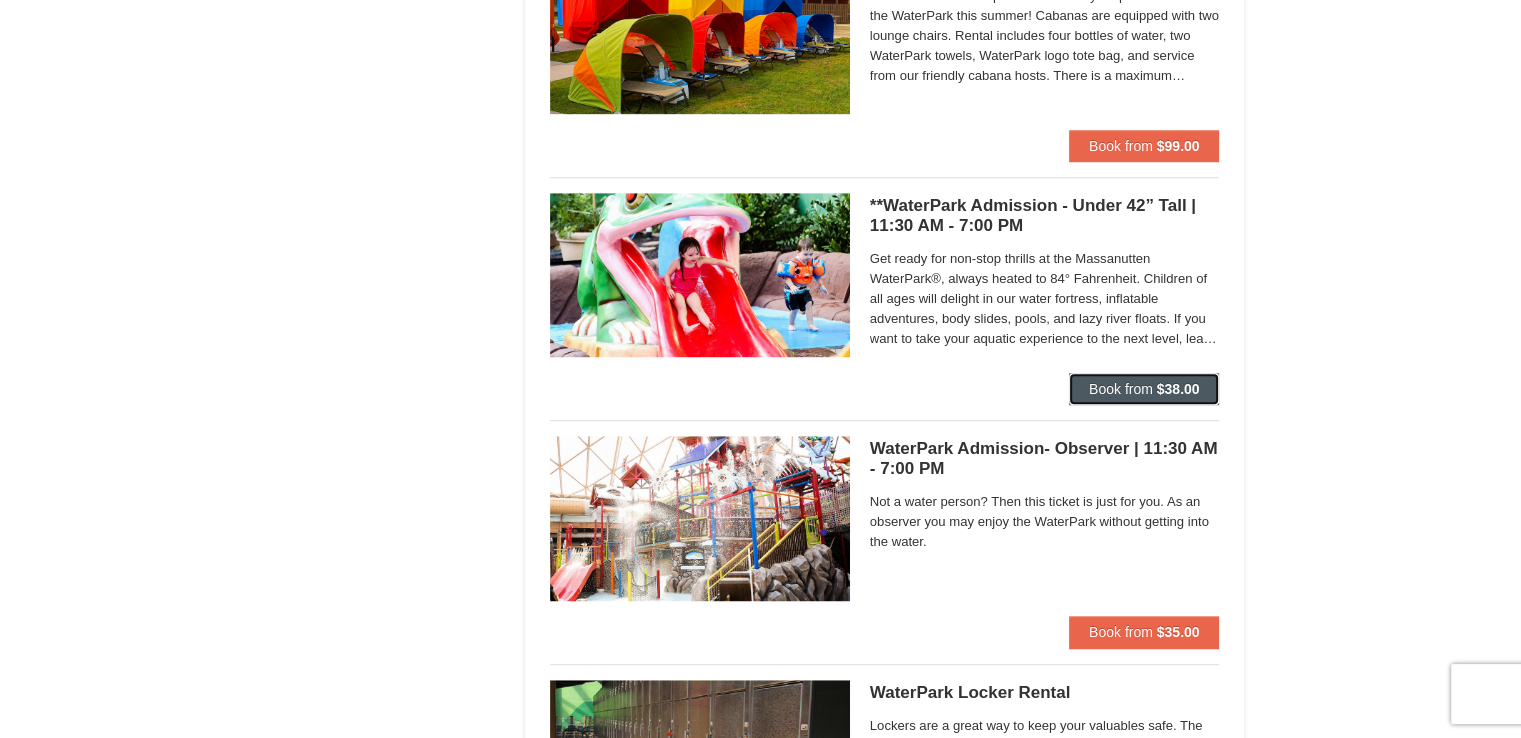 click on "$38.00" at bounding box center (1178, 389) 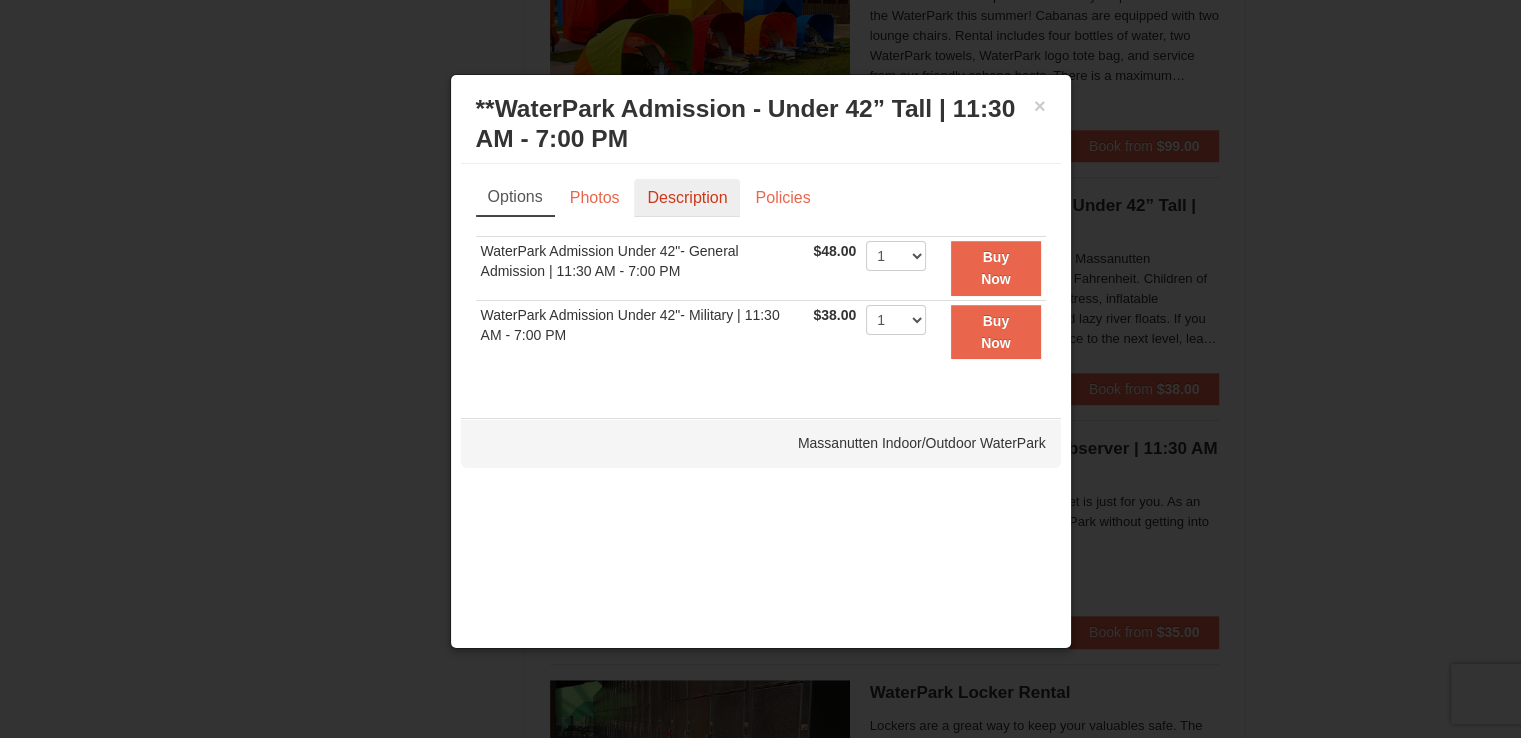 click on "Description" at bounding box center (687, 198) 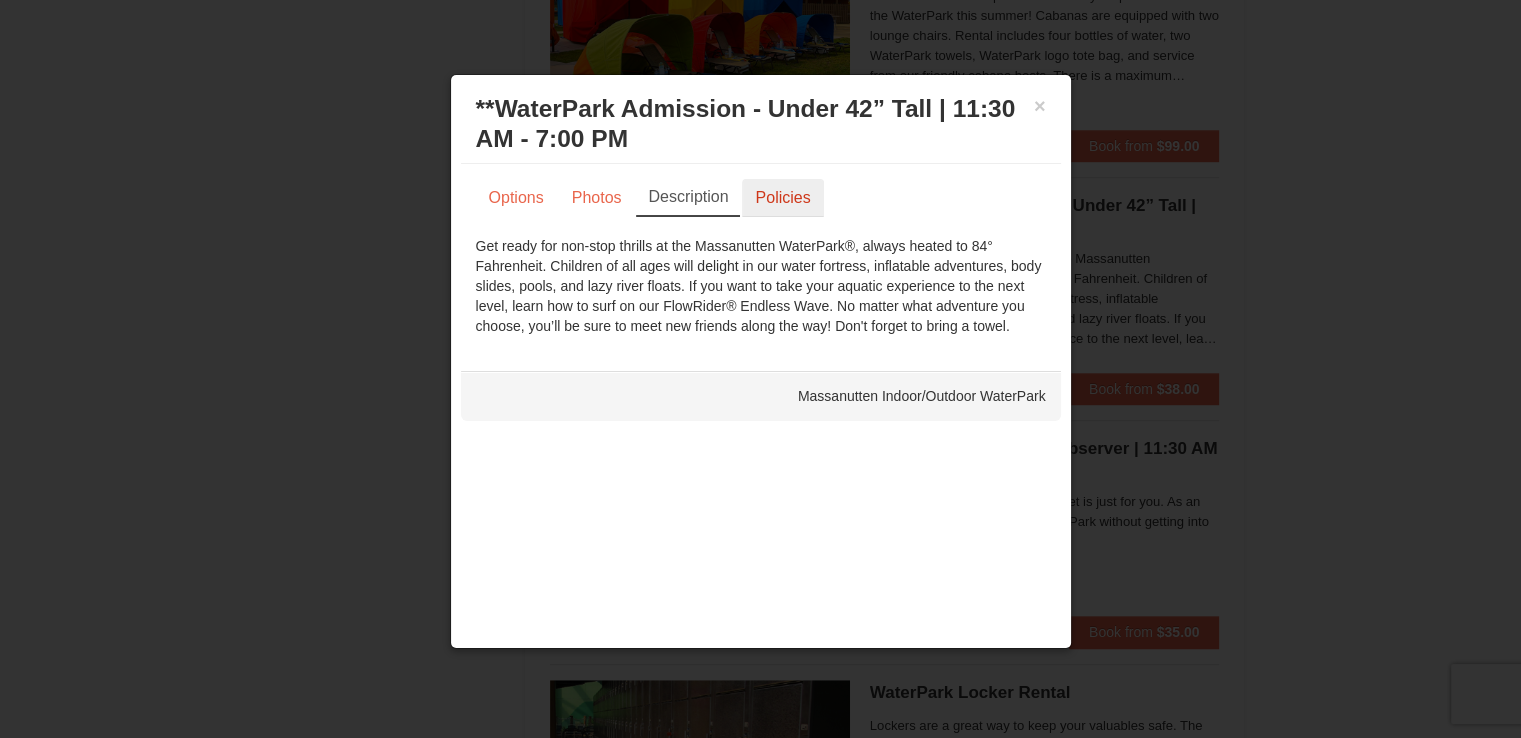 click on "Policies" at bounding box center [782, 198] 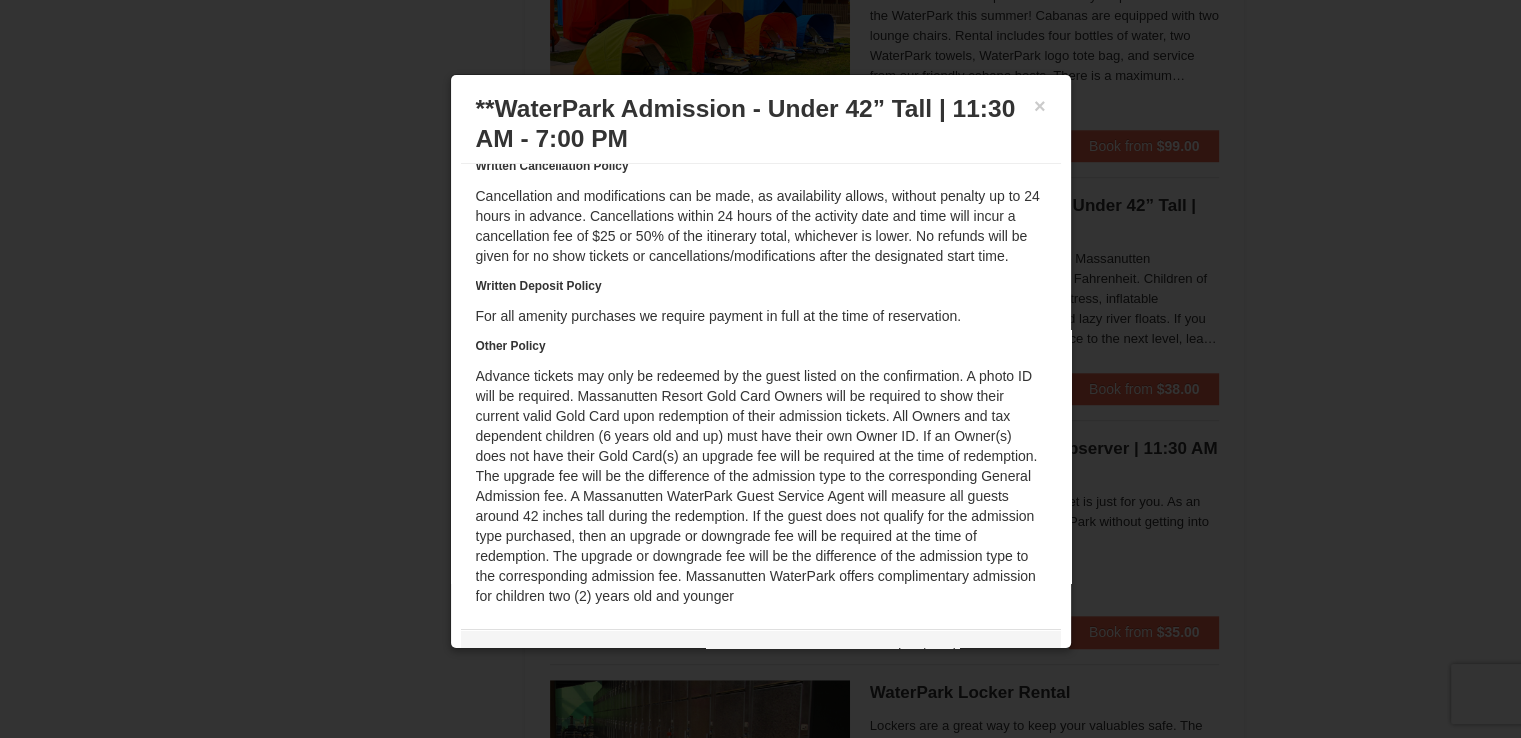 scroll, scrollTop: 100, scrollLeft: 0, axis: vertical 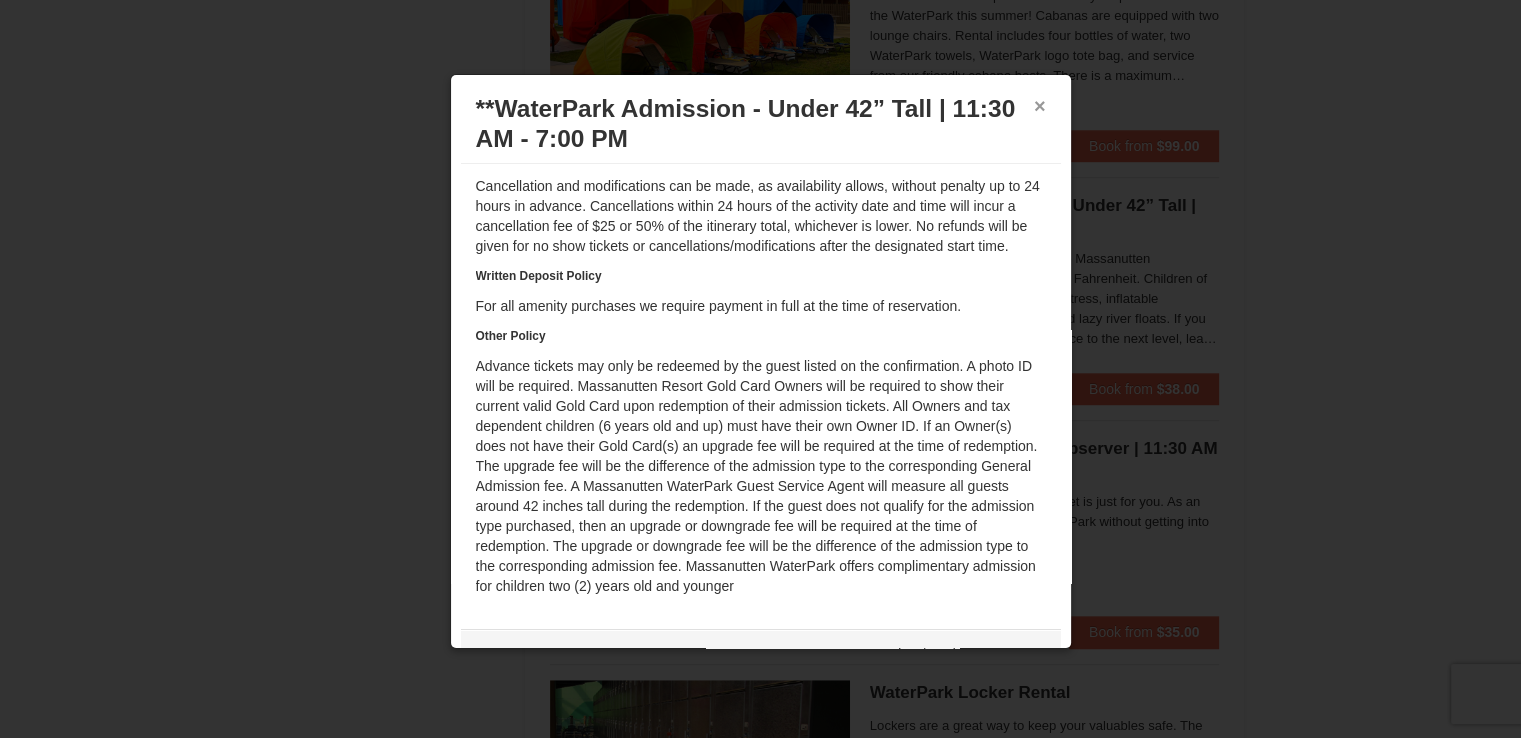 click on "×" at bounding box center [1040, 106] 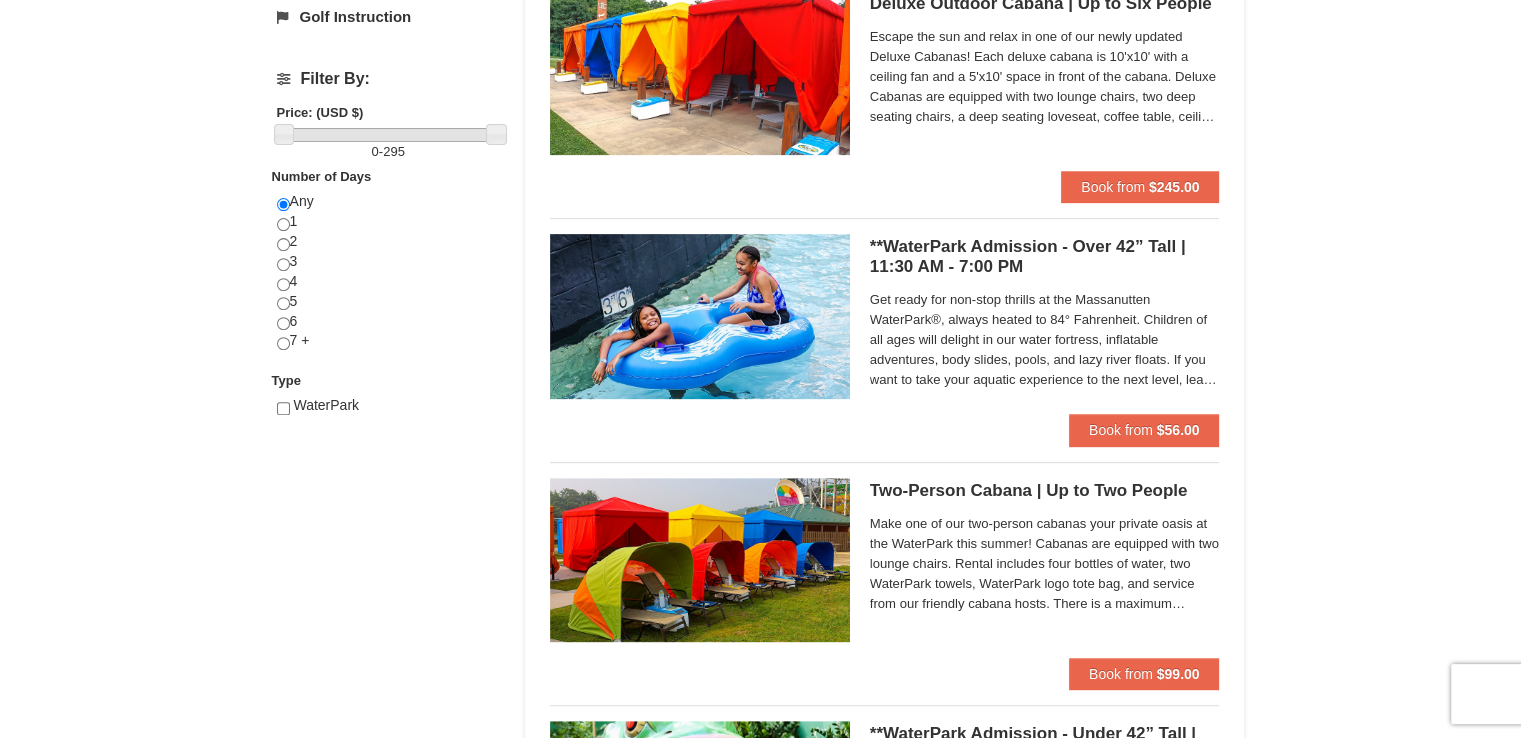scroll, scrollTop: 708, scrollLeft: 0, axis: vertical 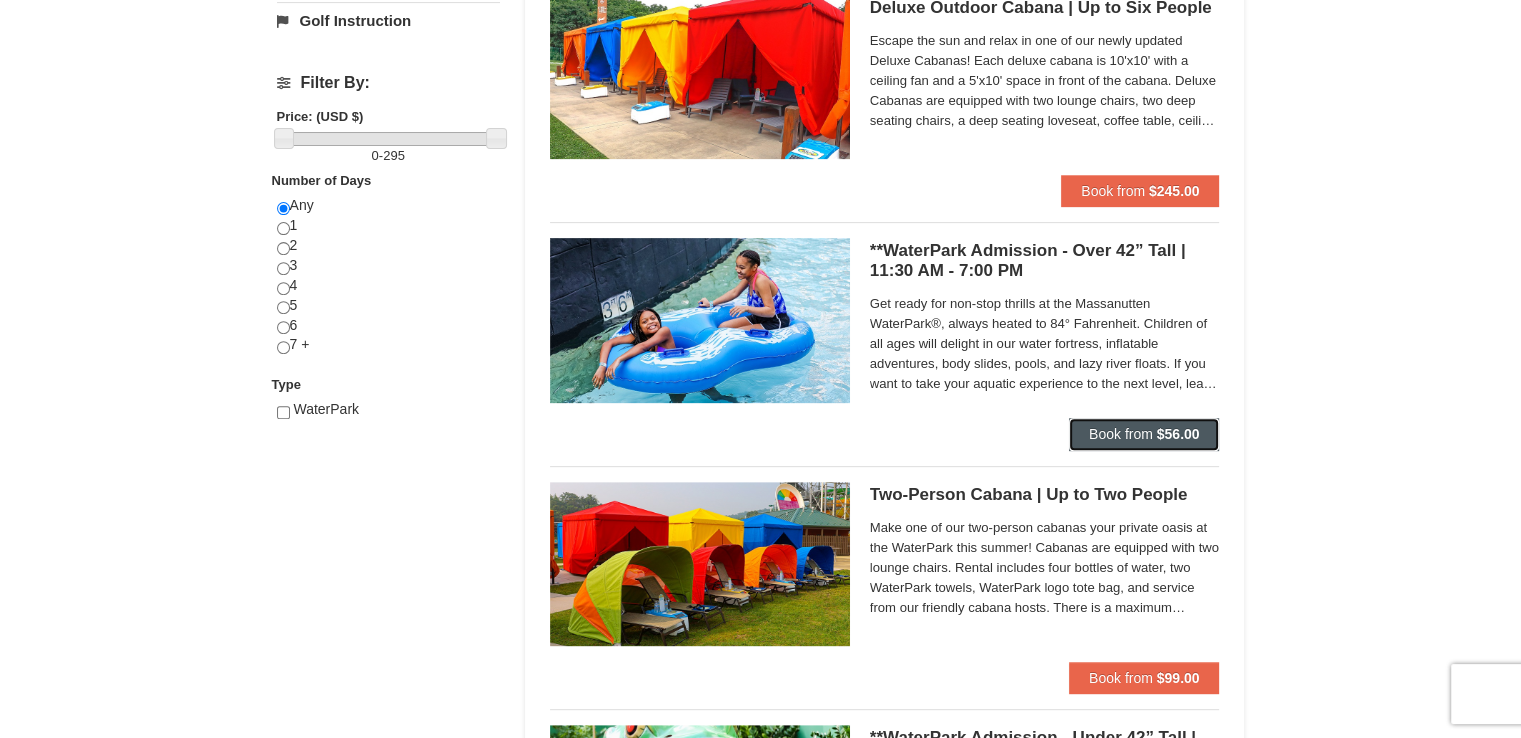 click on "$56.00" at bounding box center [1178, 434] 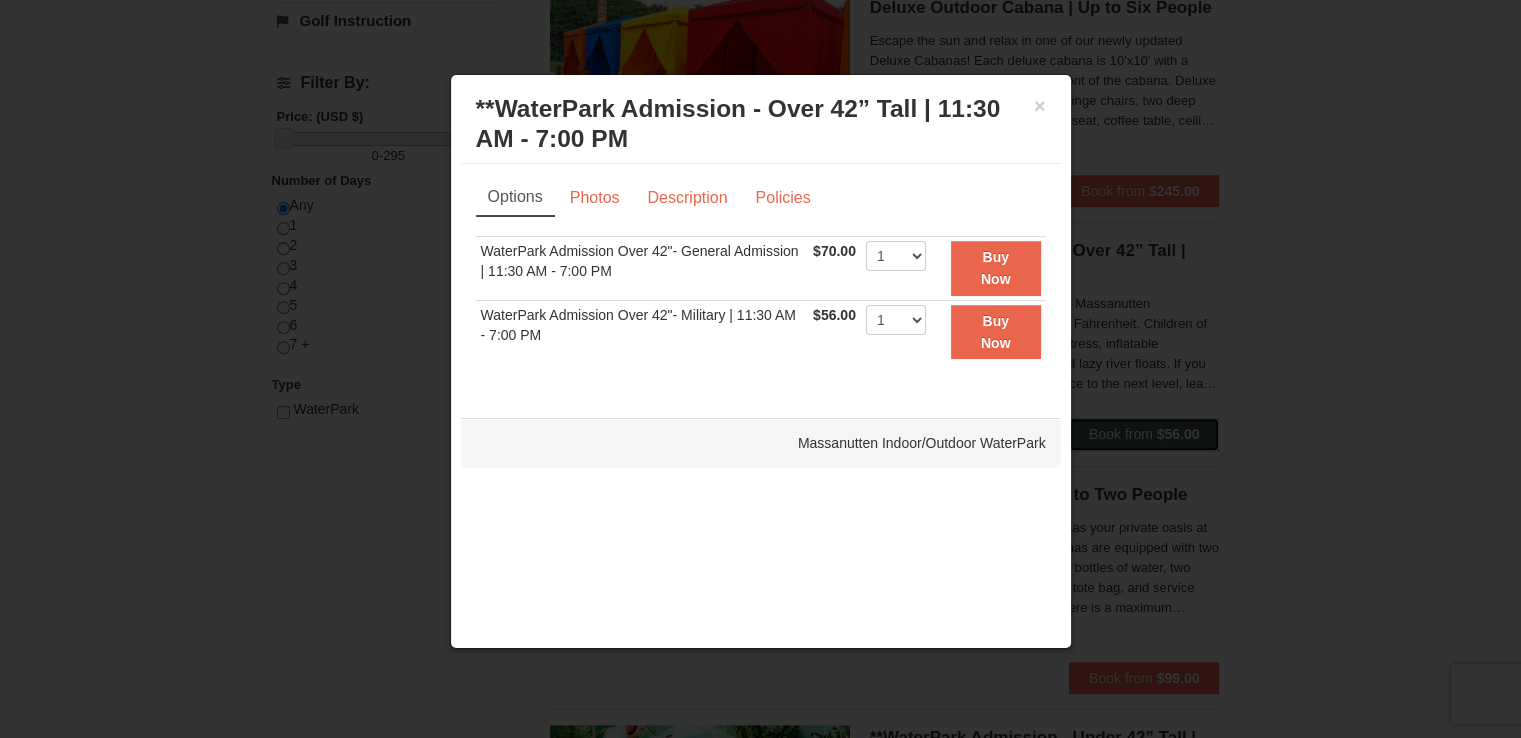 scroll, scrollTop: 0, scrollLeft: 0, axis: both 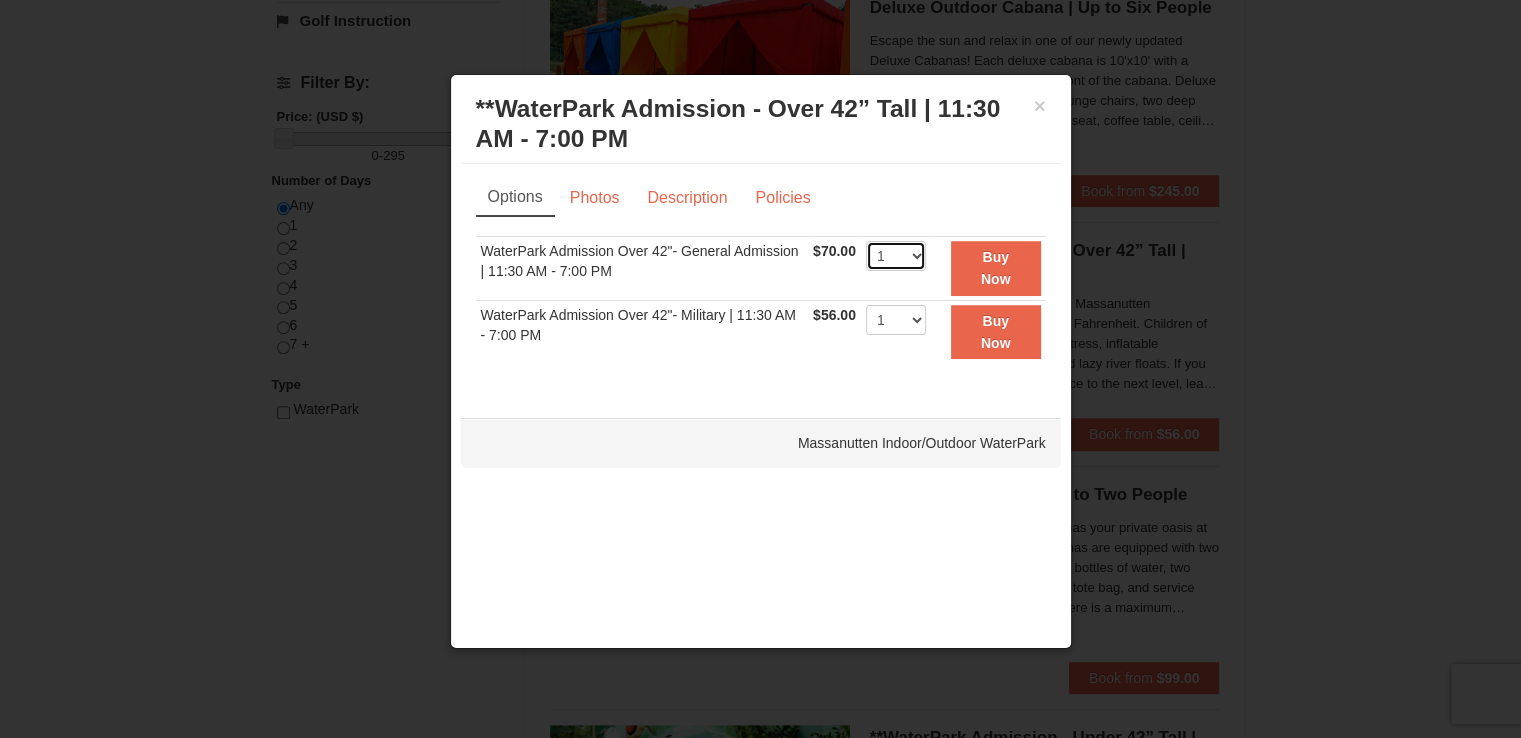 click on "1
2
3
4
5
6
7
8
9
10
11
12
13
14
15
16
17
18
19
20
21 22" at bounding box center [896, 256] 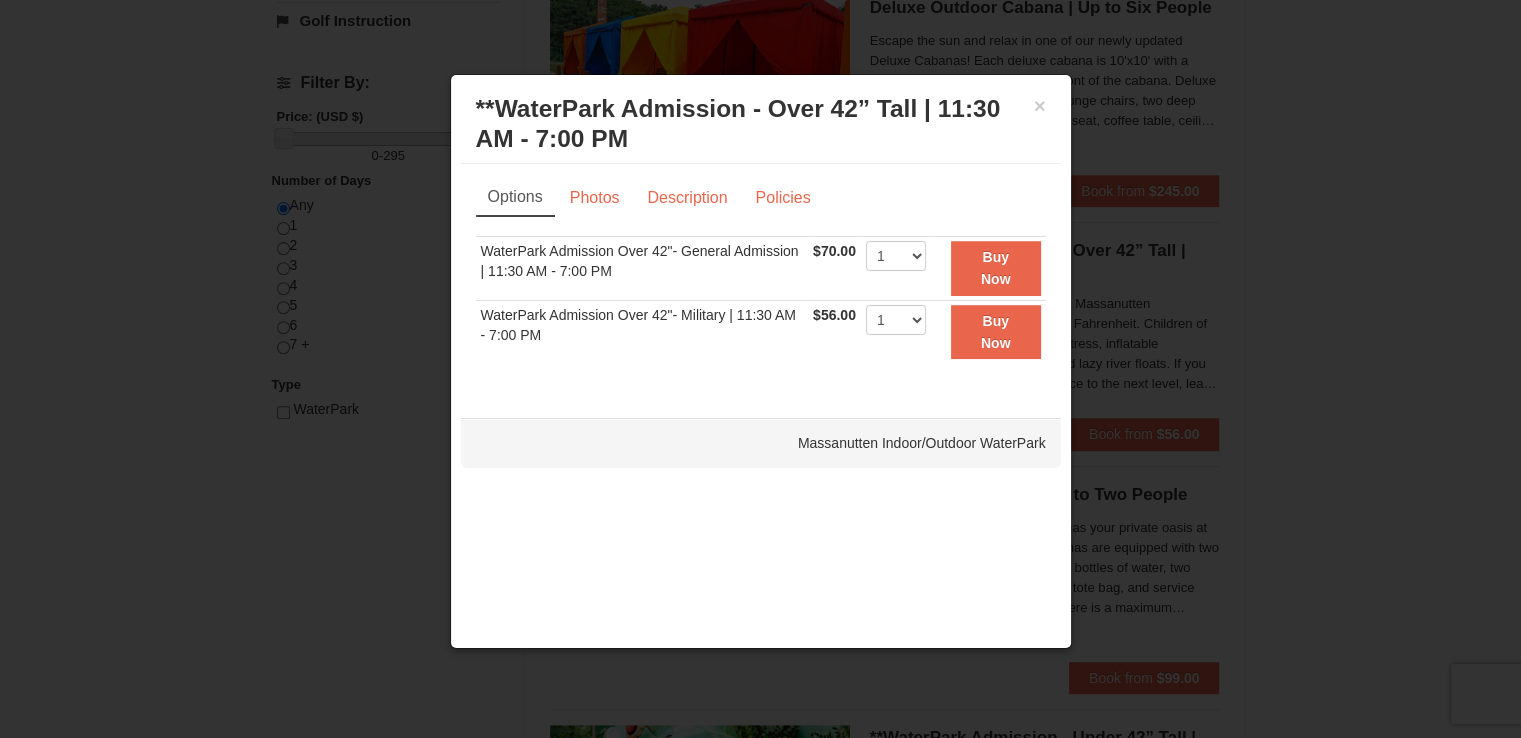click on "Options
Photos
Description
Policies" at bounding box center (761, 197) 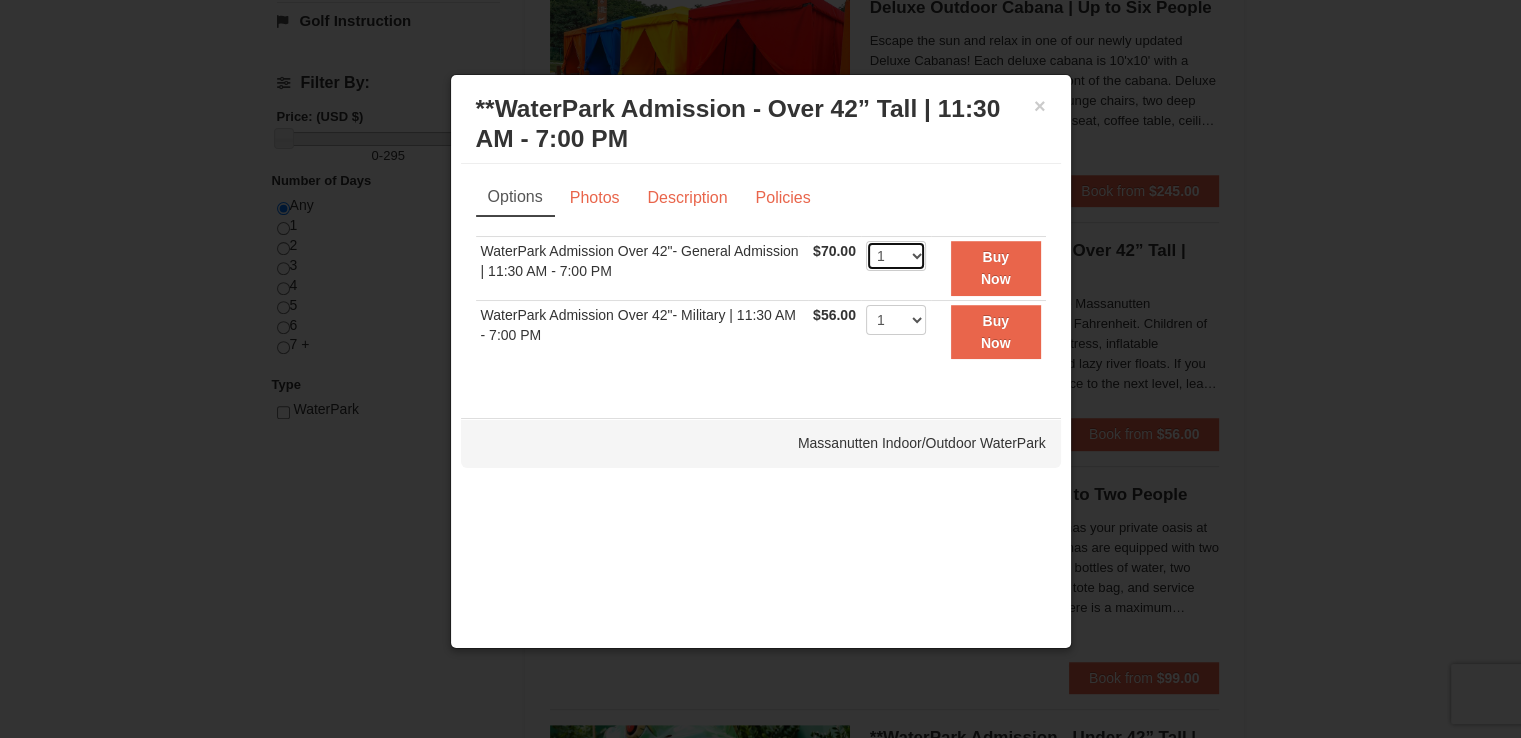 click on "1
2
3
4
5
6
7
8
9
10
11
12
13
14
15
16
17
18
19
20
21 22" at bounding box center [896, 256] 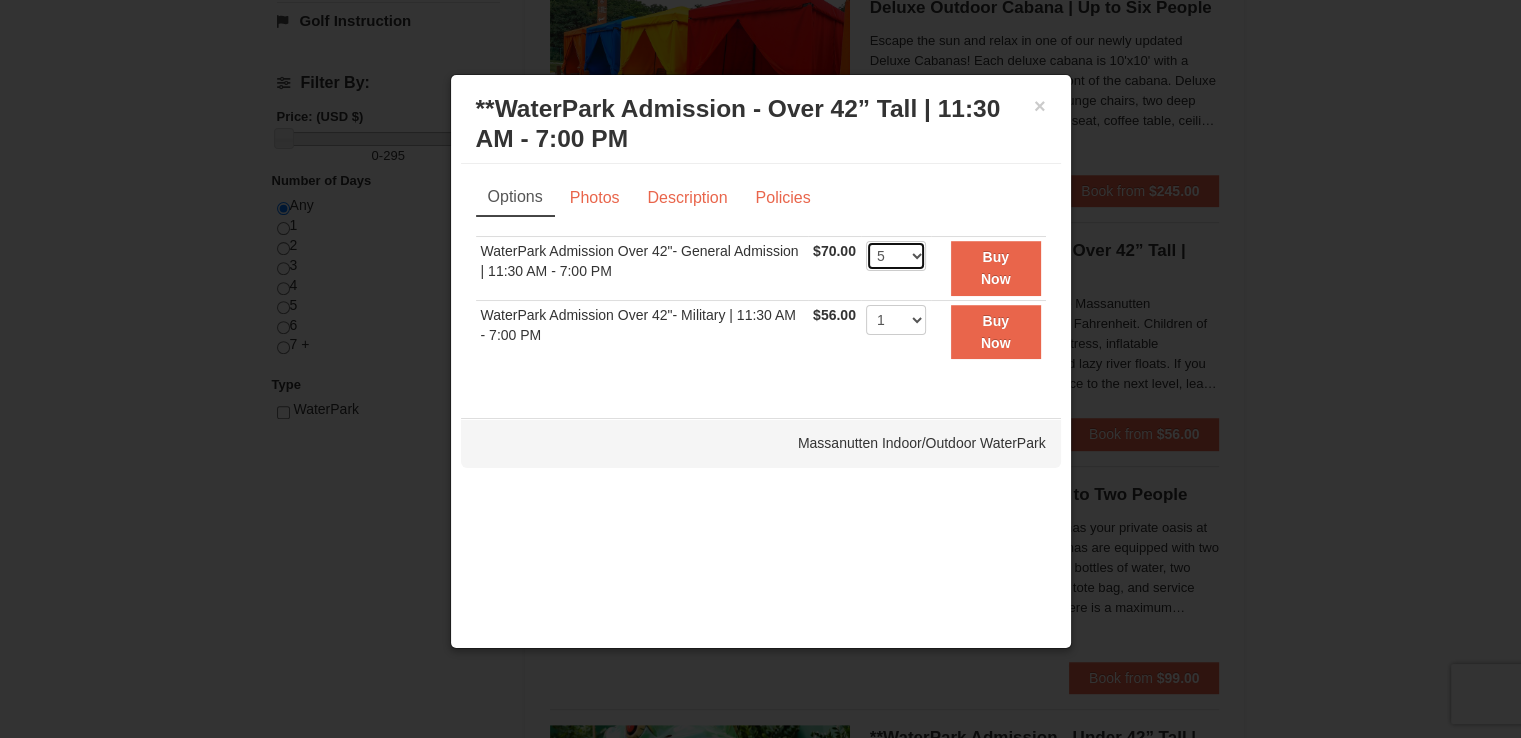 click on "1
2
3
4
5
6
7
8
9
10
11
12
13
14
15
16
17
18
19
20
21 22" at bounding box center (896, 256) 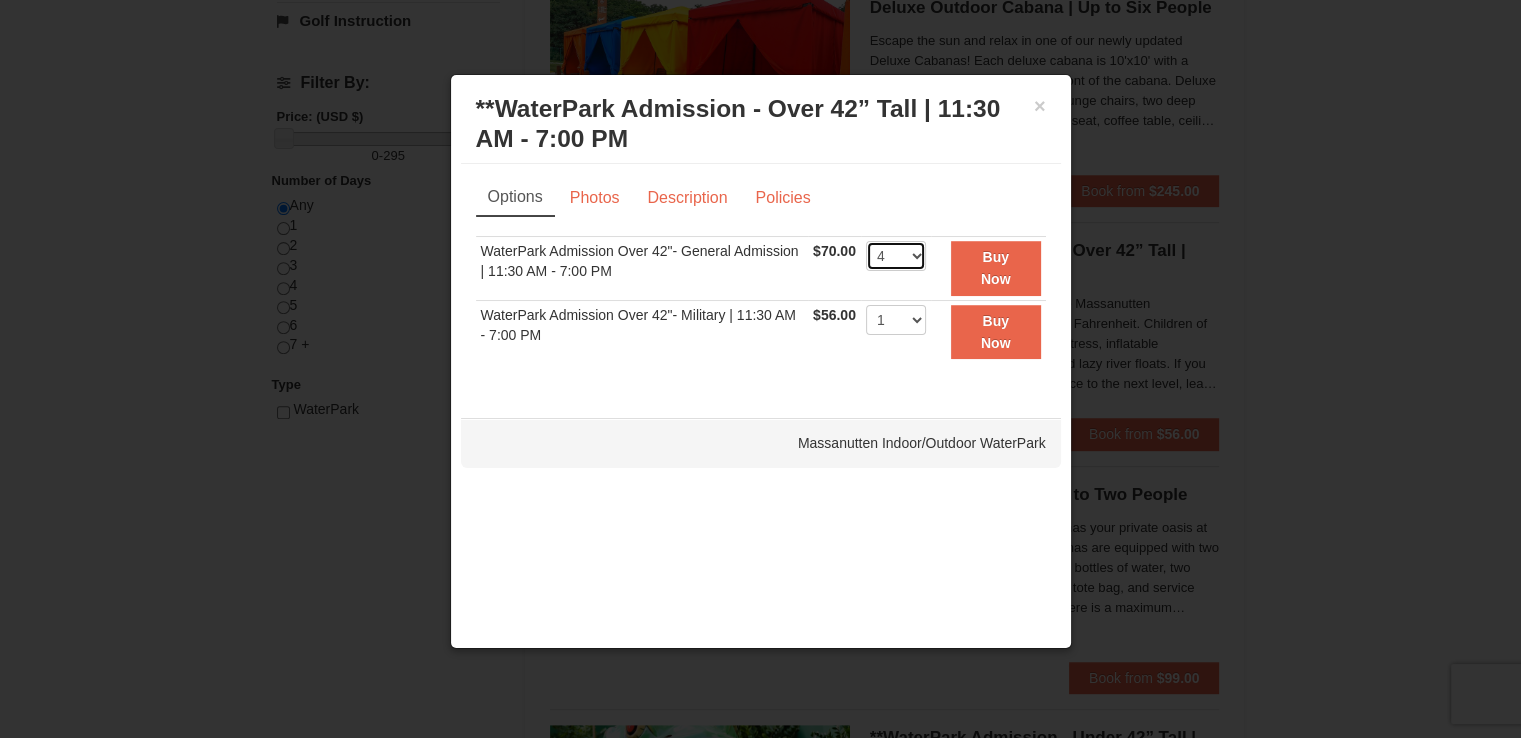 click on "1
2
3
4
5
6
7
8
9
10
11
12
13
14
15
16
17
18
19
20
21 22" at bounding box center [896, 256] 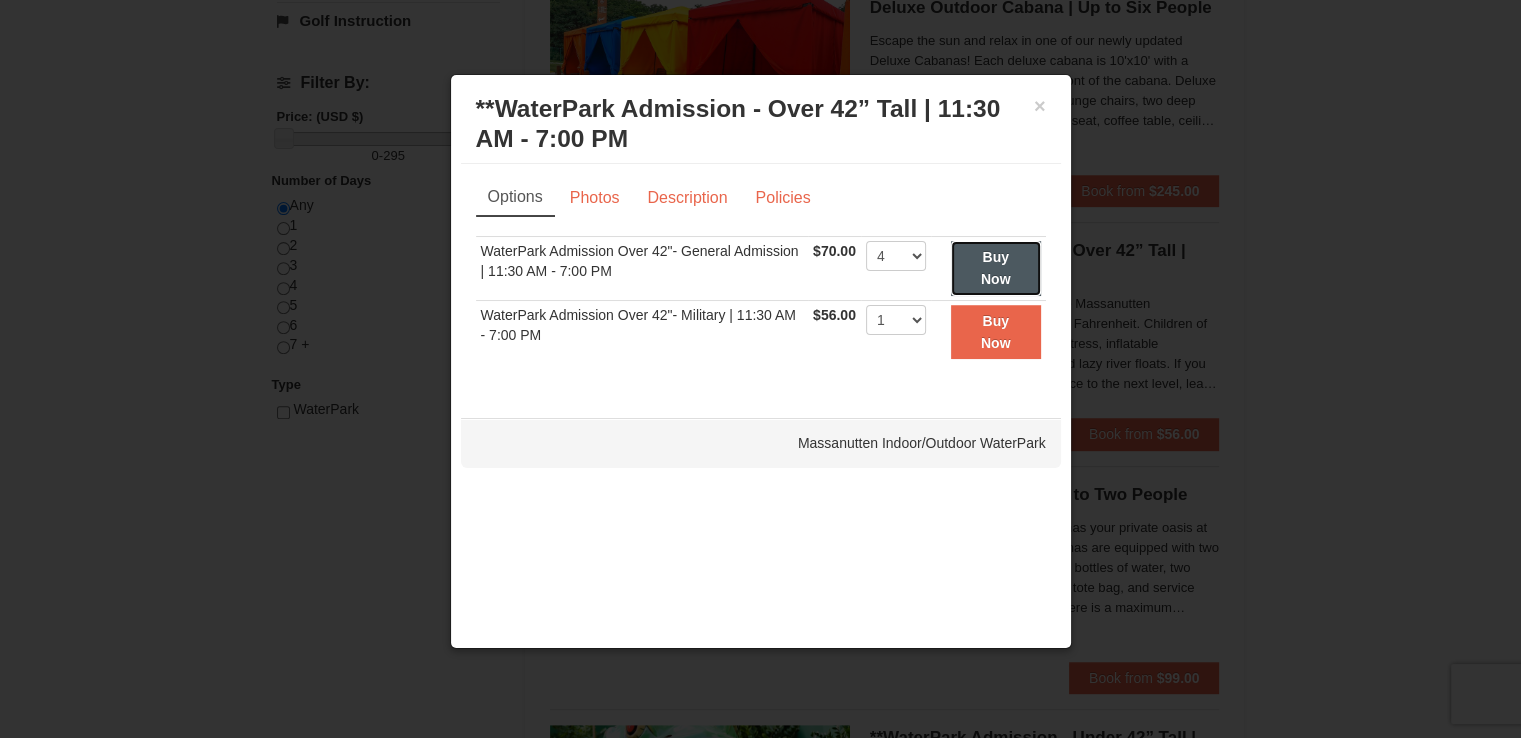 click on "Buy Now" at bounding box center [996, 268] 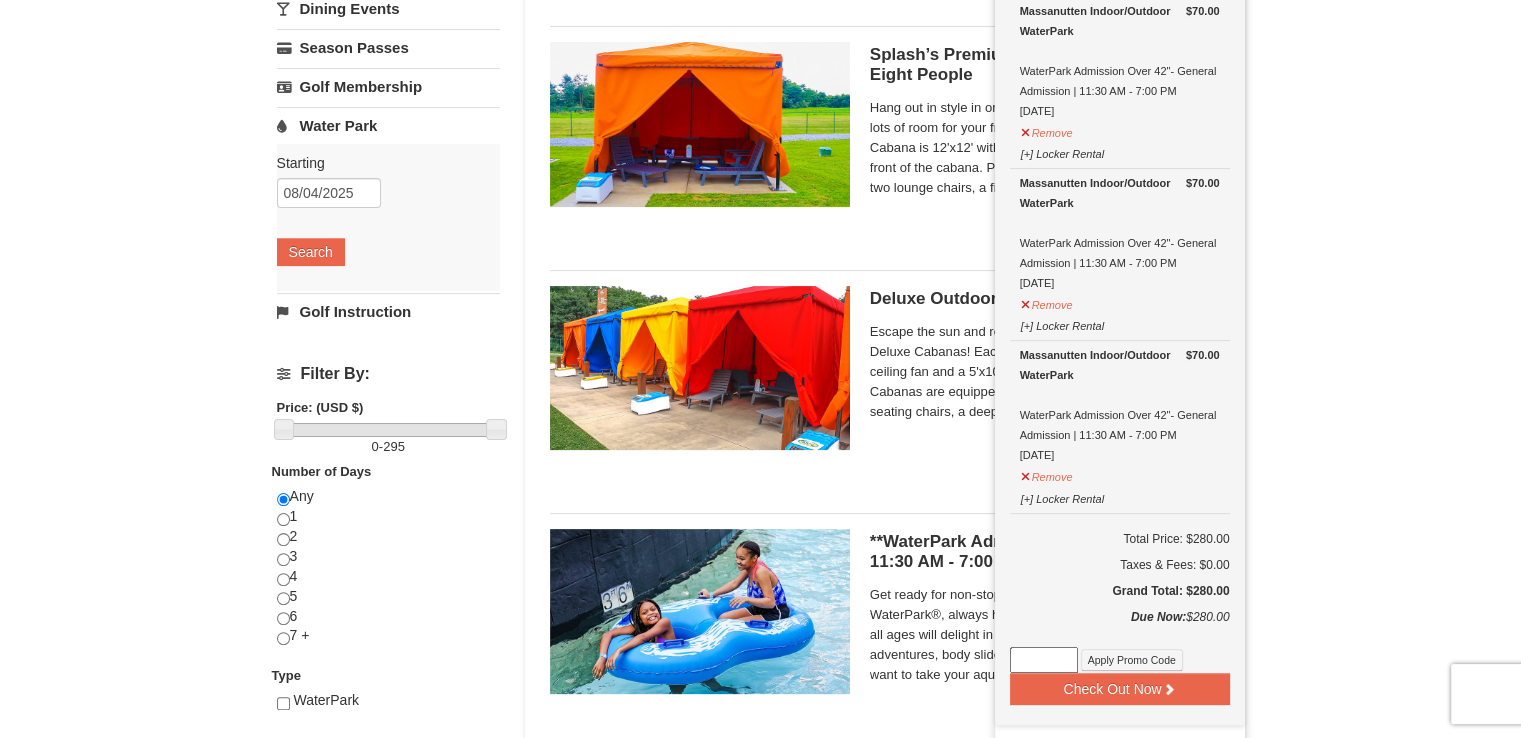scroll, scrollTop: 422, scrollLeft: 0, axis: vertical 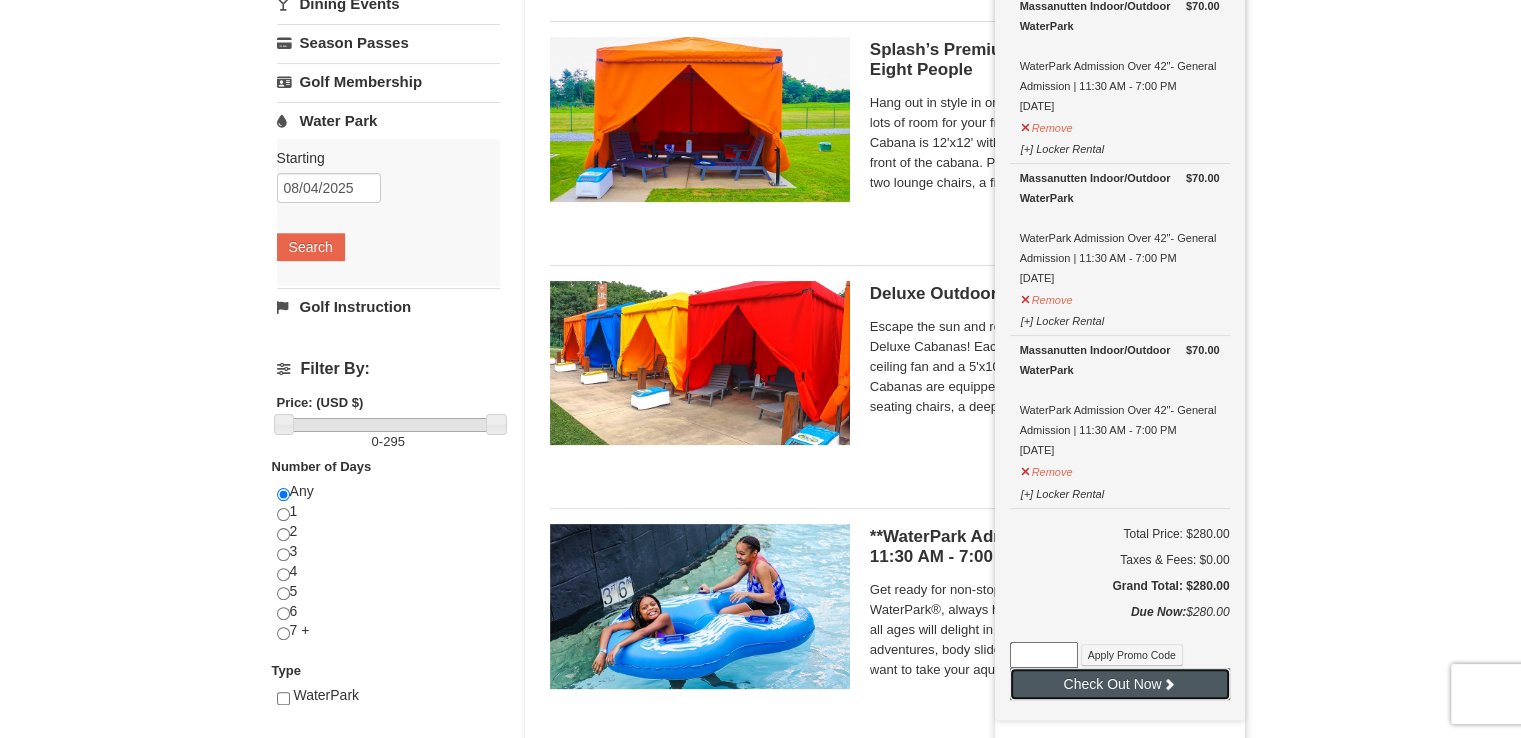 click on "Check Out Now" at bounding box center [1120, 684] 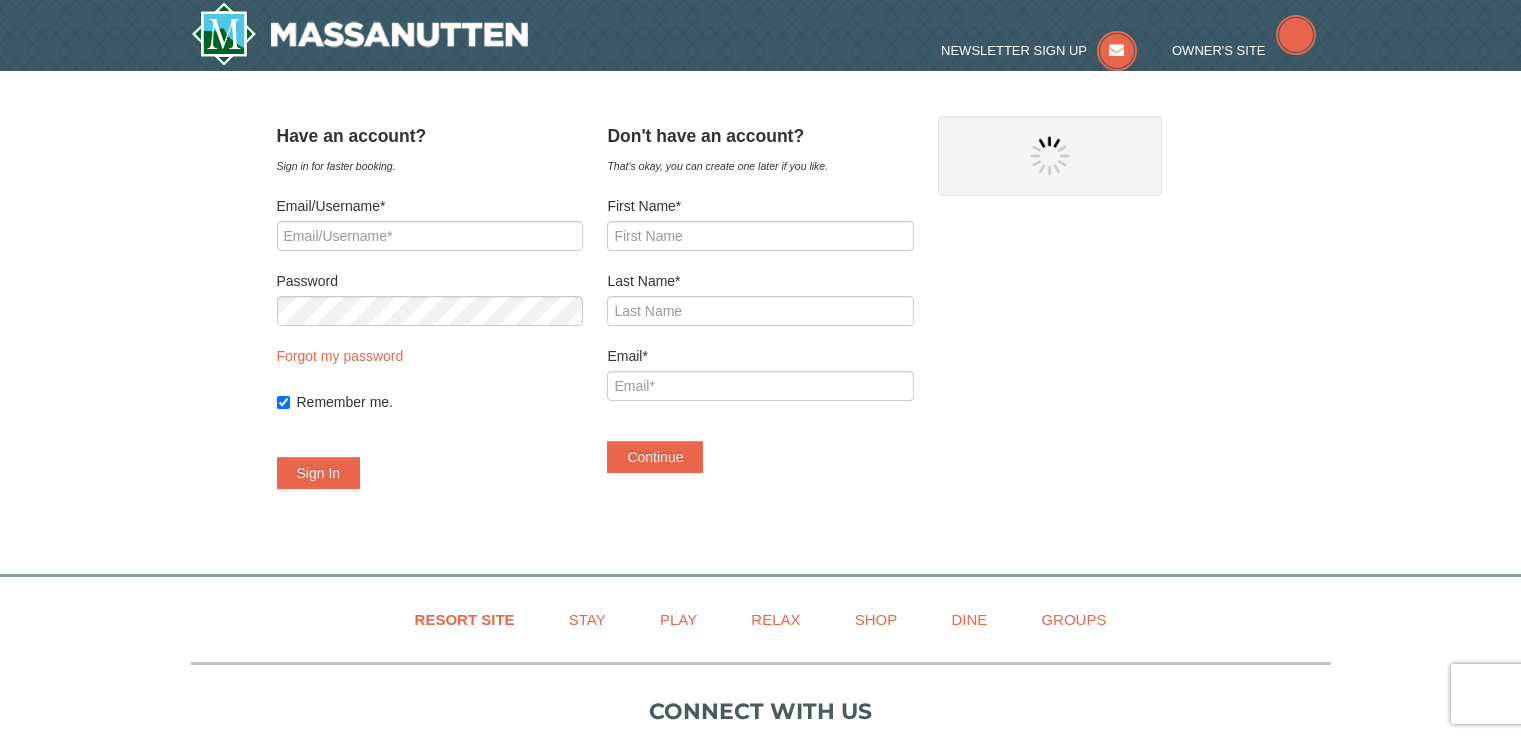 scroll, scrollTop: 0, scrollLeft: 0, axis: both 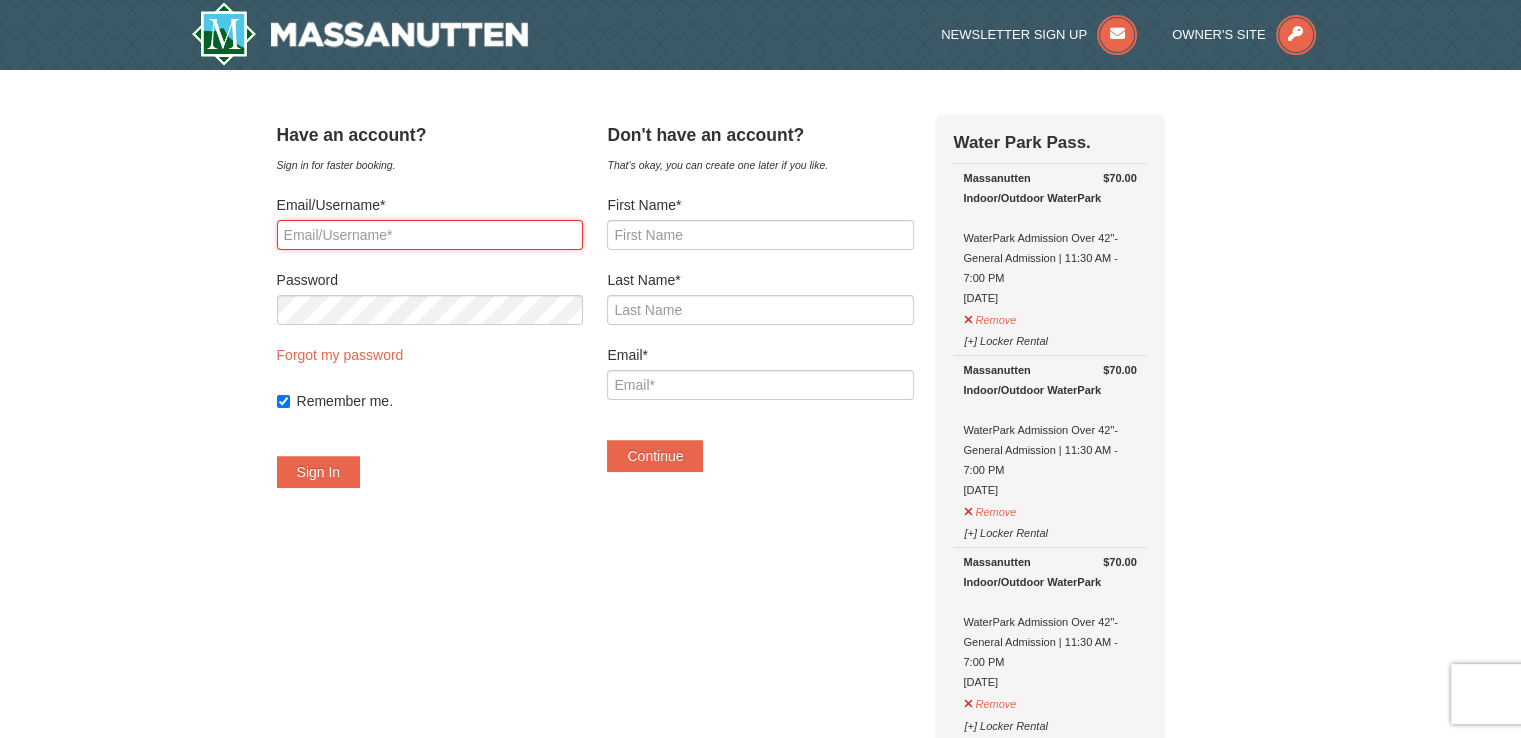 click on "Email/Username*" at bounding box center (430, 235) 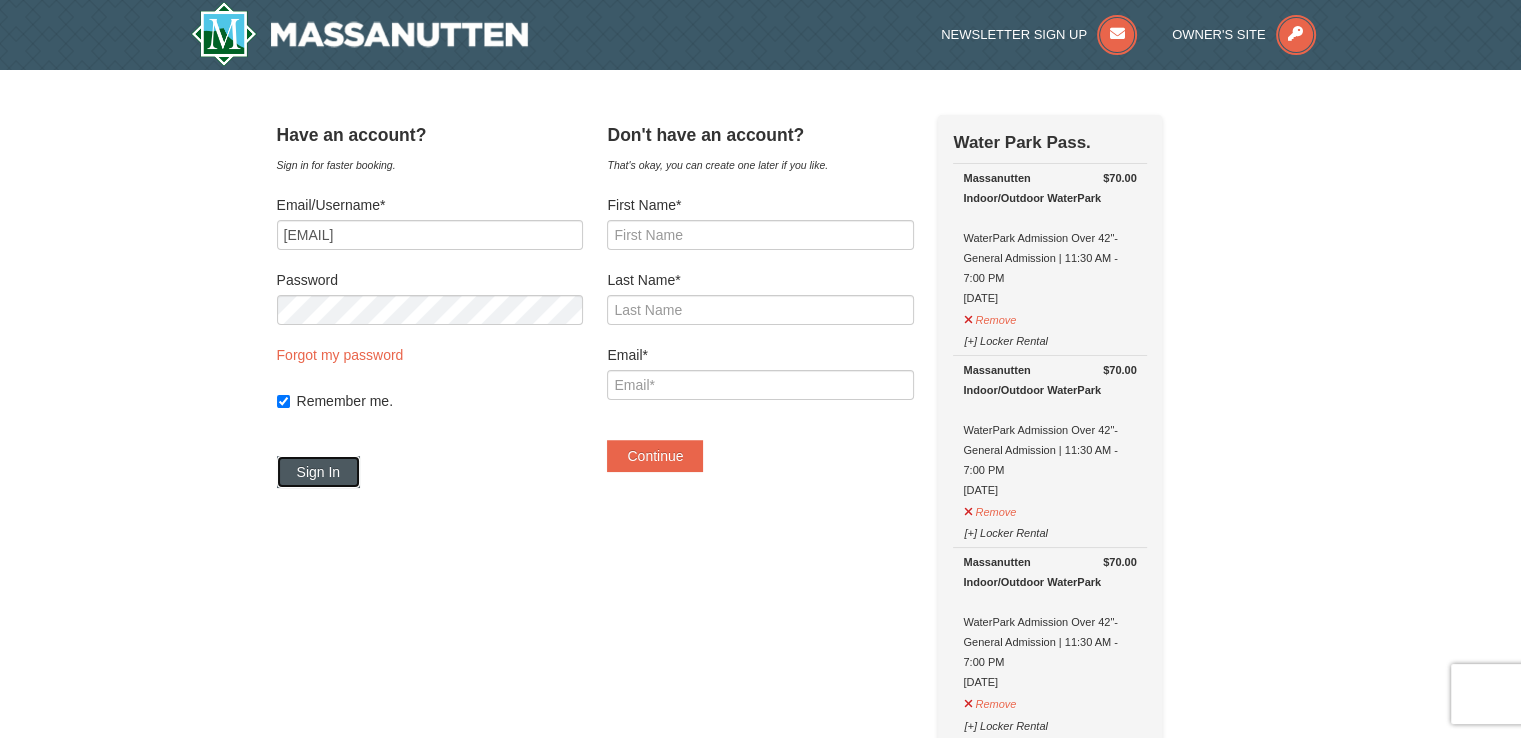 click on "Sign In" at bounding box center [319, 472] 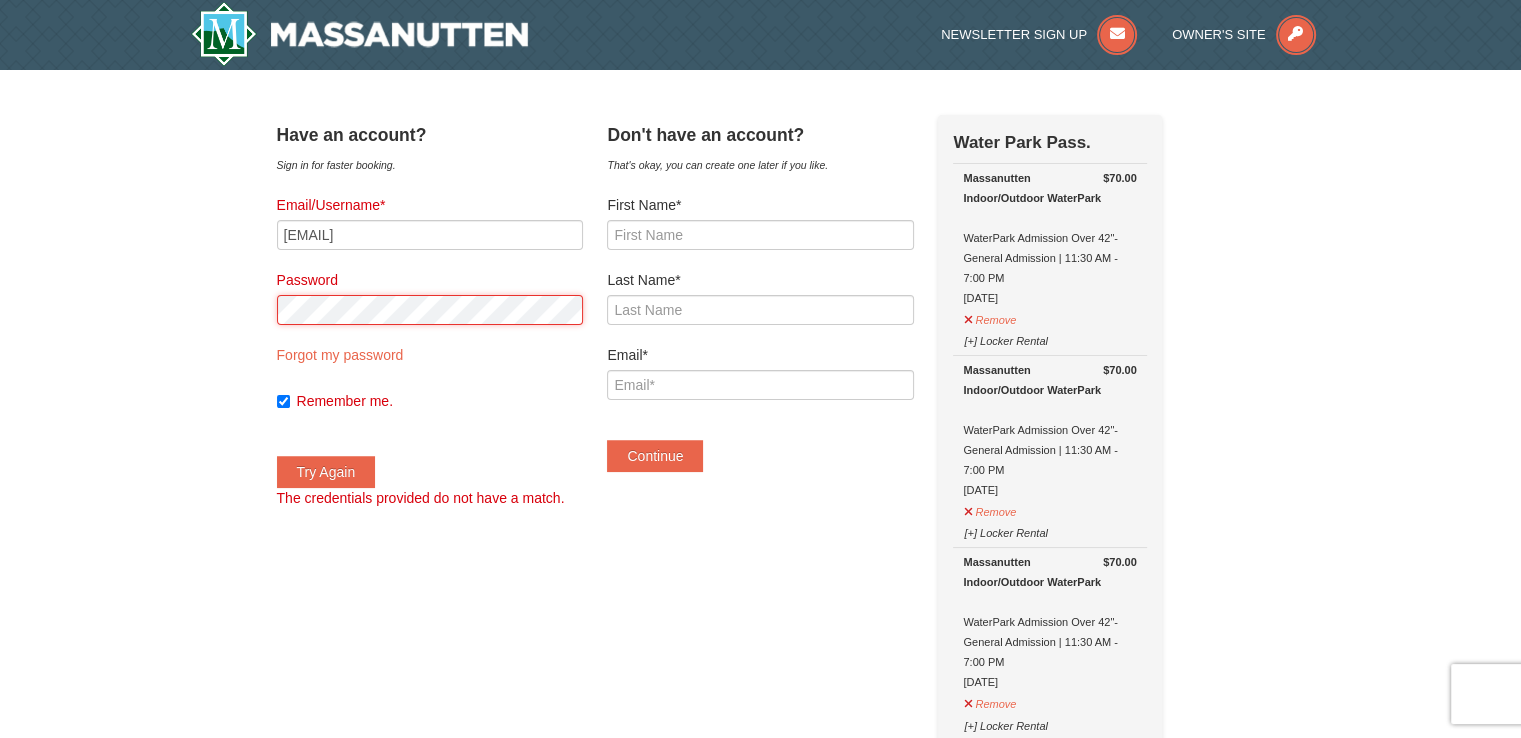 click on "Try Again" at bounding box center (326, 472) 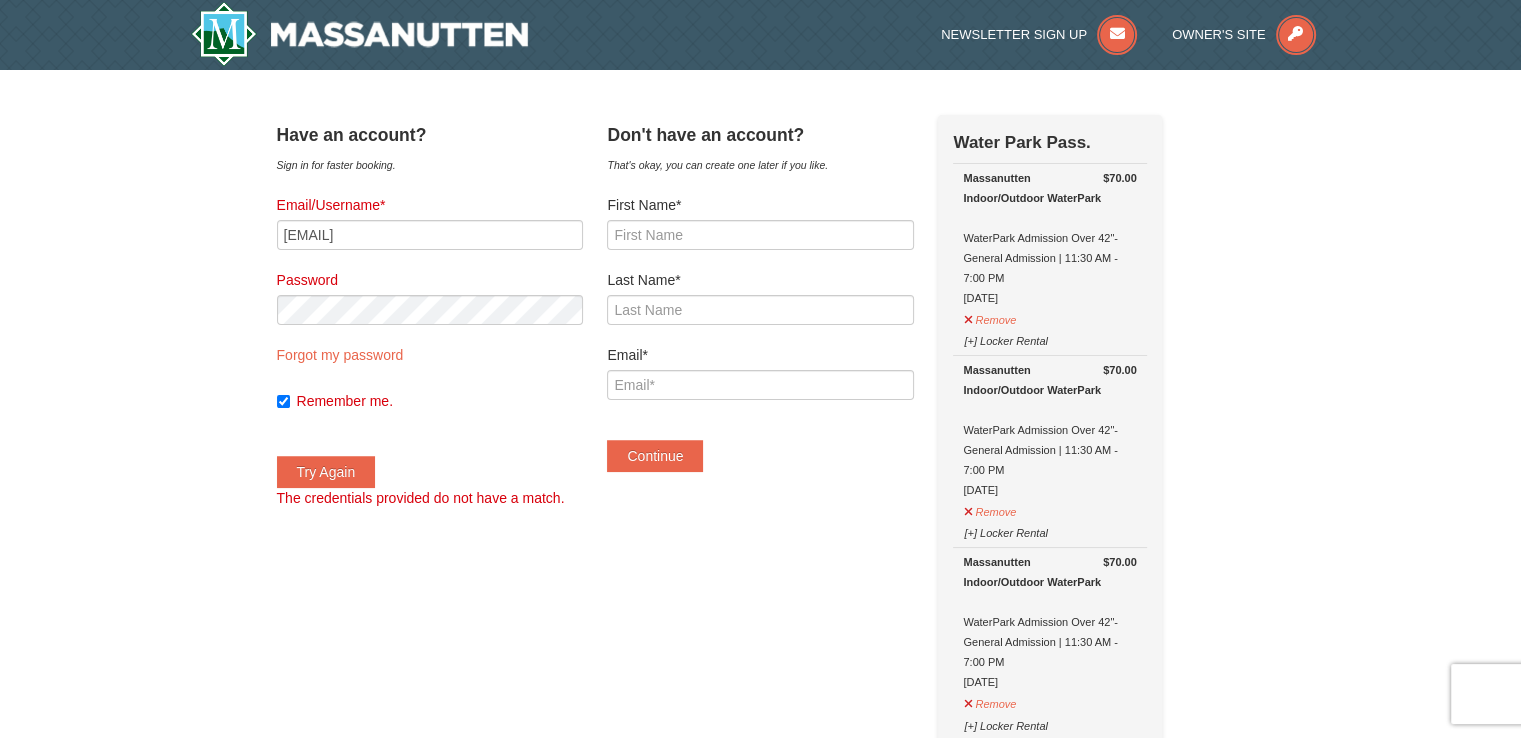 click on "Email/Username*
nelle3@charter.net
Password
Forgot my password
Remember me.
Try Again
The credentials provided do not have a match." at bounding box center (430, 351) 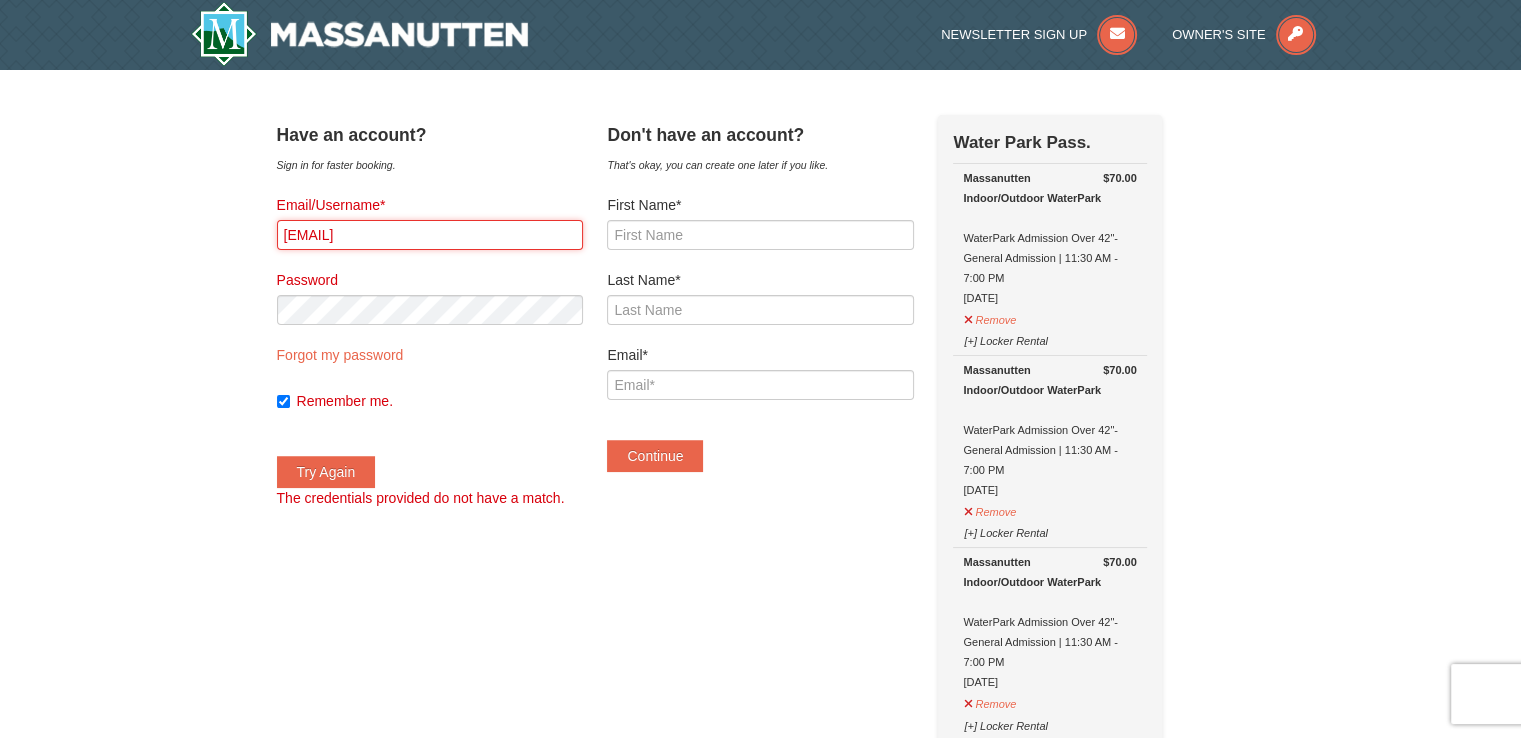 click on "nelle3@charter.net" at bounding box center [430, 235] 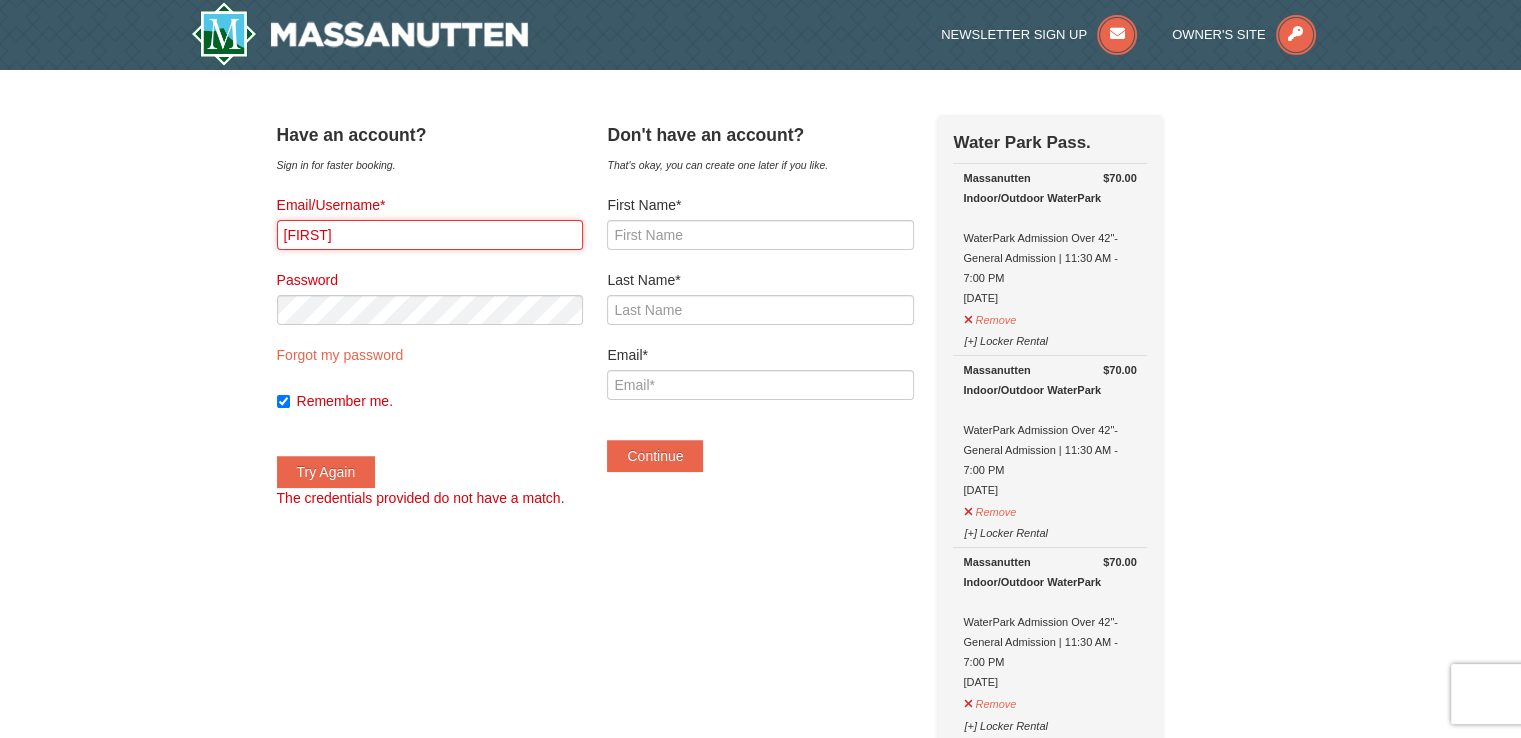type on "n" 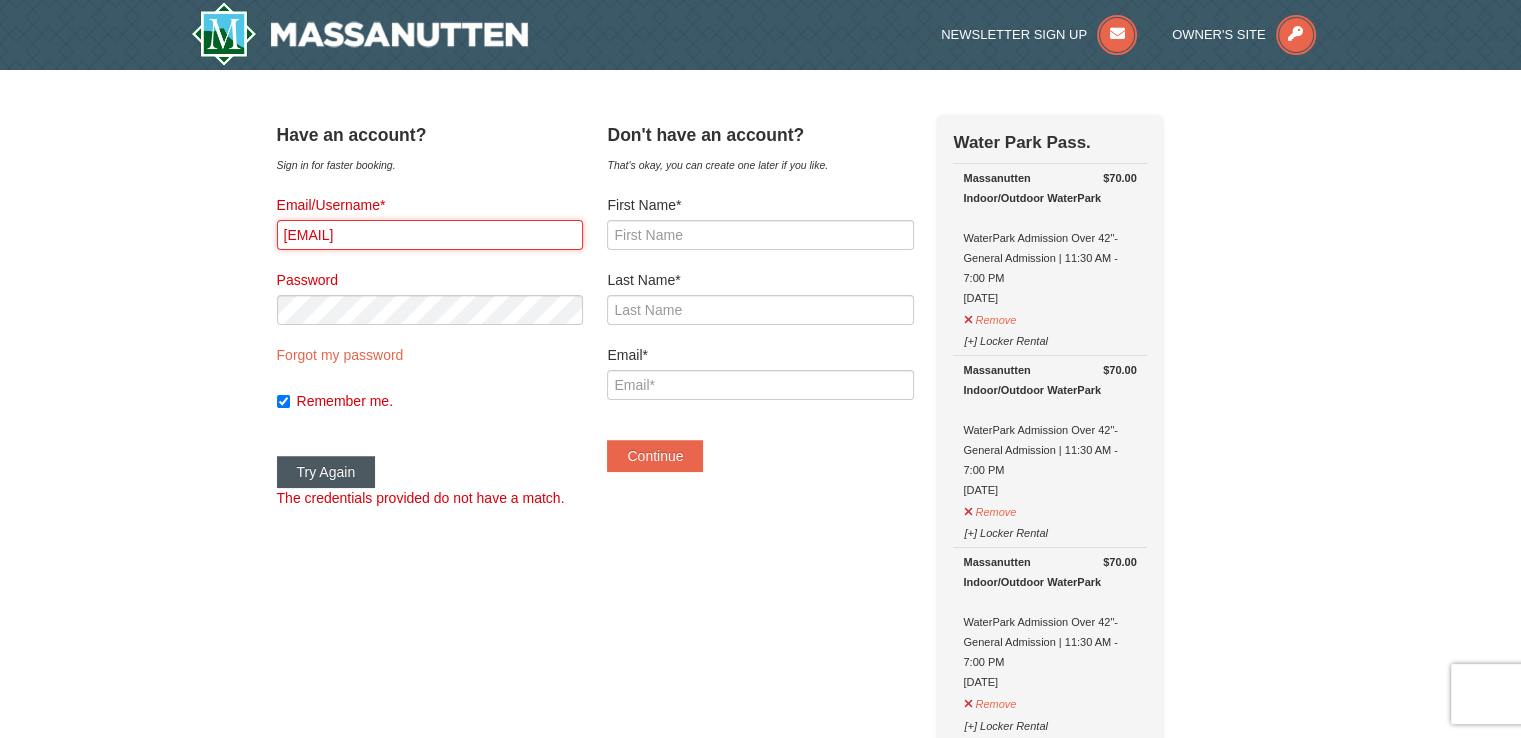 type on "Snelson6502@gmailcom" 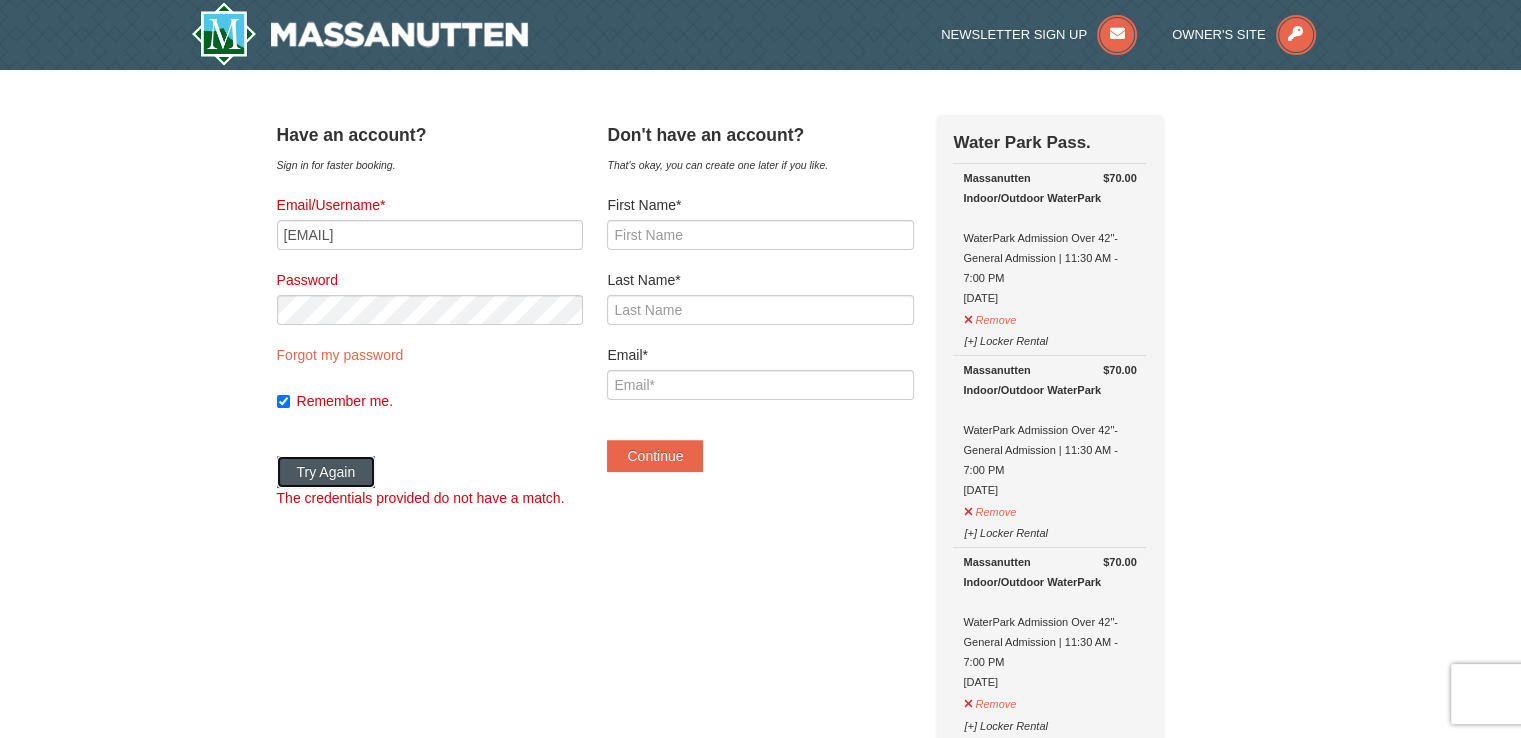 click on "Try Again" at bounding box center [326, 472] 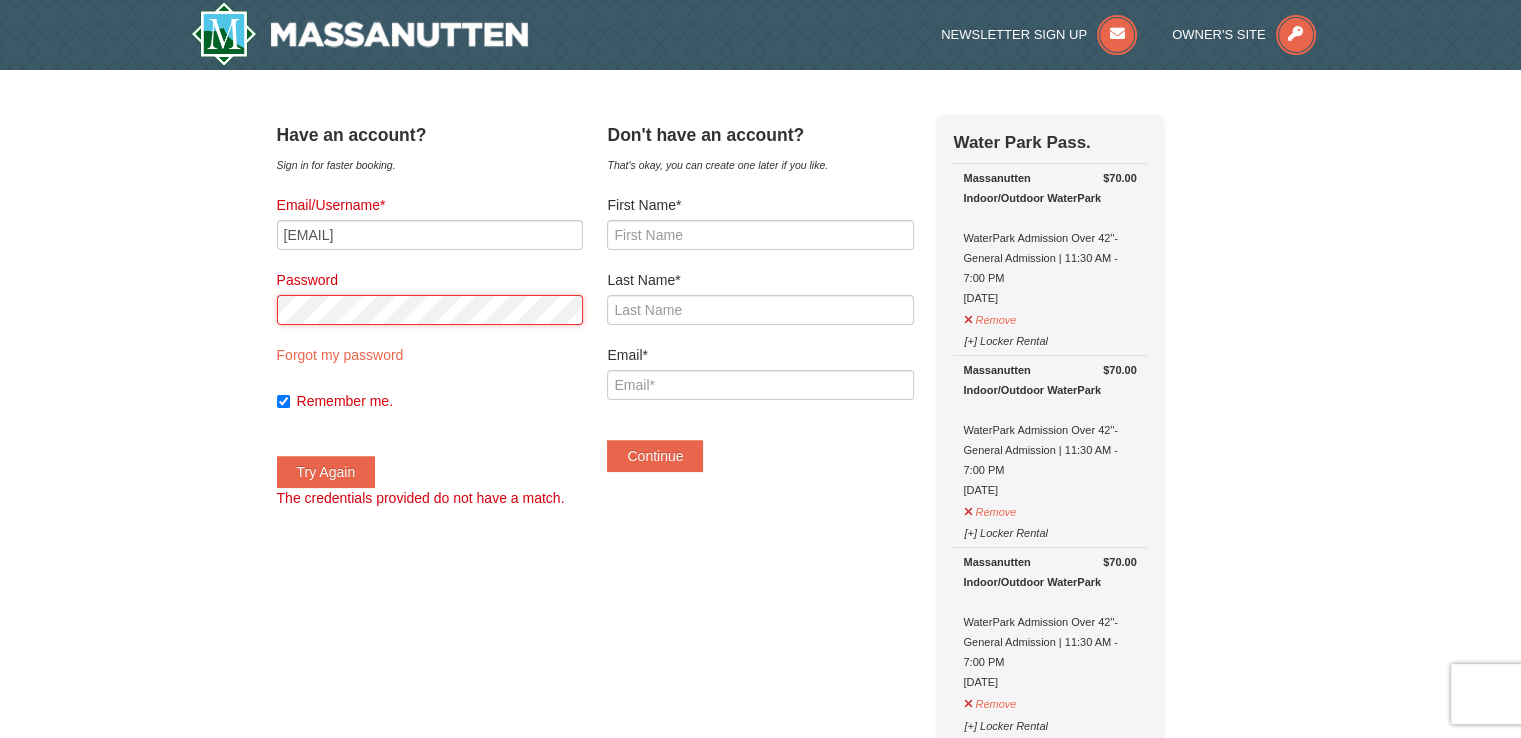 click on "Try Again" at bounding box center [326, 472] 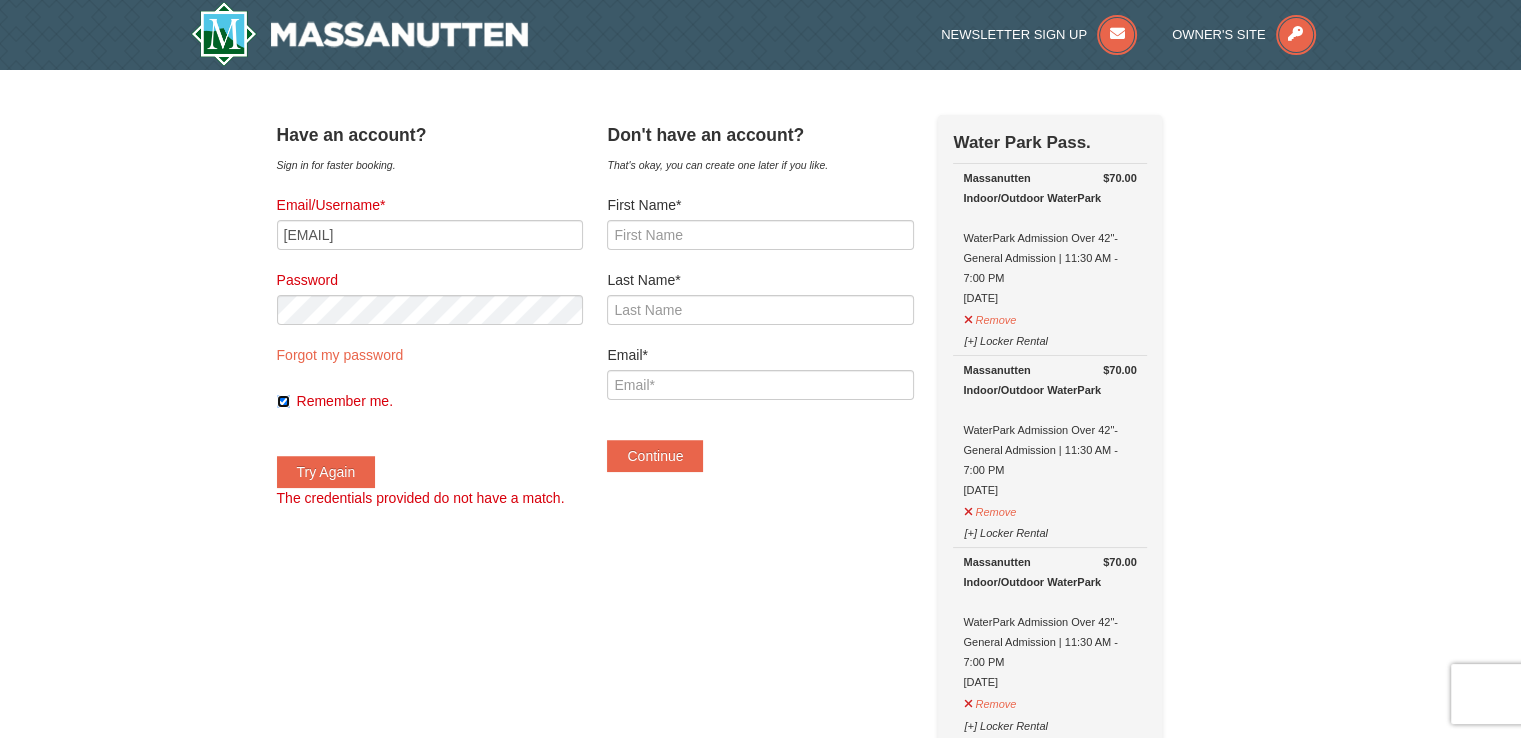 click on "Remember me." at bounding box center [283, 401] 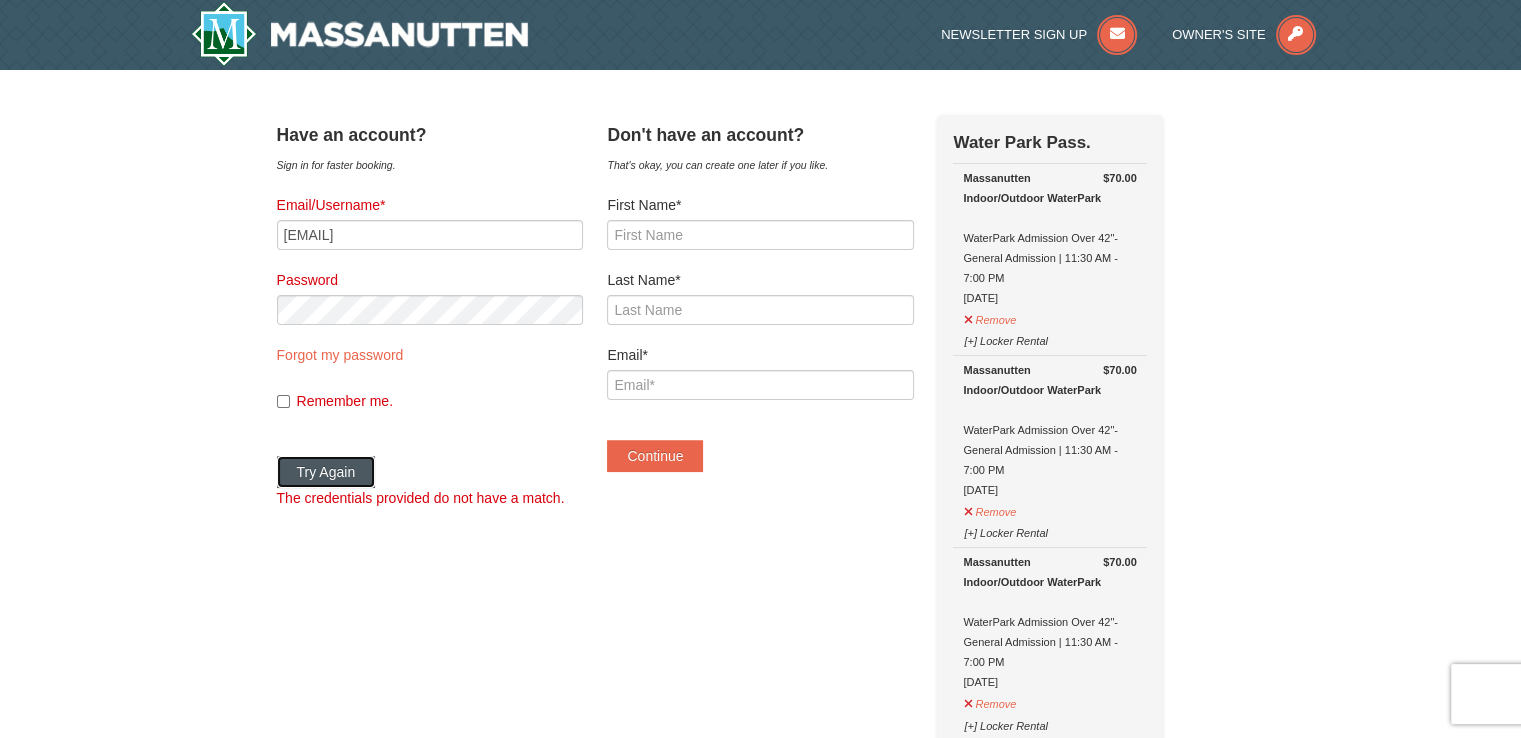 click on "Try Again" at bounding box center [326, 472] 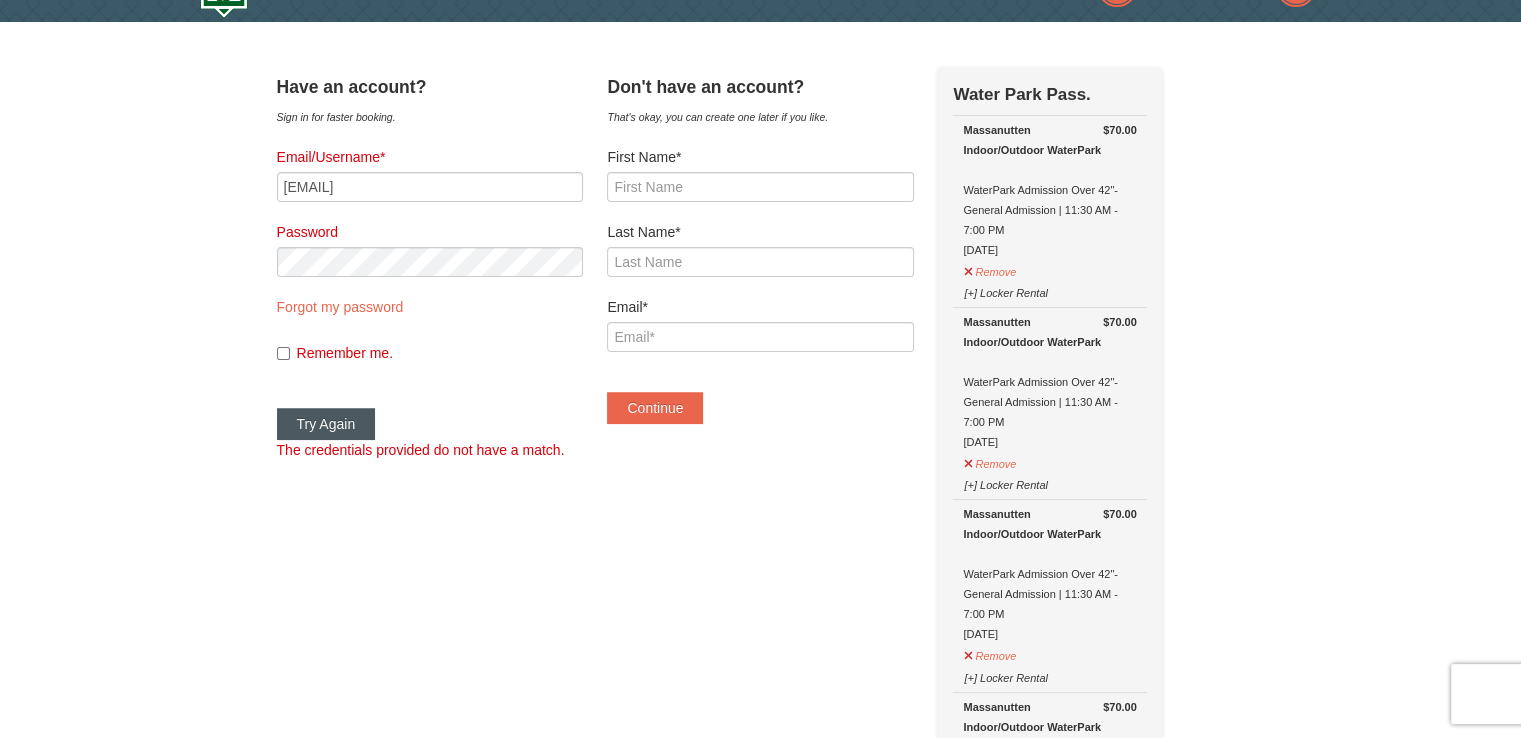 scroll, scrollTop: 0, scrollLeft: 0, axis: both 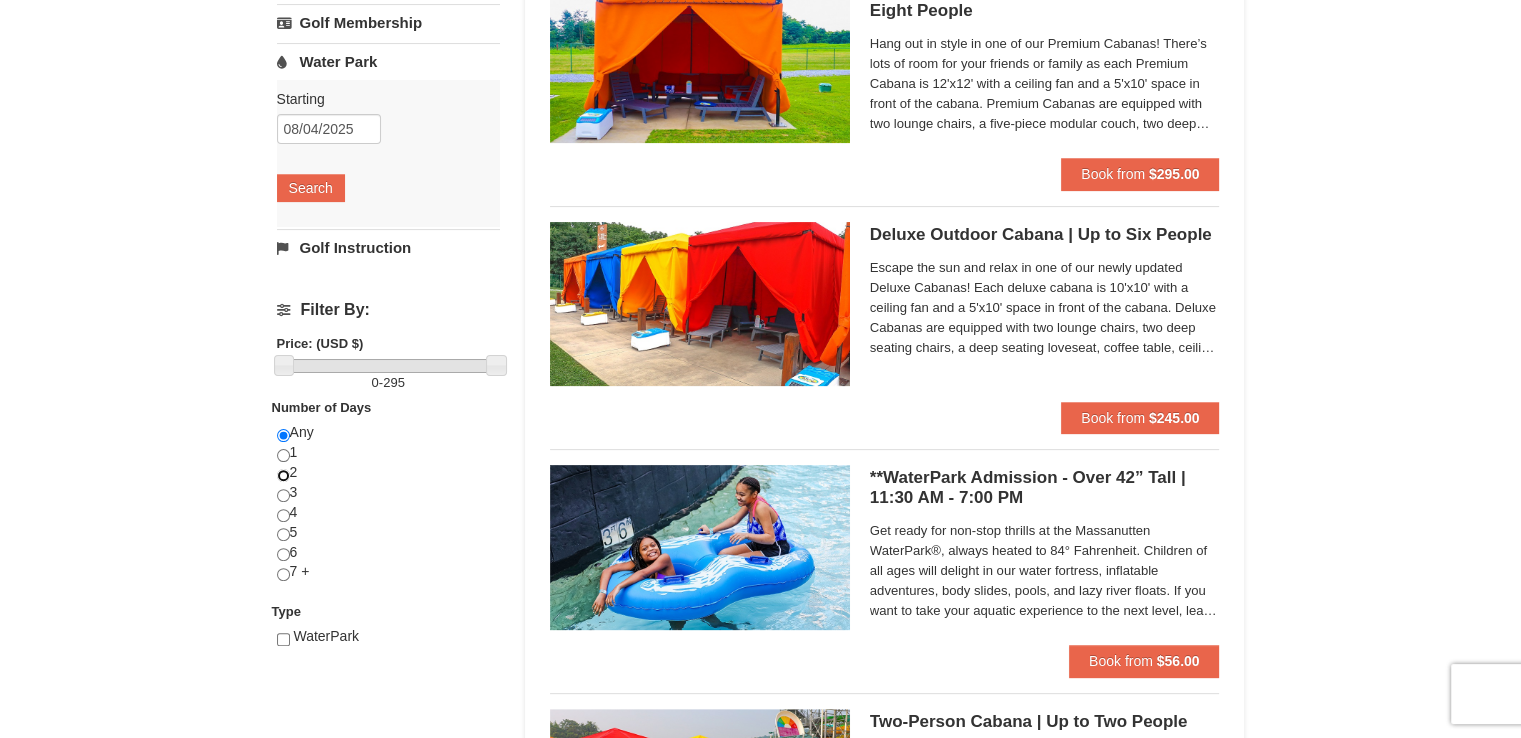 click at bounding box center (283, 475) 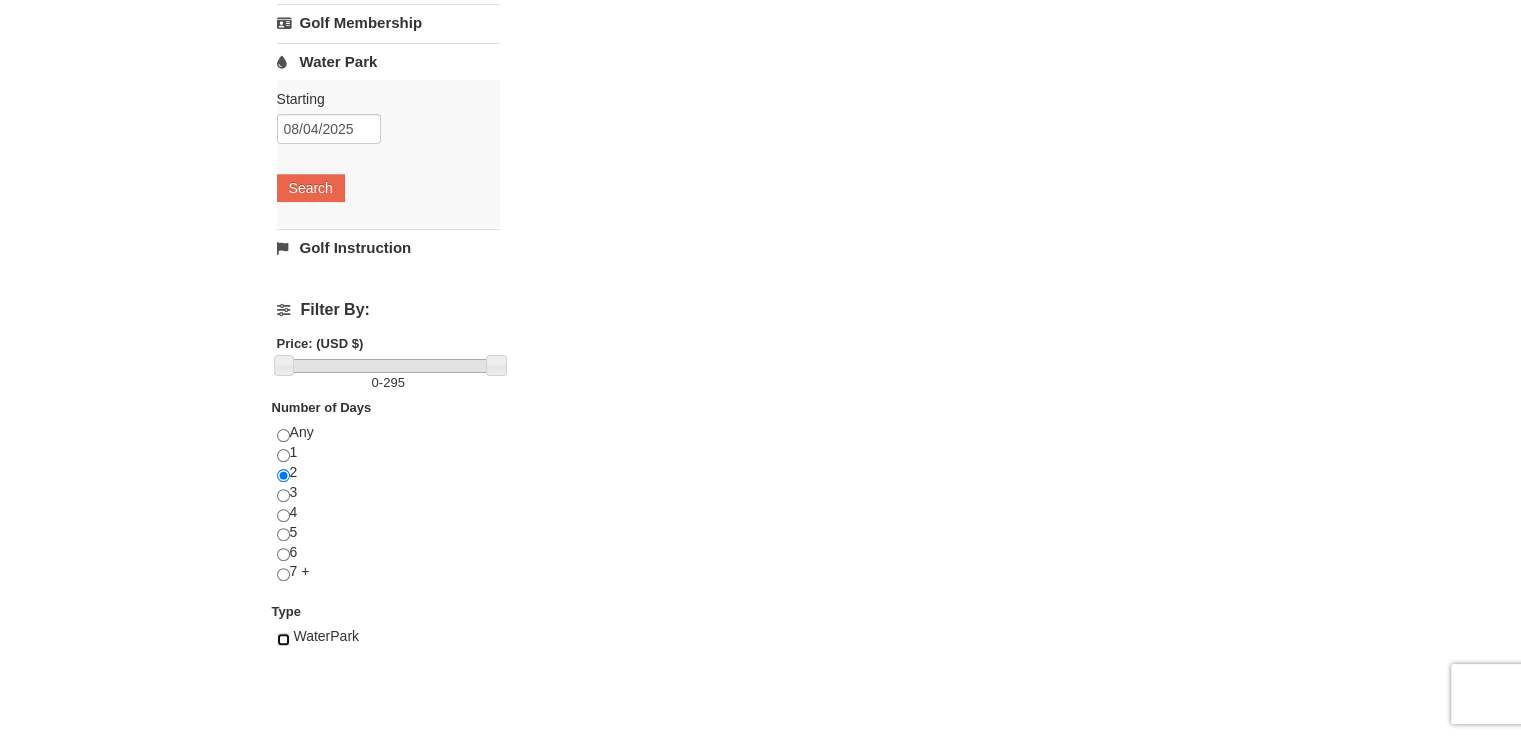 click at bounding box center (283, 639) 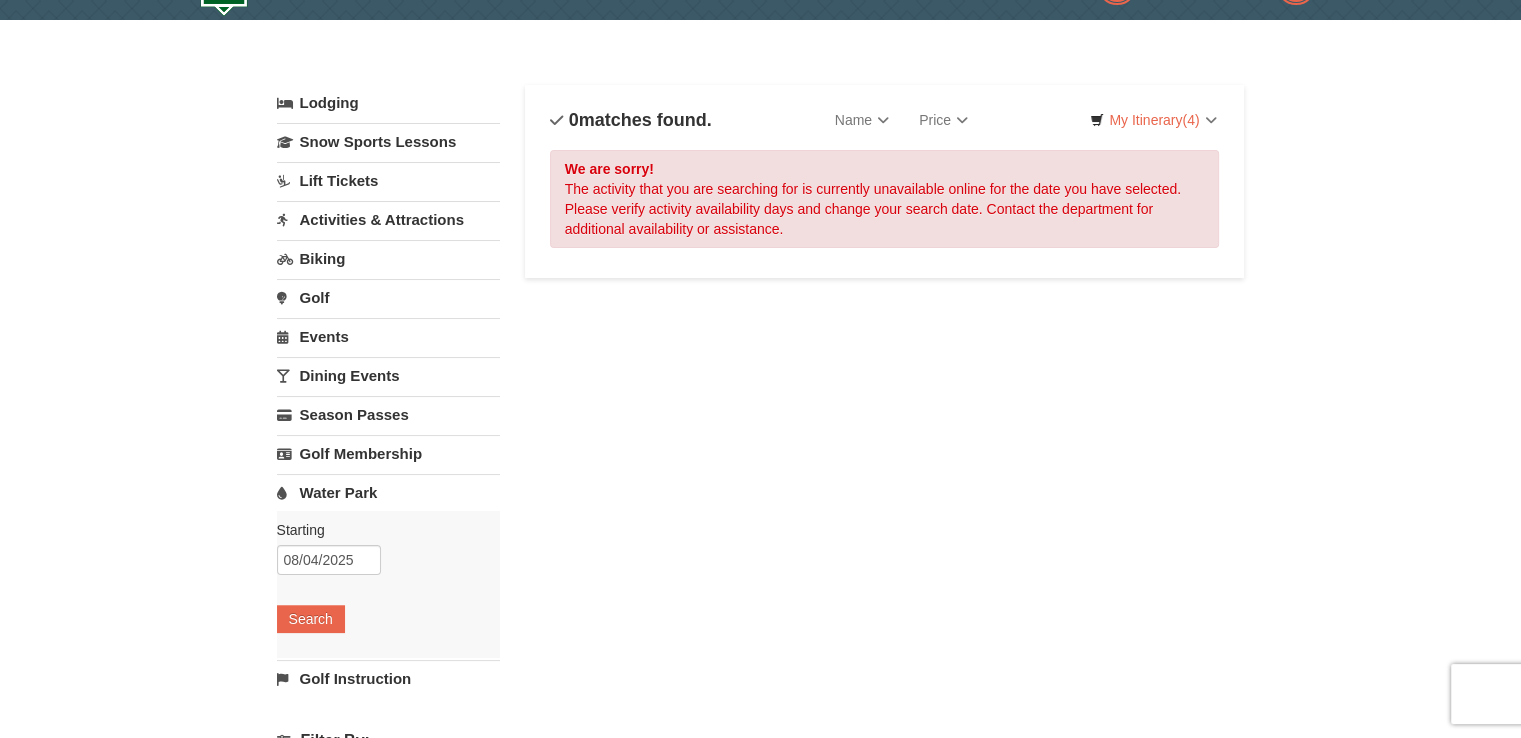 scroll, scrollTop: 0, scrollLeft: 0, axis: both 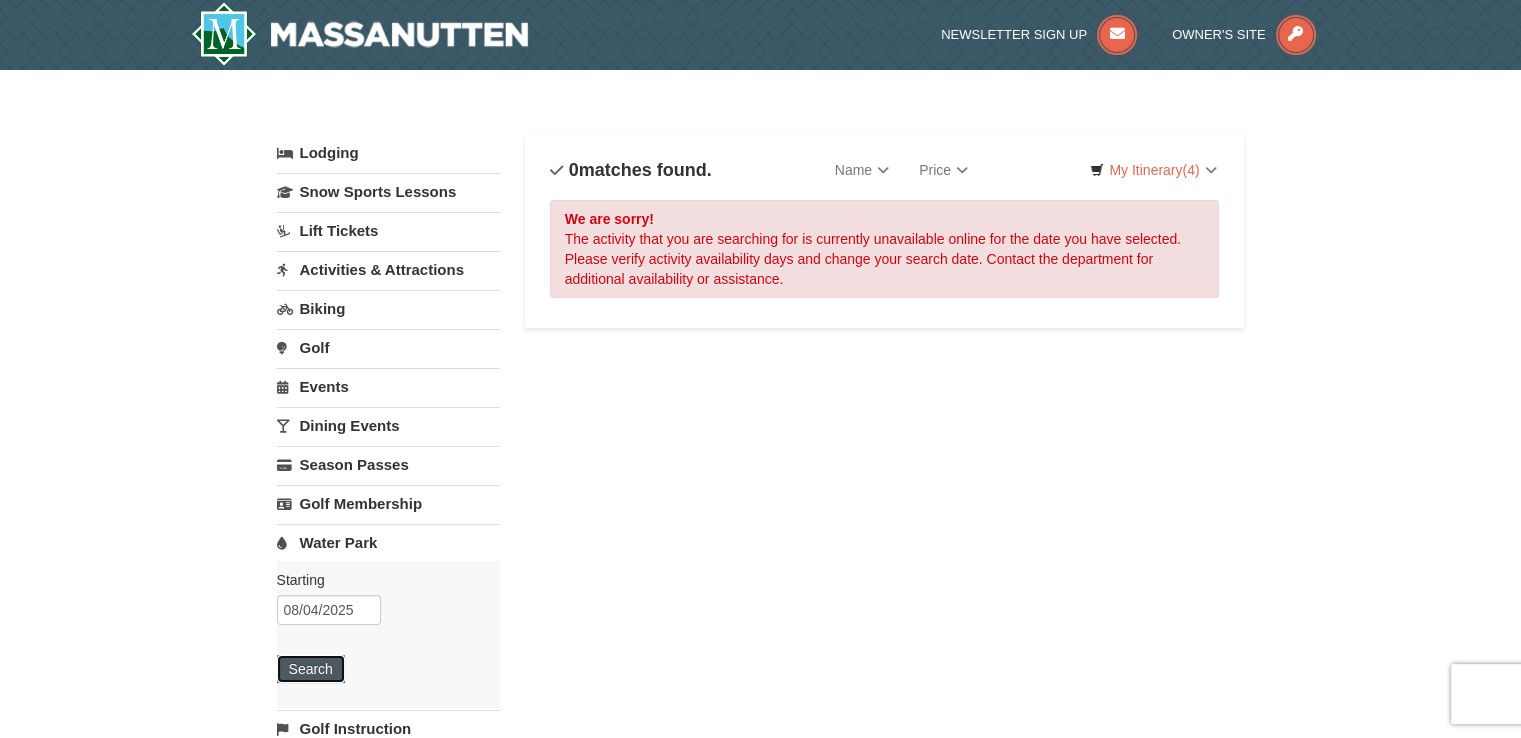 click on "Search" at bounding box center [311, 669] 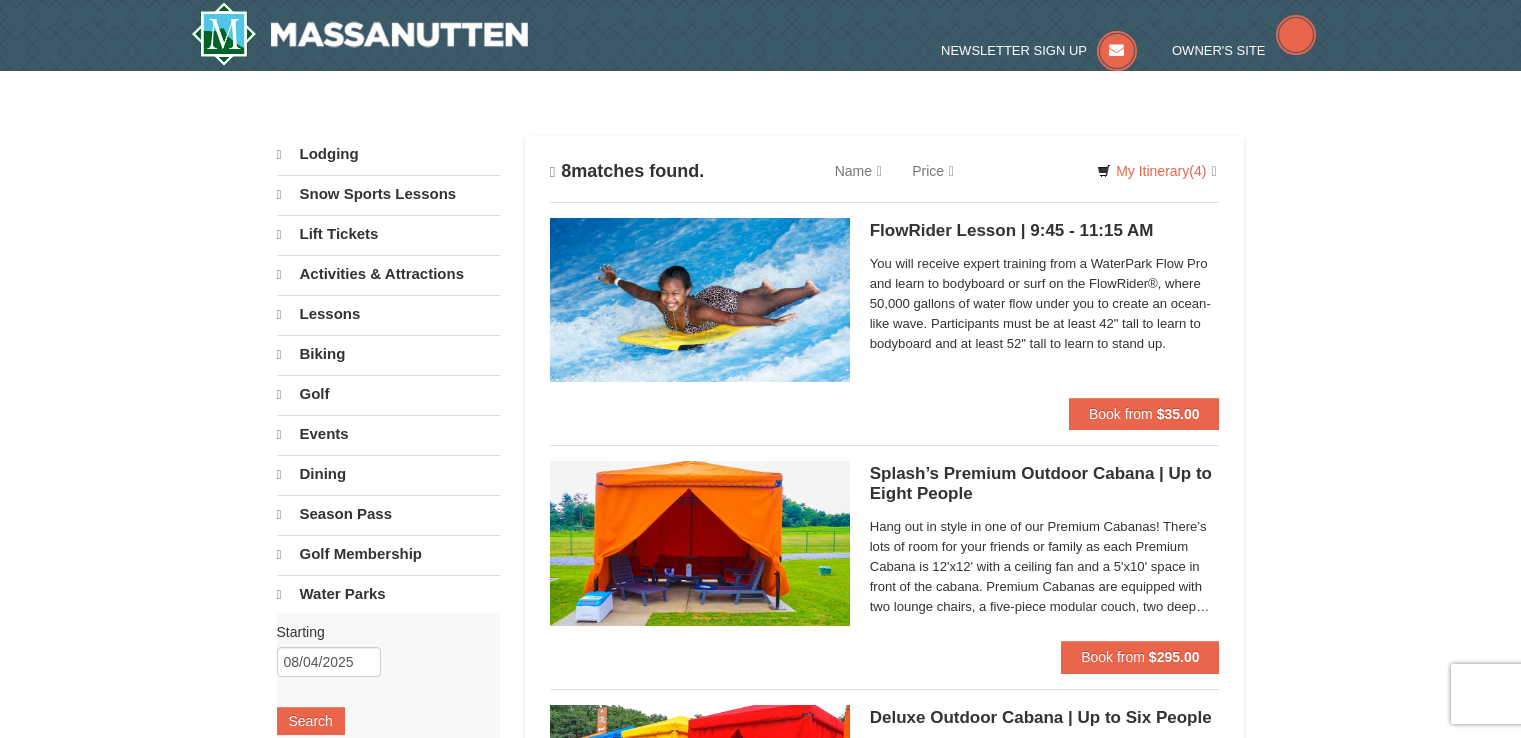 scroll, scrollTop: 0, scrollLeft: 0, axis: both 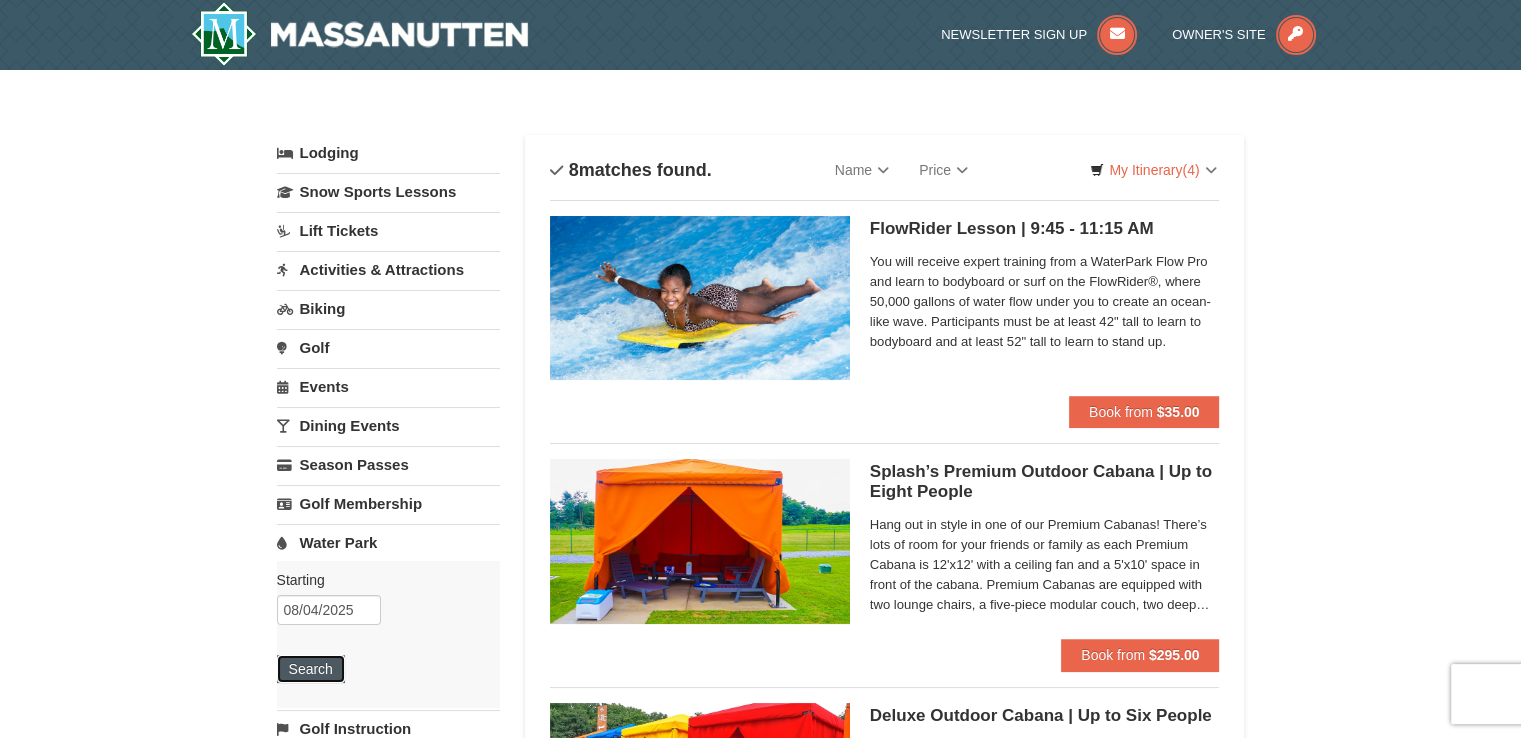 click on "Search" at bounding box center (311, 669) 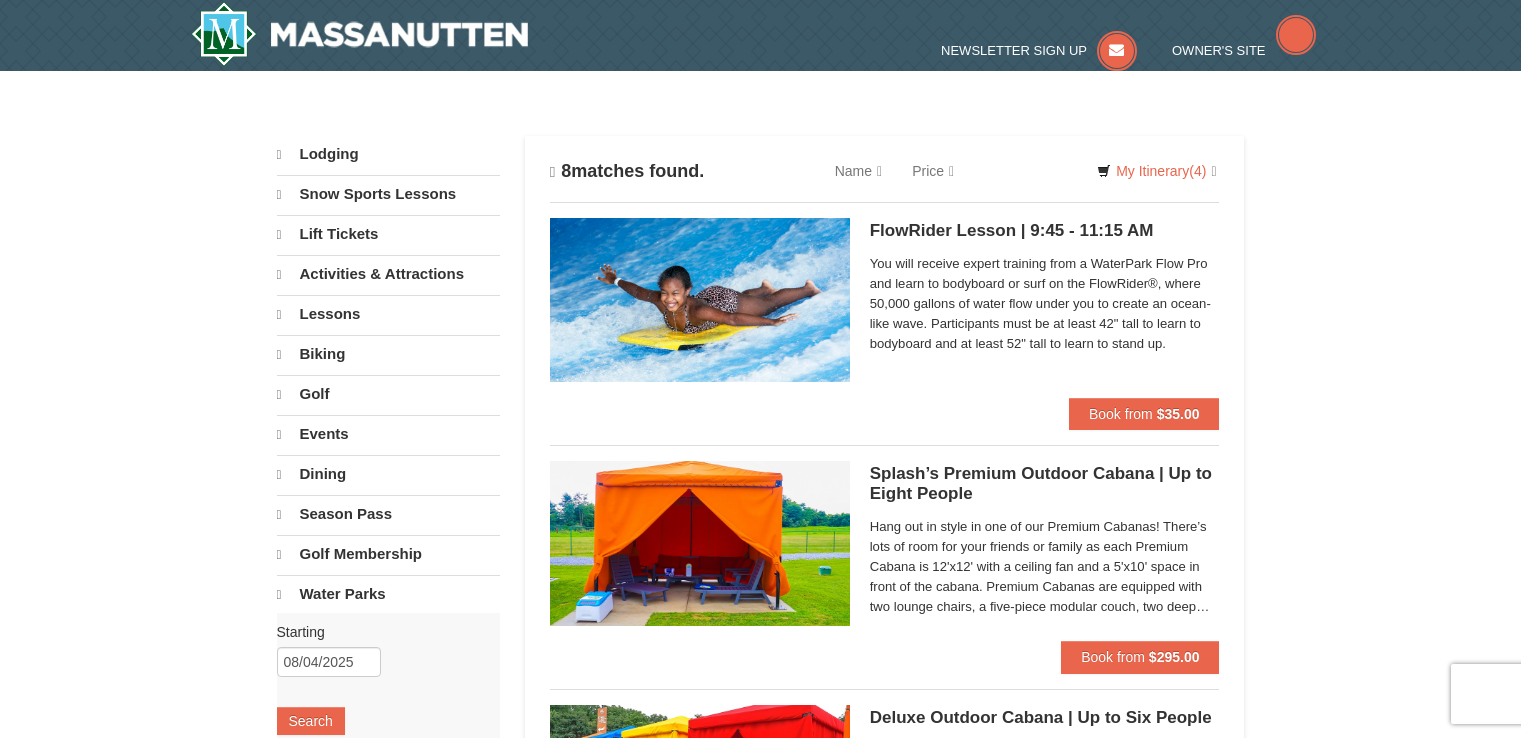 scroll, scrollTop: 0, scrollLeft: 0, axis: both 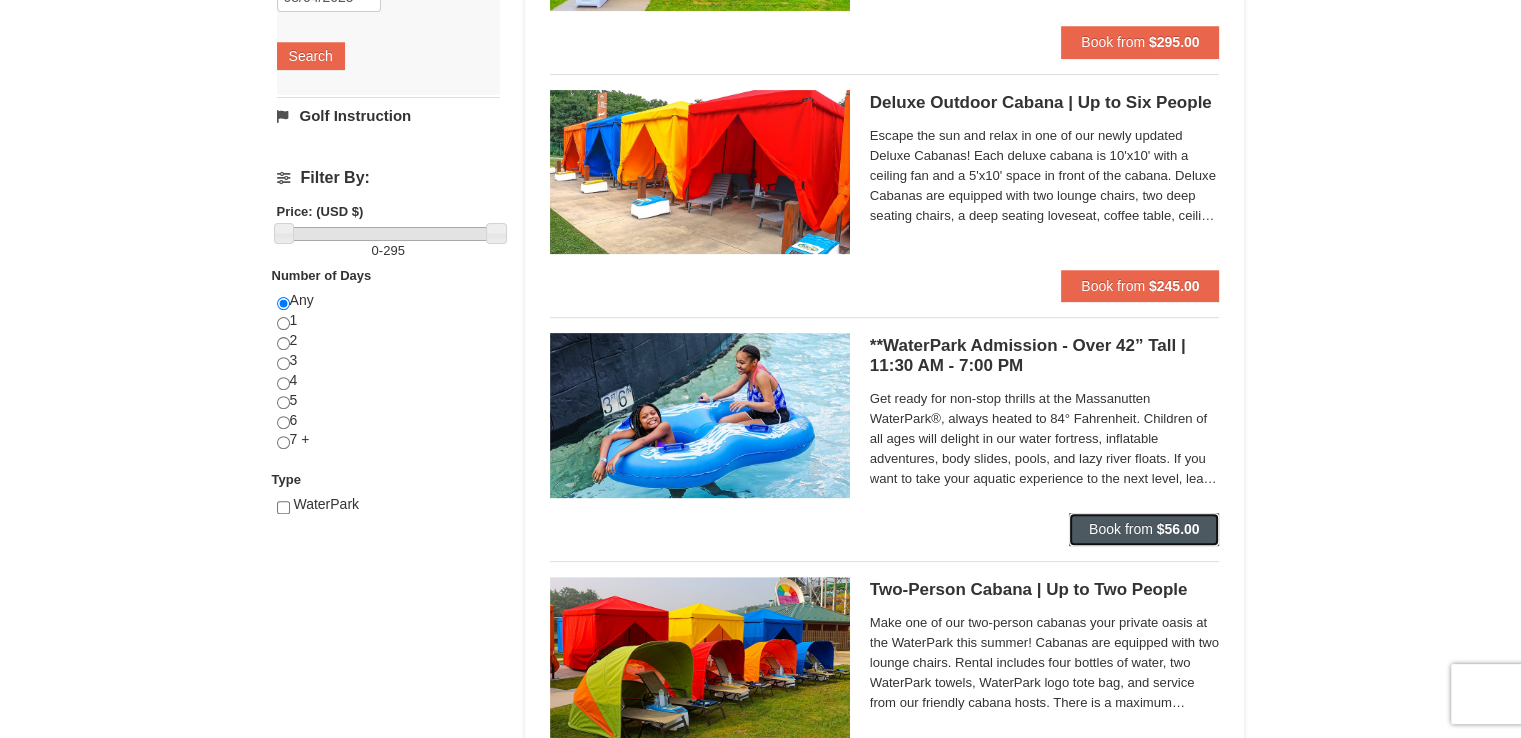 click on "Book from   $56.00" at bounding box center [1144, 529] 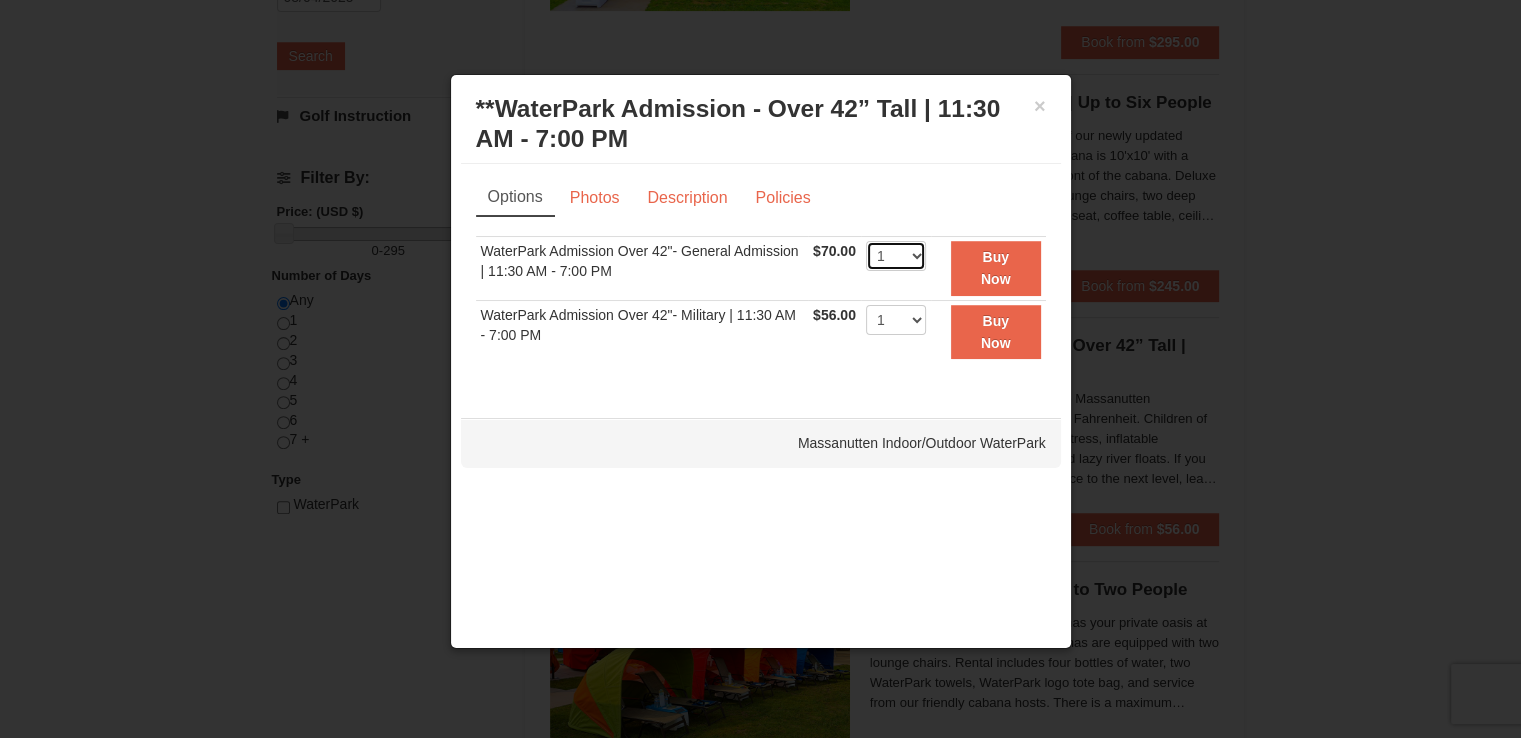 click on "1
2
3
4
5
6
7
8
9
10
11
12
13
14
15
16
17
18
19
20
21 22" at bounding box center [896, 256] 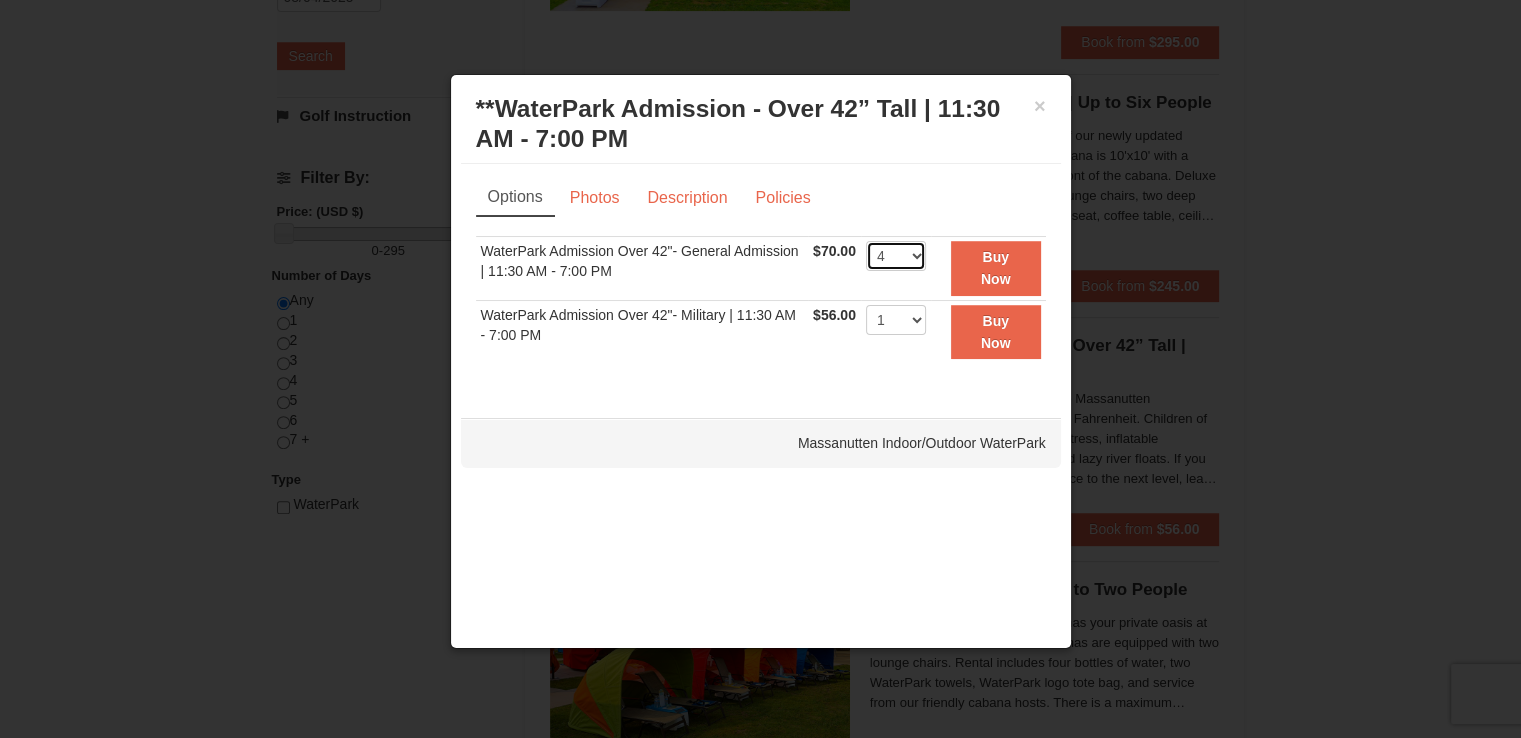 click on "1
2
3
4
5
6
7
8
9
10
11
12
13
14
15
16
17
18
19
20
21 22" at bounding box center [896, 256] 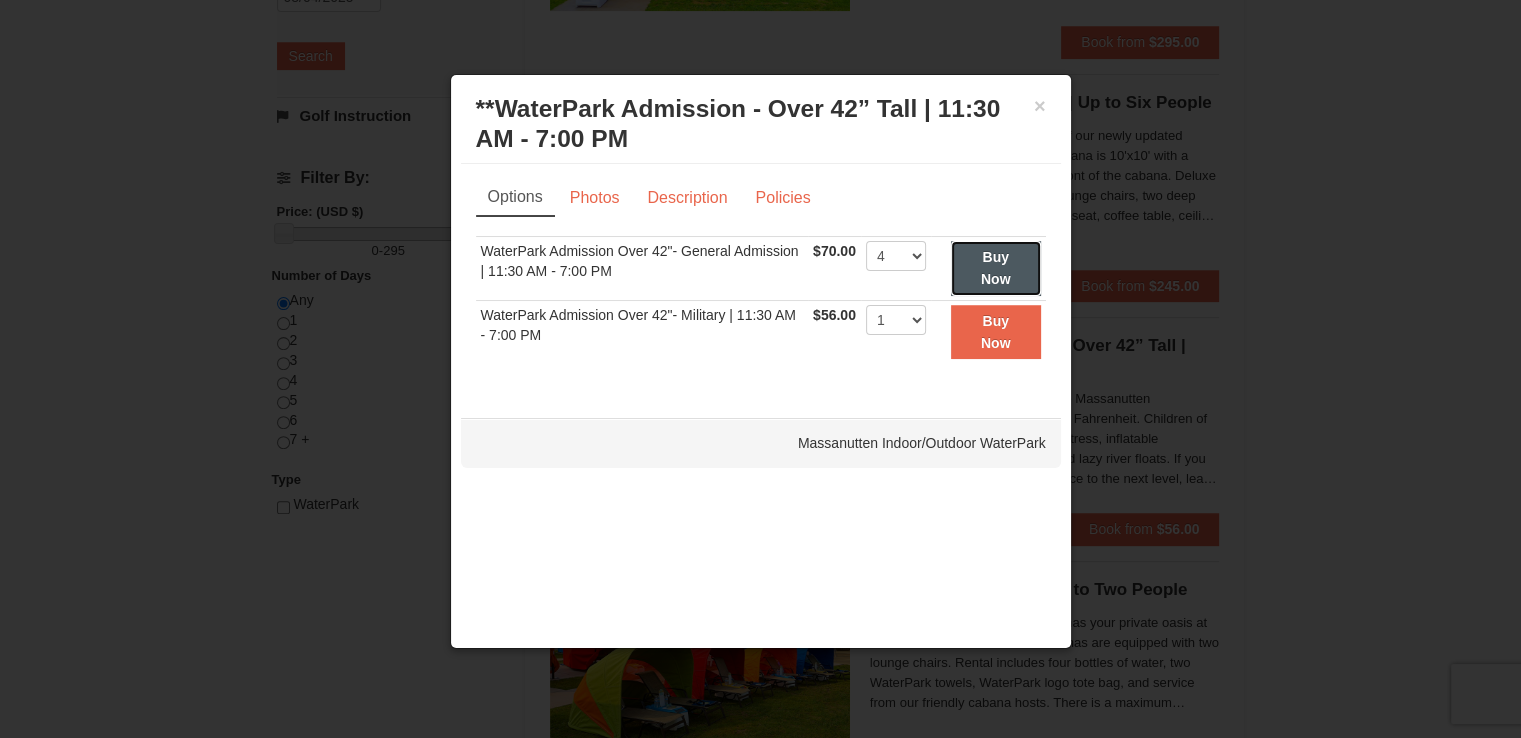 click on "Buy Now" at bounding box center [996, 268] 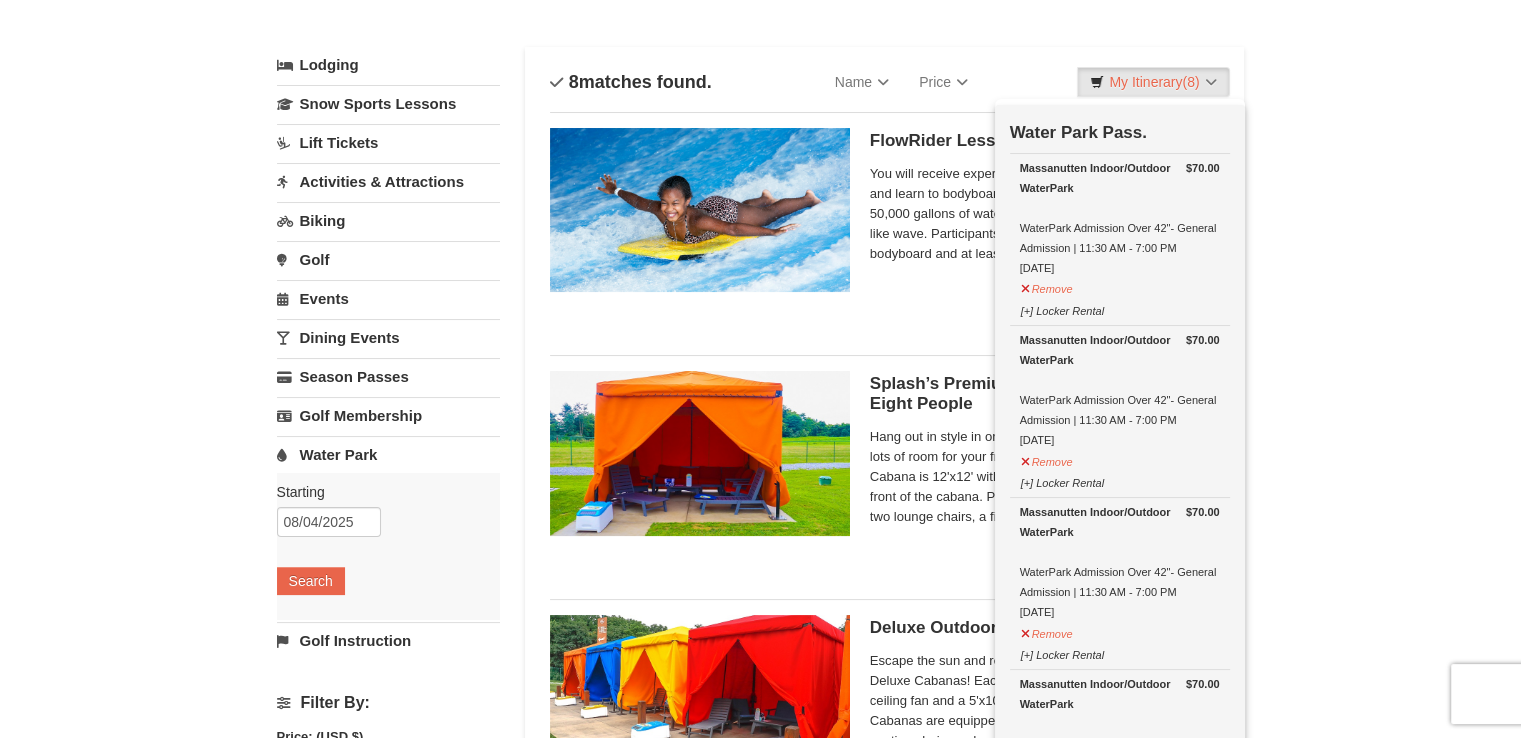 scroll, scrollTop: 89, scrollLeft: 0, axis: vertical 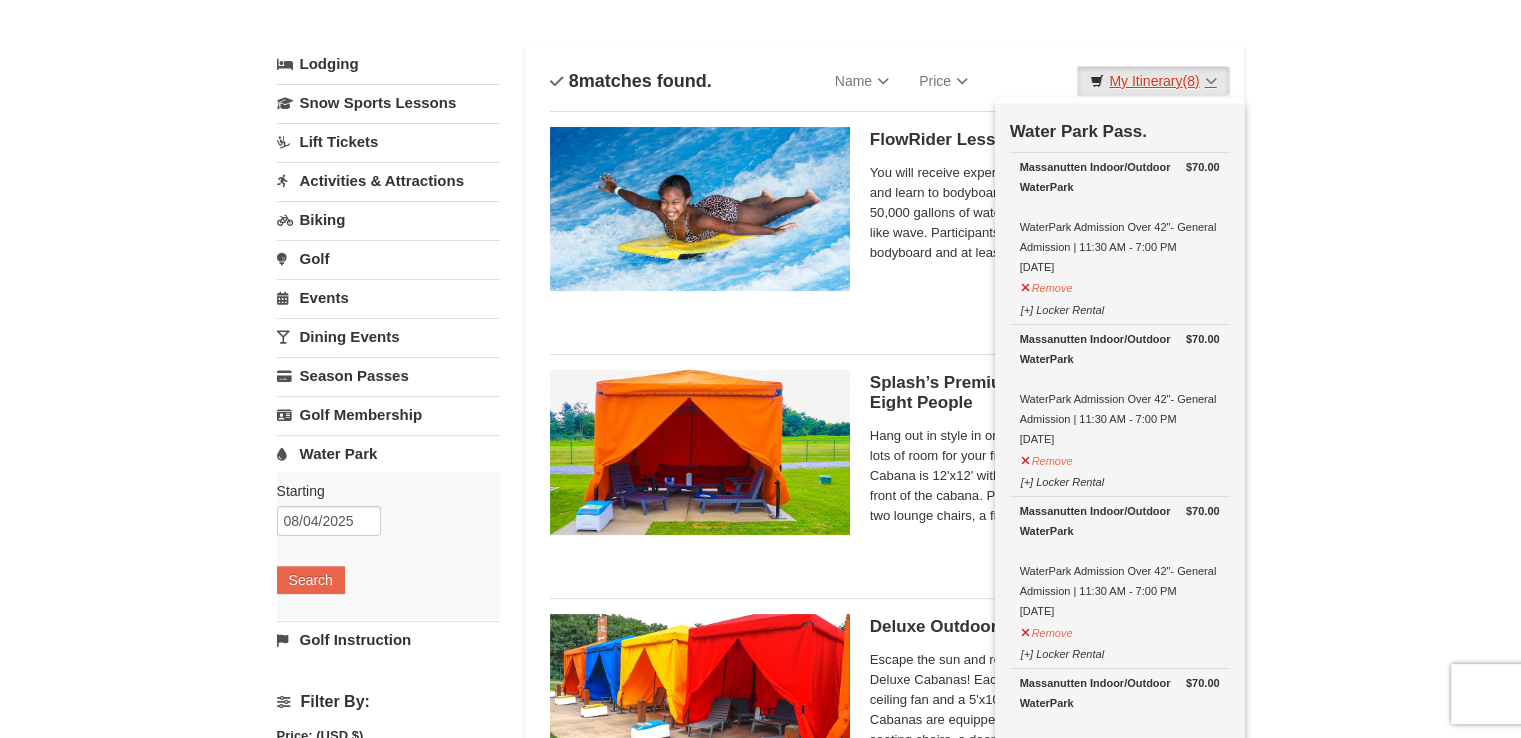 click on "My Itinerary (8)" at bounding box center (1153, 81) 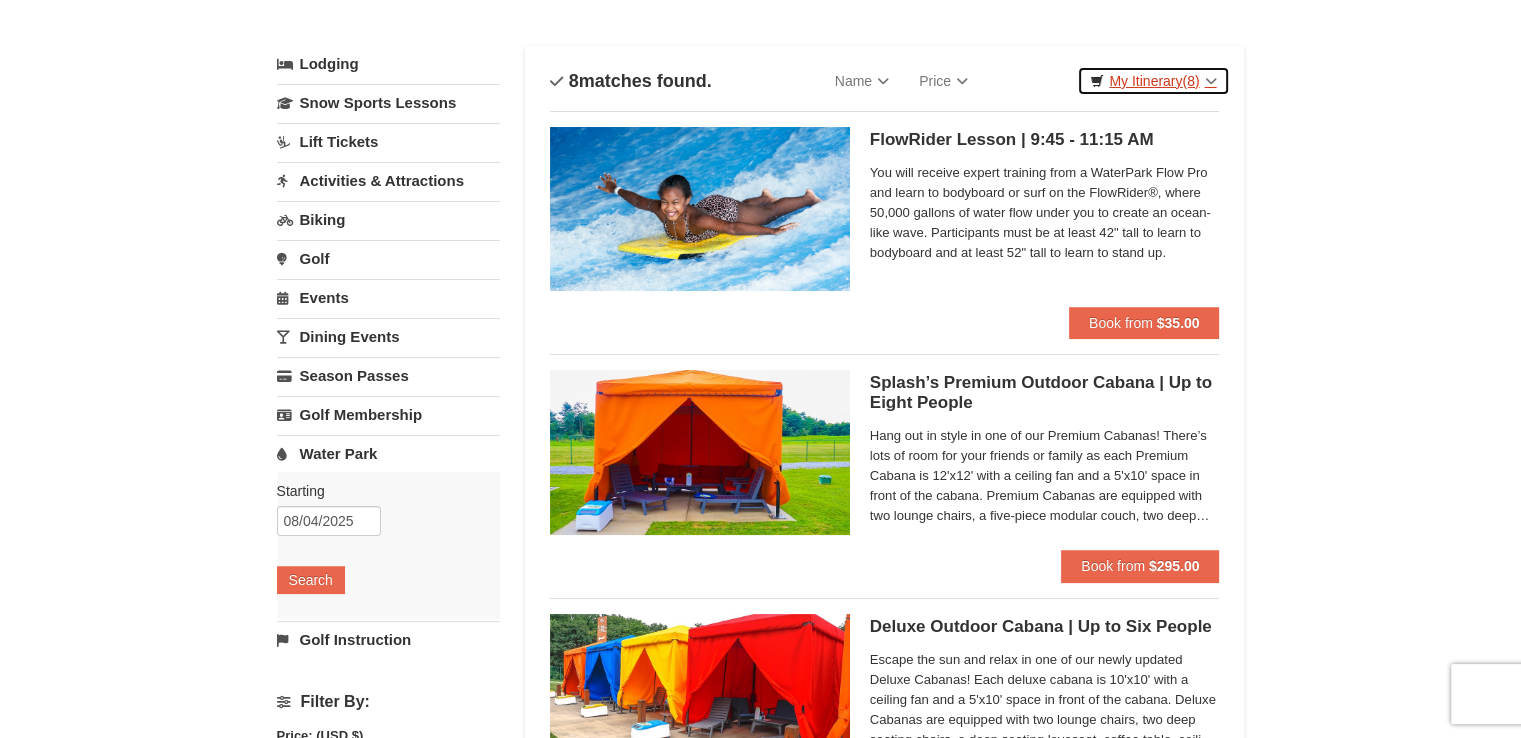 click on "My Itinerary (8)" at bounding box center [1153, 81] 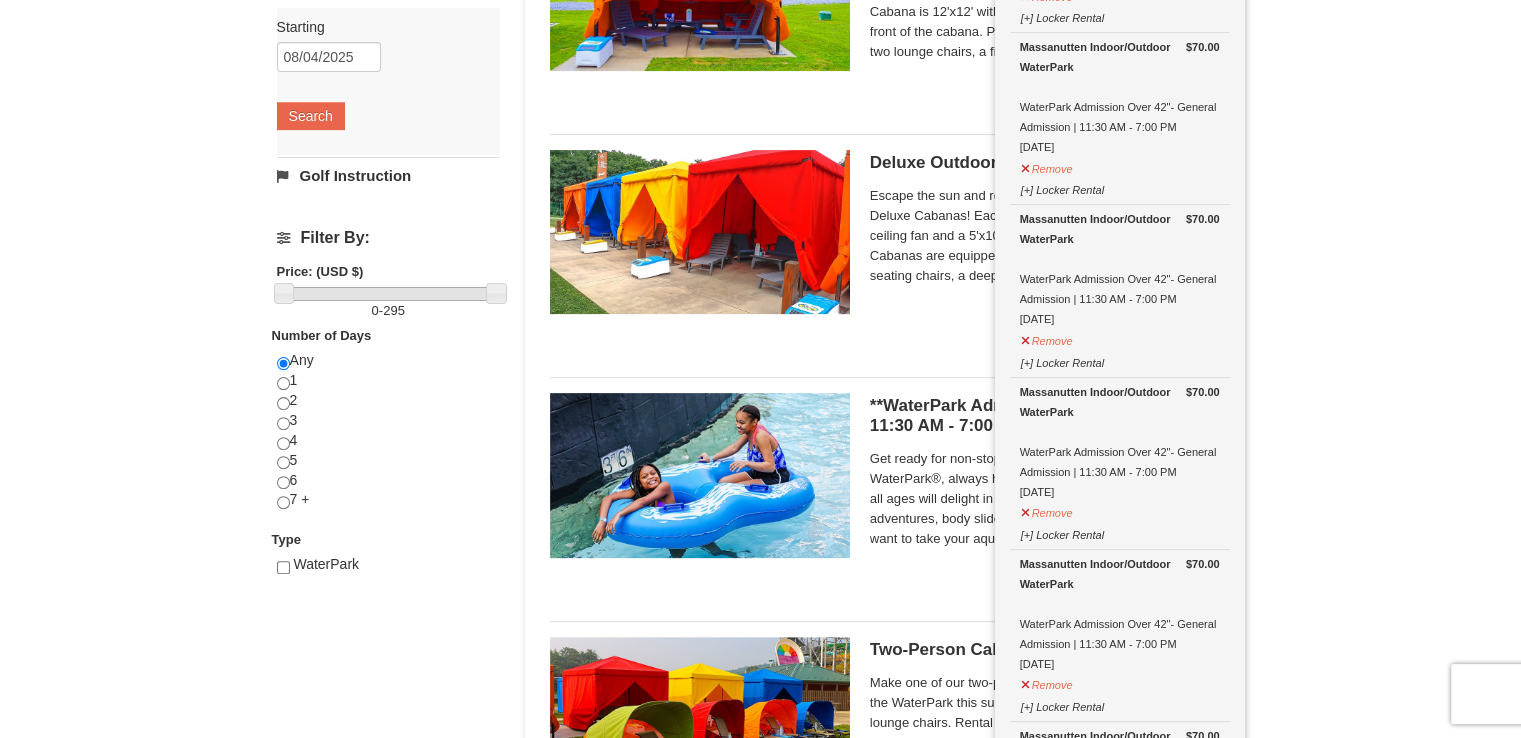scroll, scrollTop: 556, scrollLeft: 0, axis: vertical 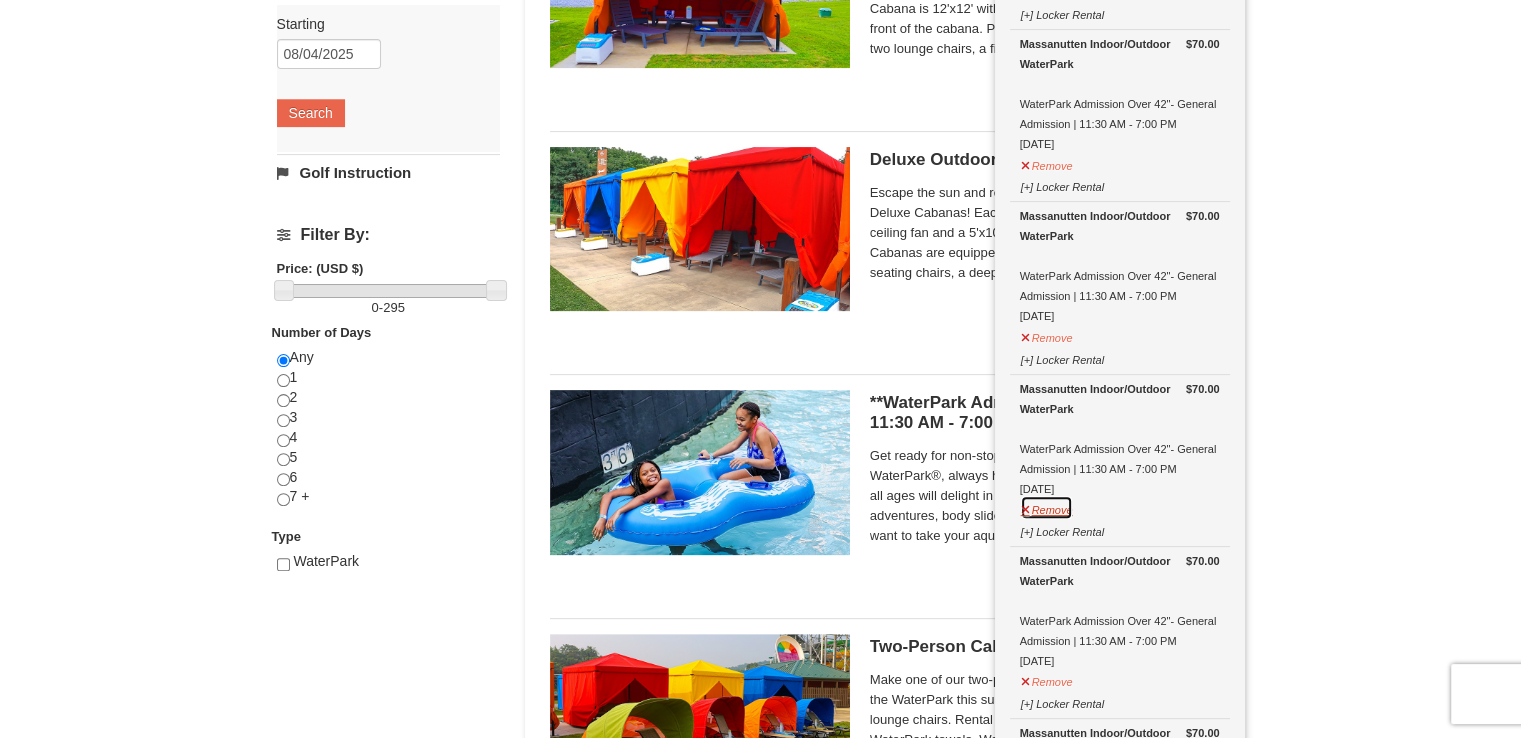 click on "Remove" at bounding box center [1047, 507] 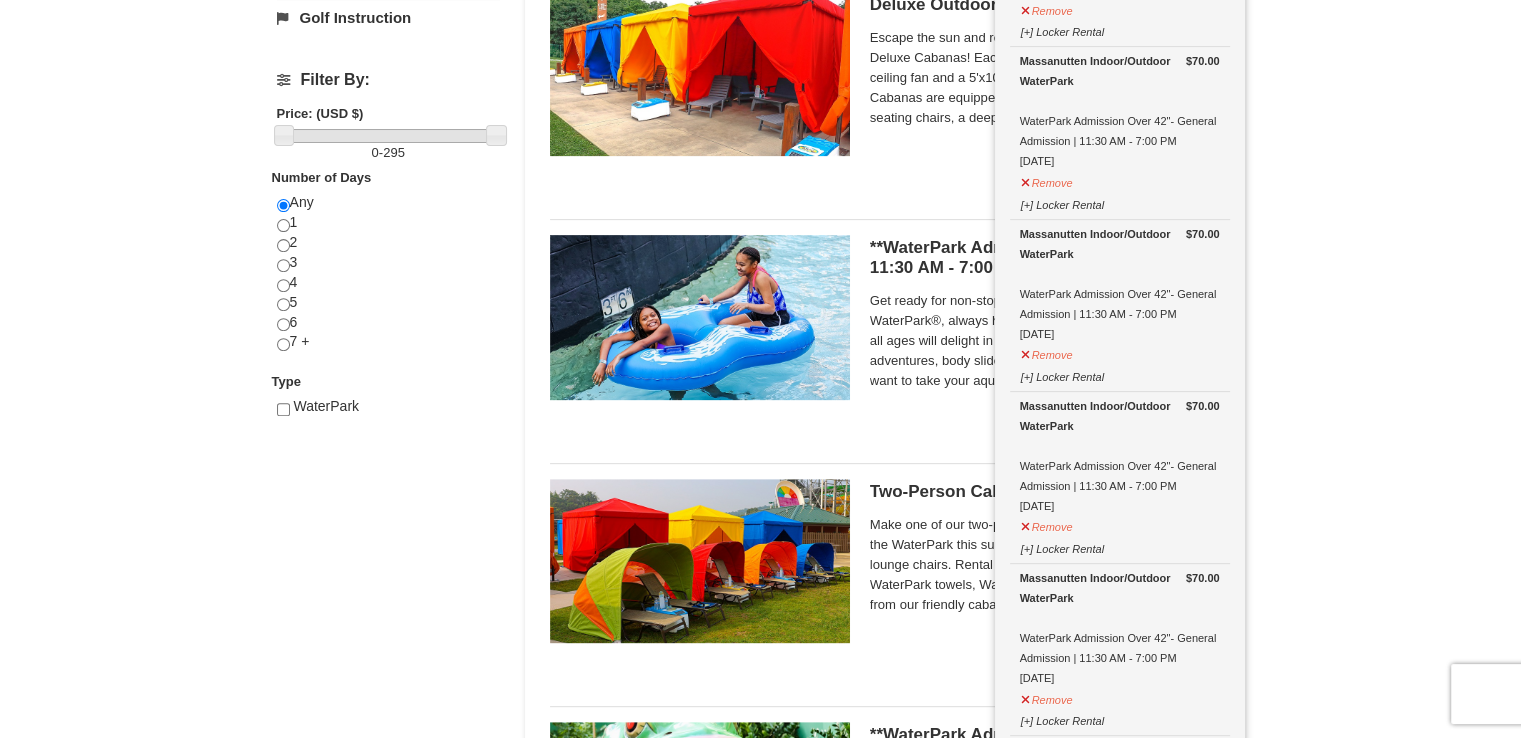 scroll, scrollTop: 720, scrollLeft: 0, axis: vertical 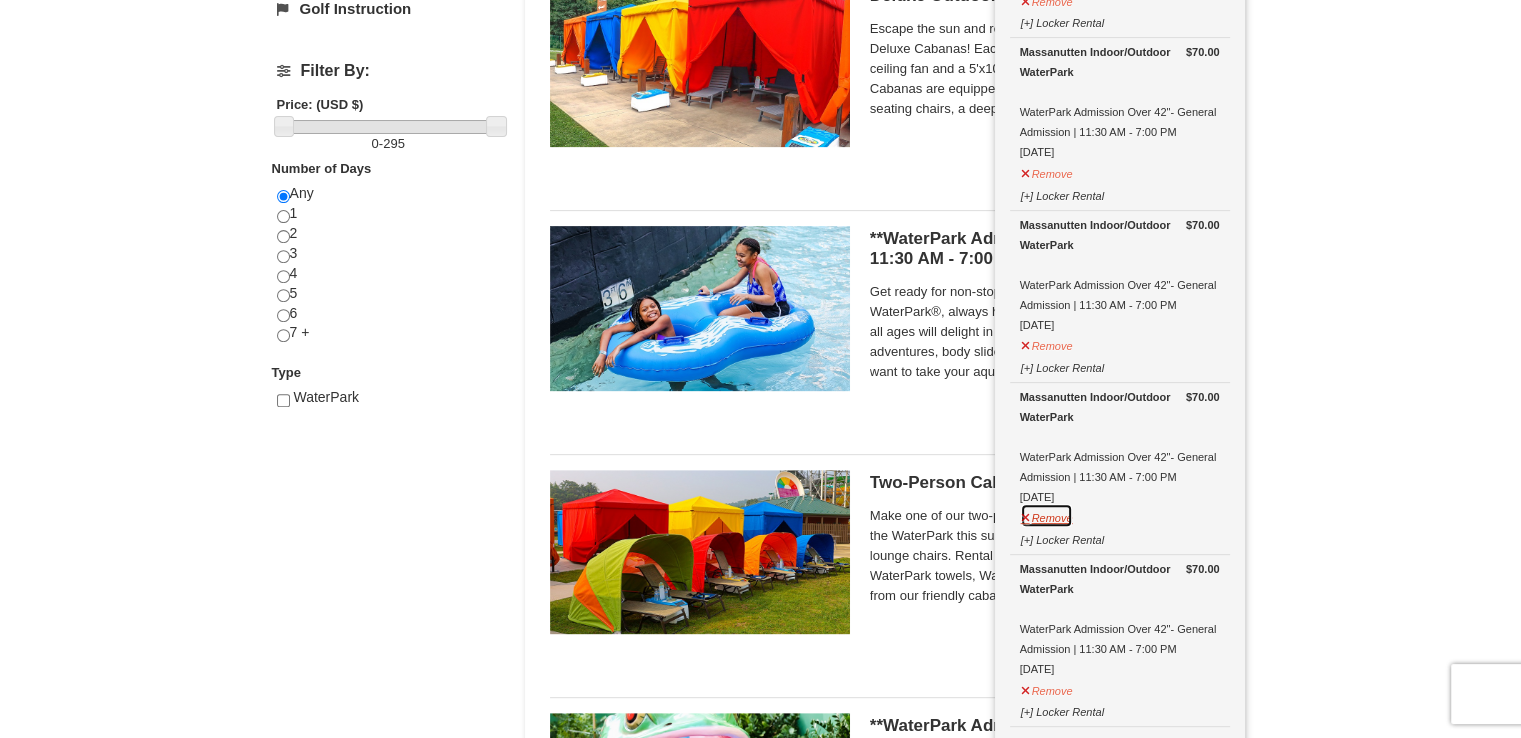 click on "Remove" at bounding box center [1047, 515] 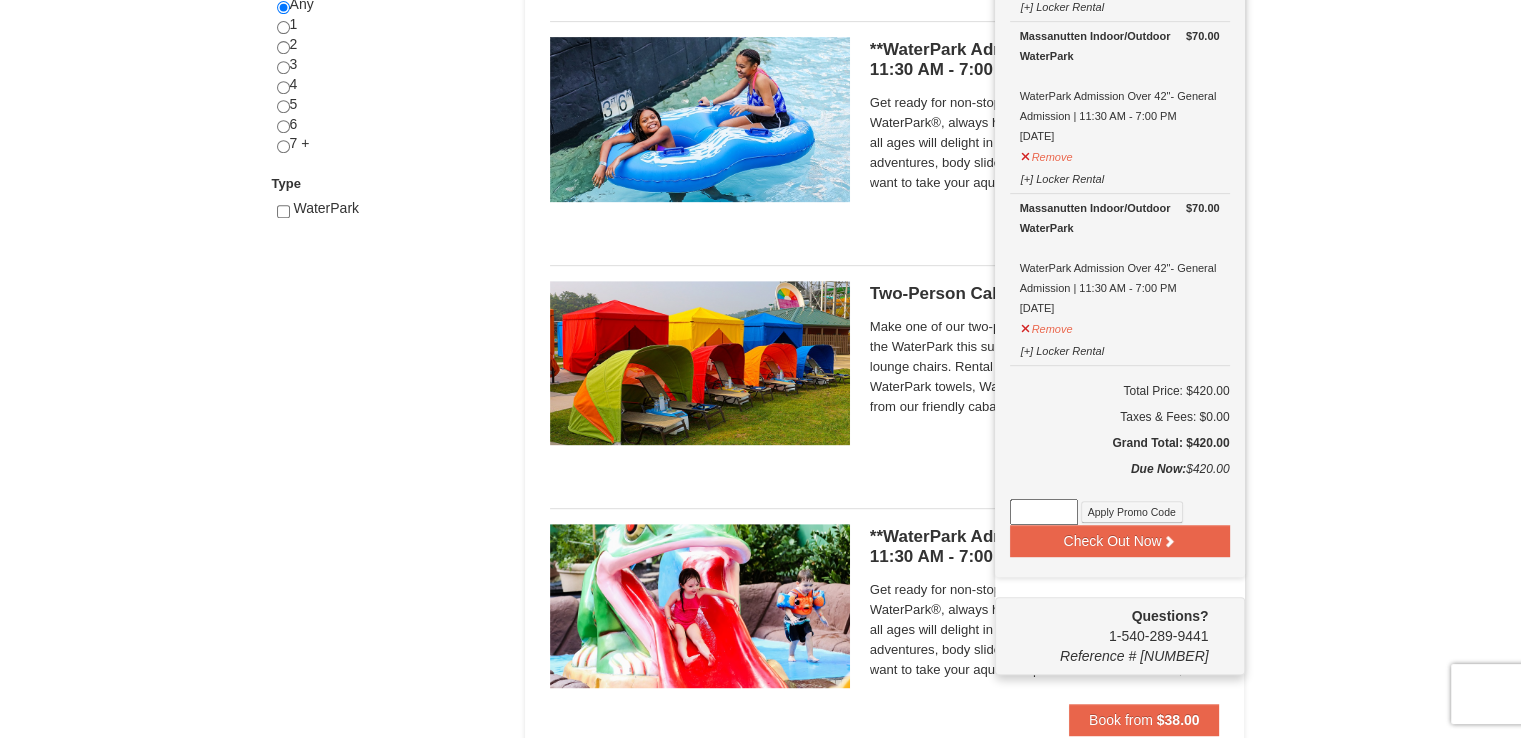 scroll, scrollTop: 912, scrollLeft: 0, axis: vertical 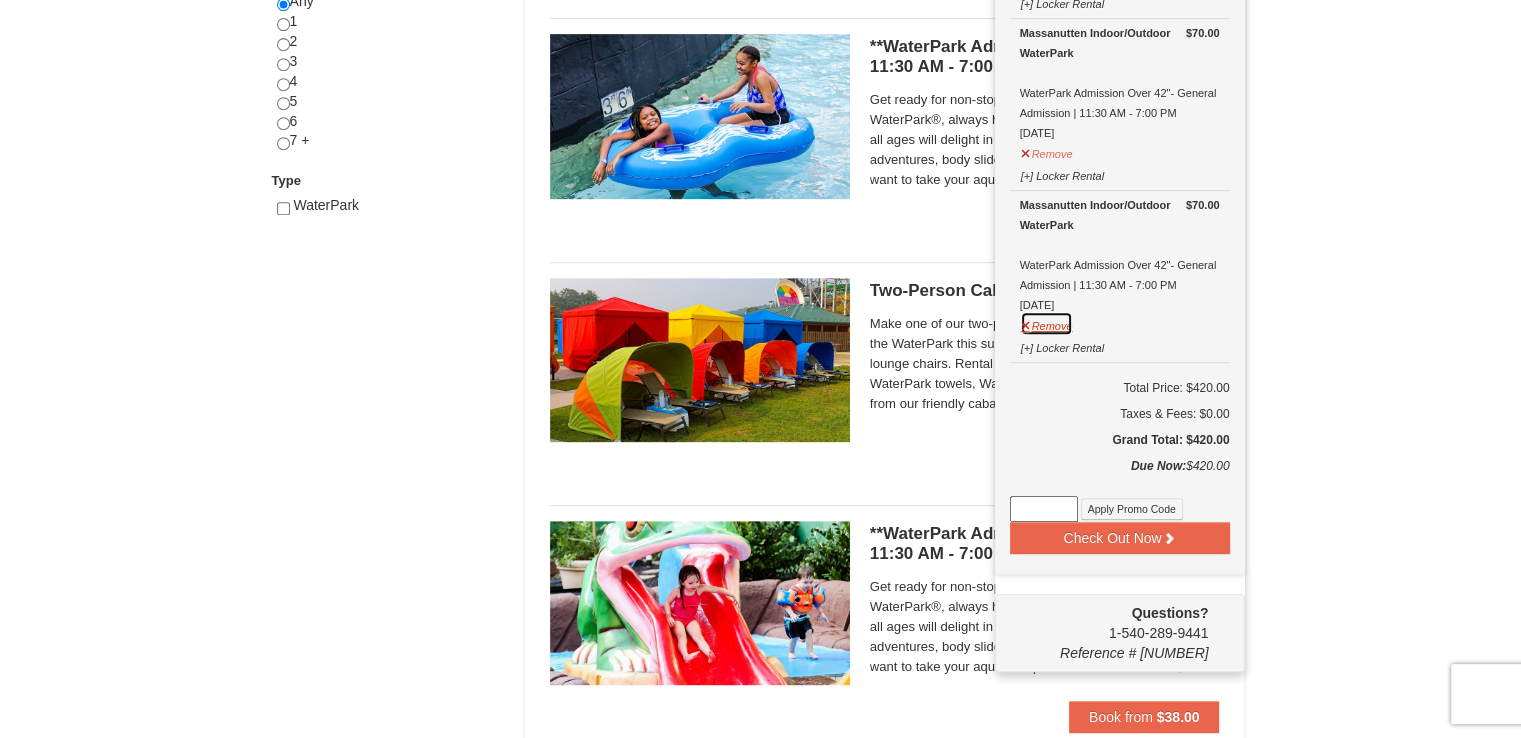 click on "Remove" at bounding box center (1047, 323) 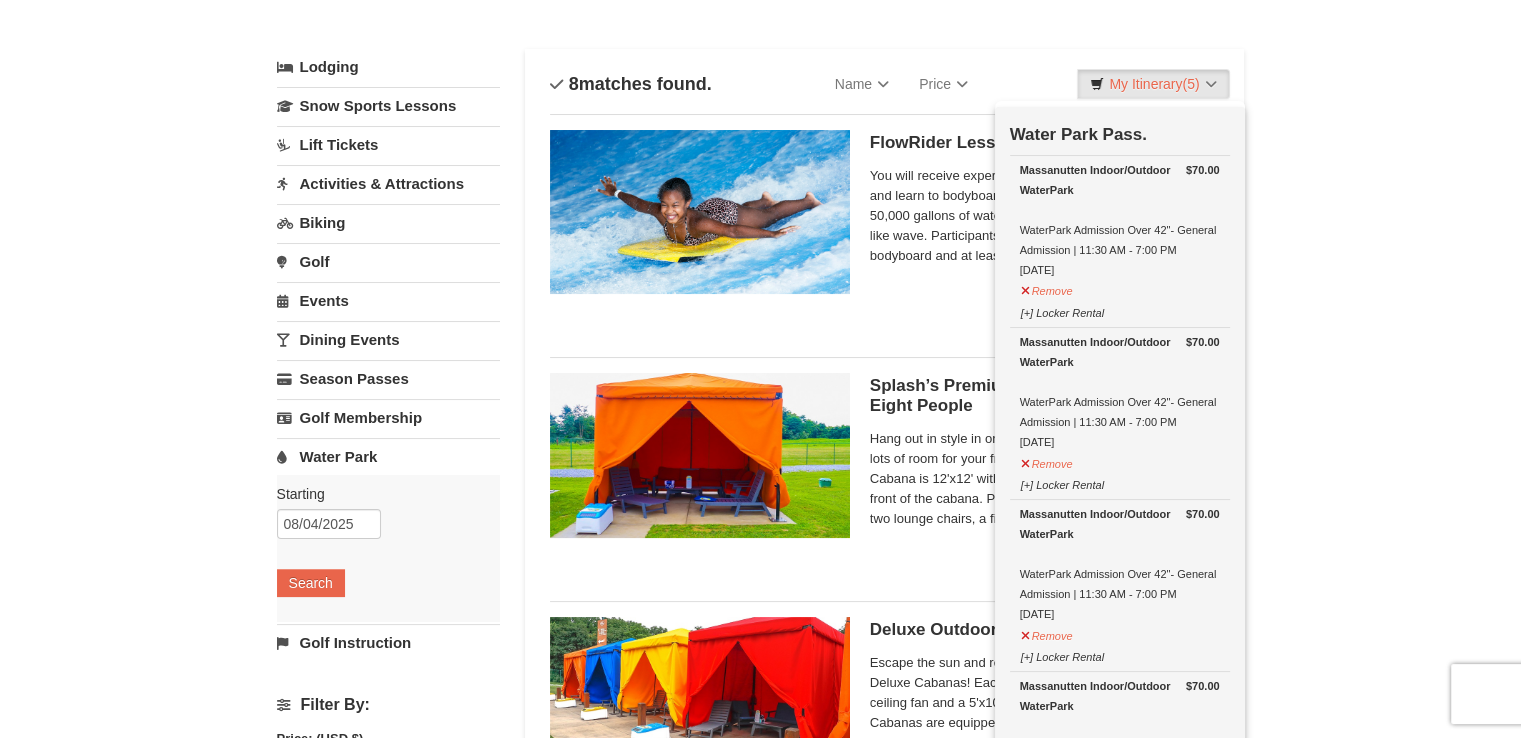 scroll, scrollTop: 74, scrollLeft: 0, axis: vertical 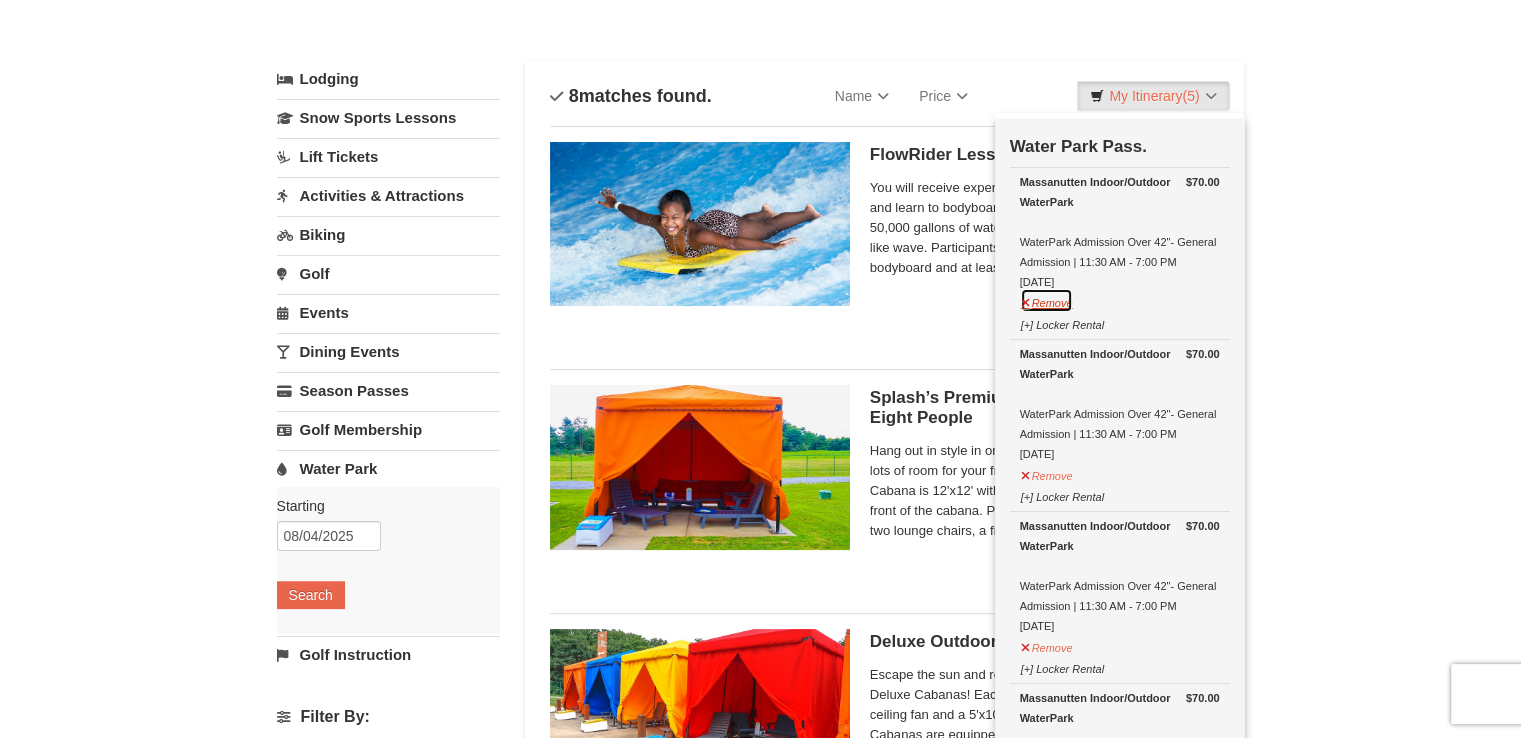 click on "Remove" at bounding box center [1047, 300] 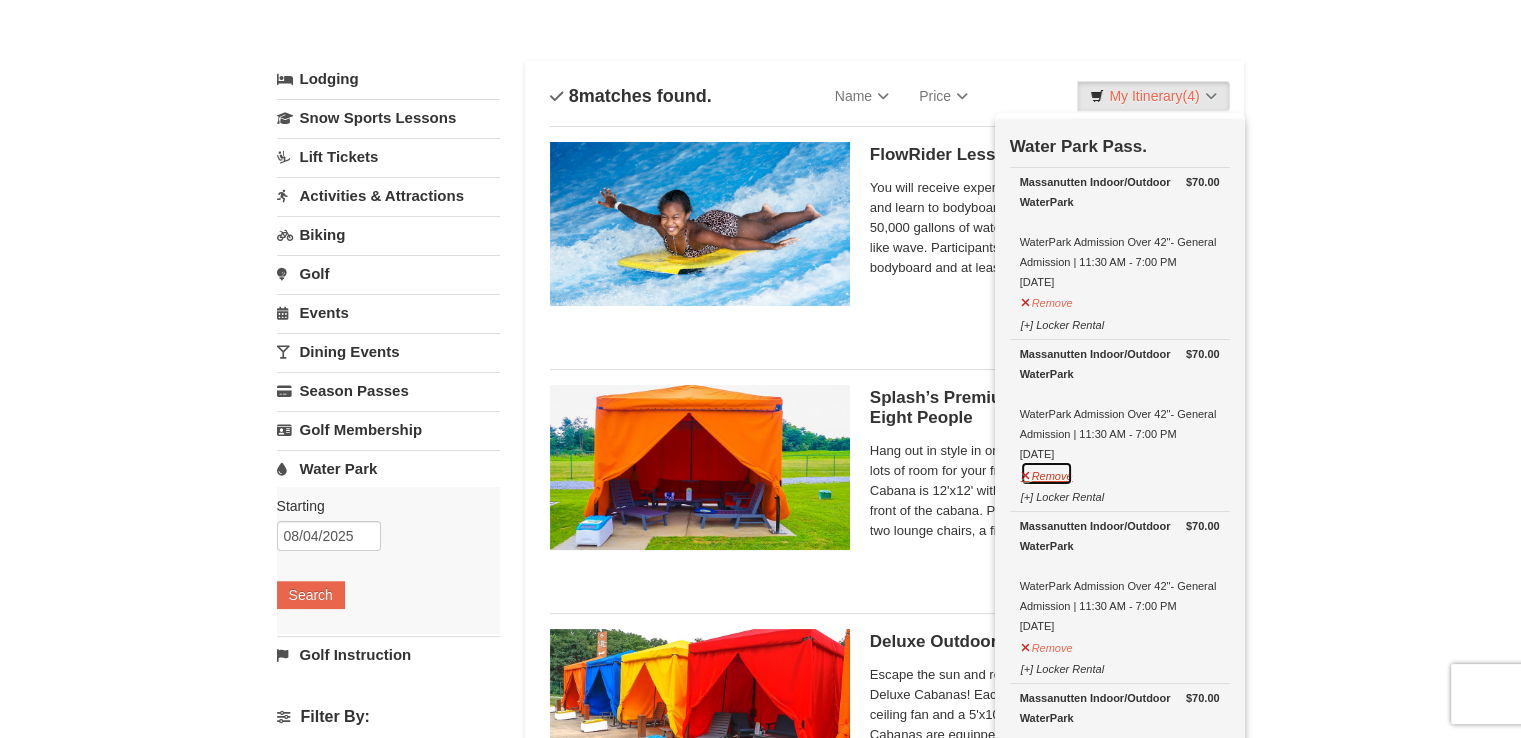 click on "Remove" at bounding box center (1047, 473) 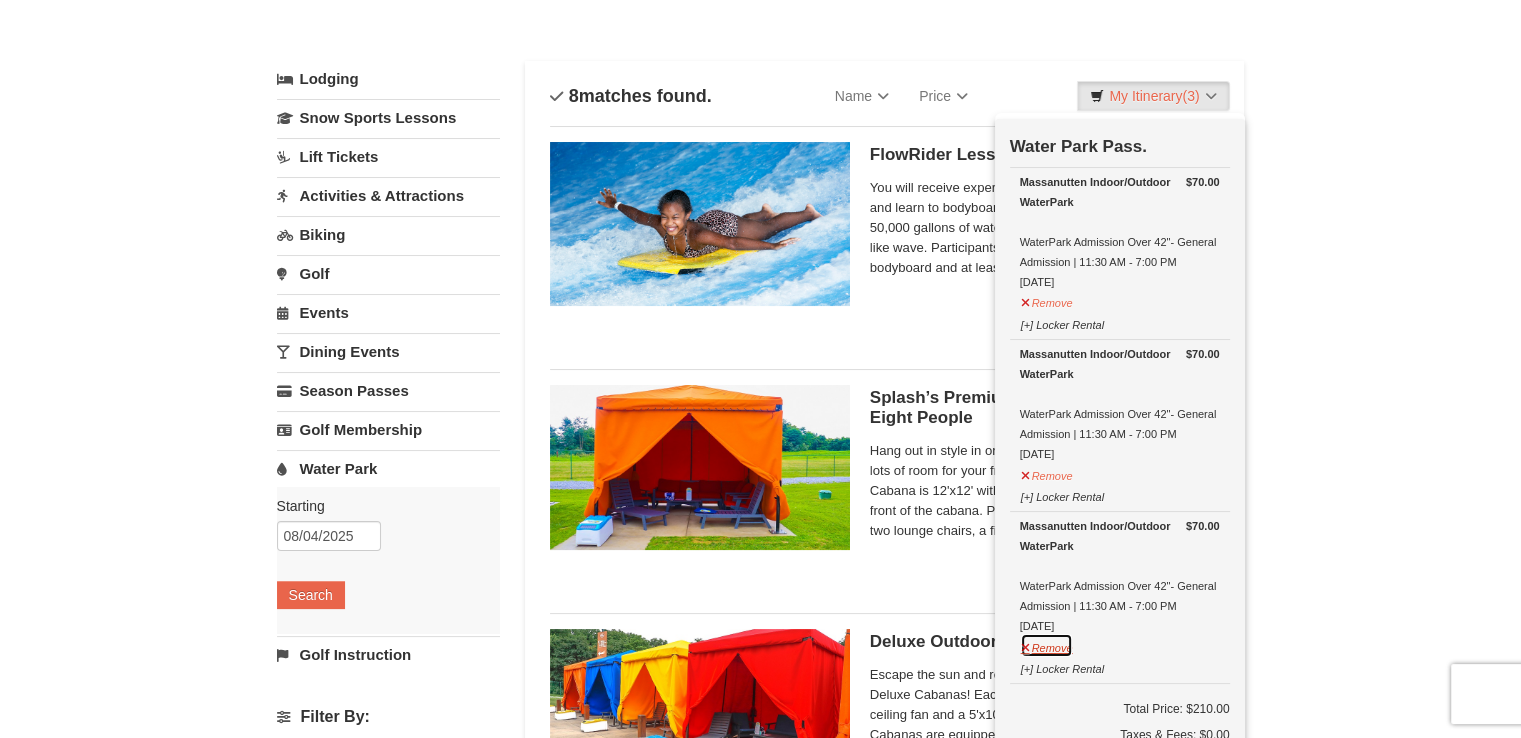 click on "Remove" at bounding box center (1047, 645) 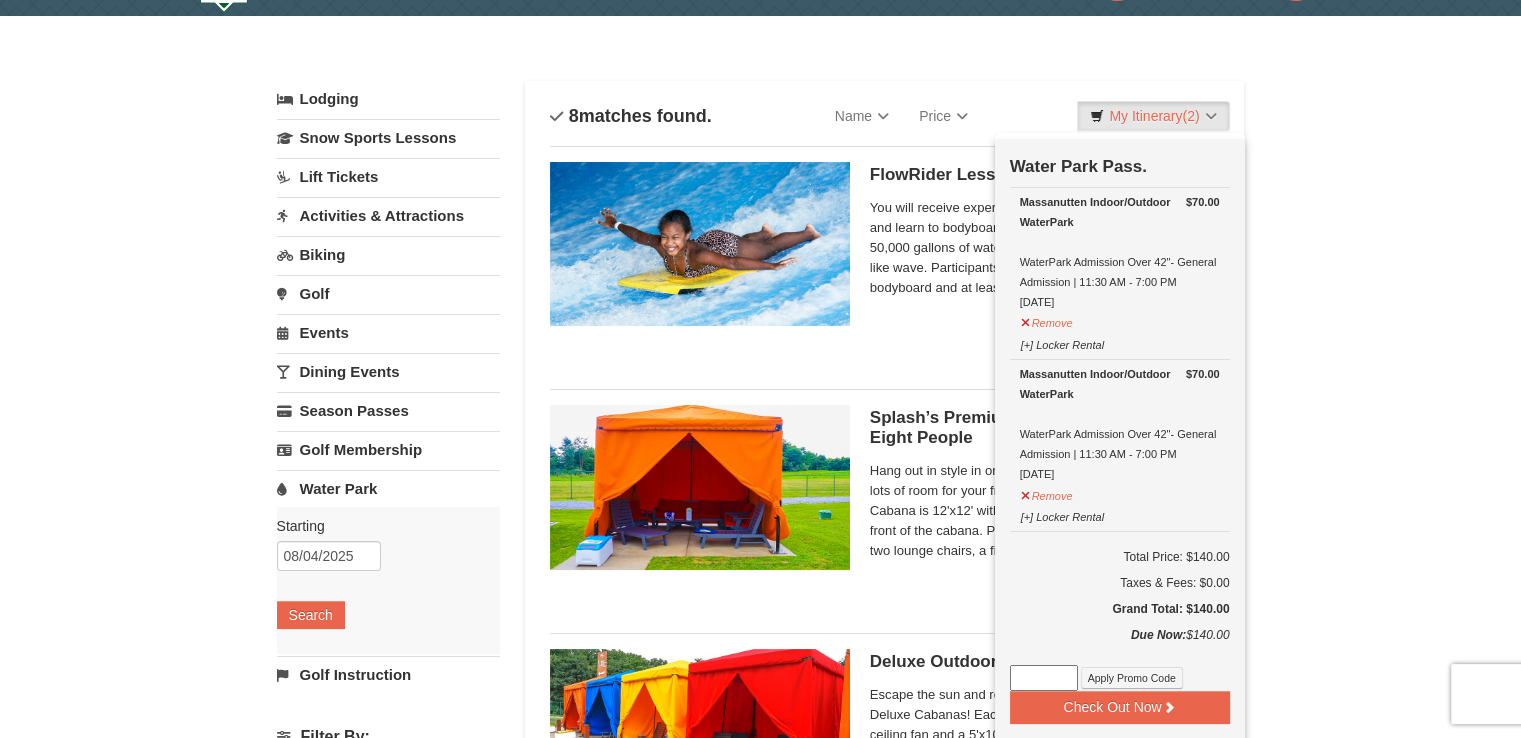 scroll, scrollTop: 44, scrollLeft: 0, axis: vertical 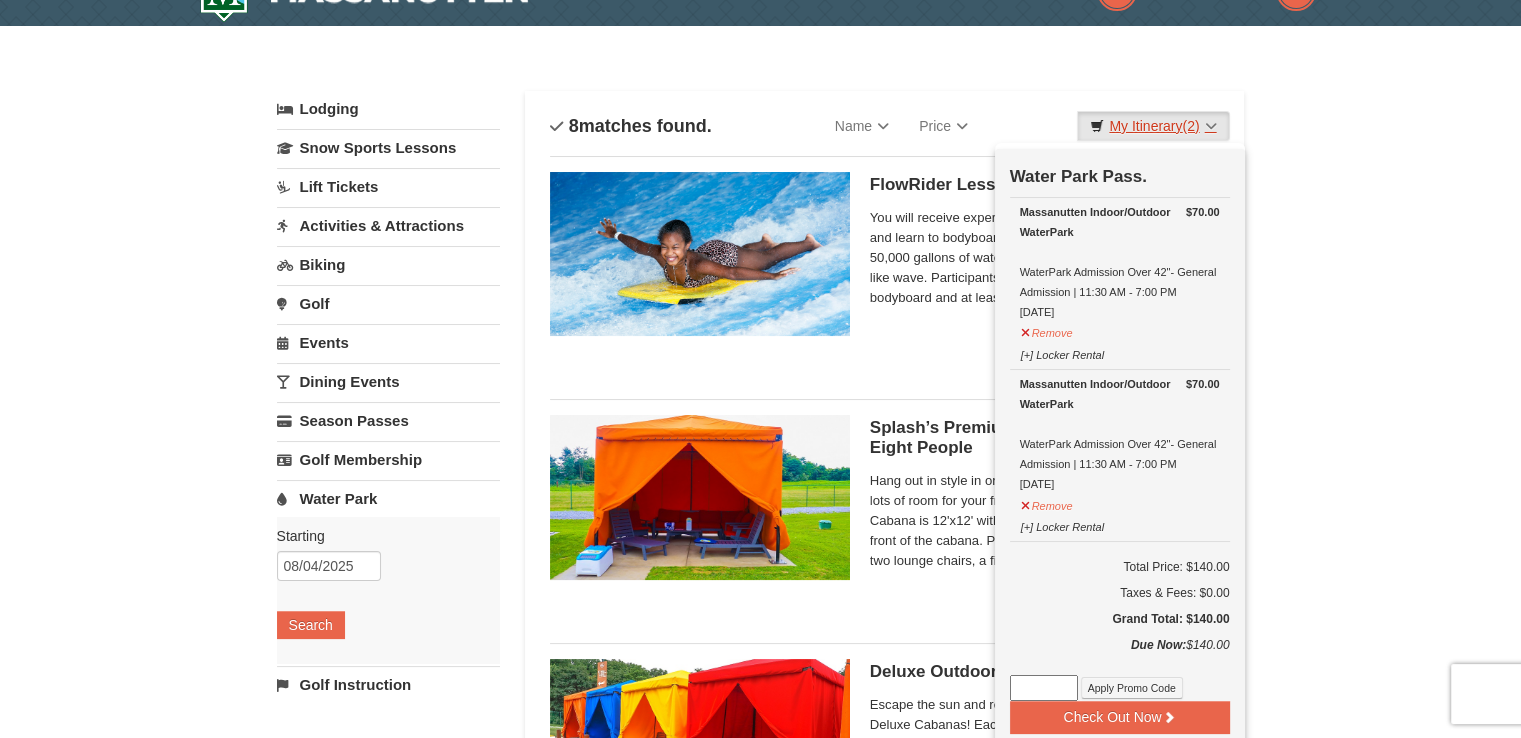 click on "(2)" at bounding box center (1190, 126) 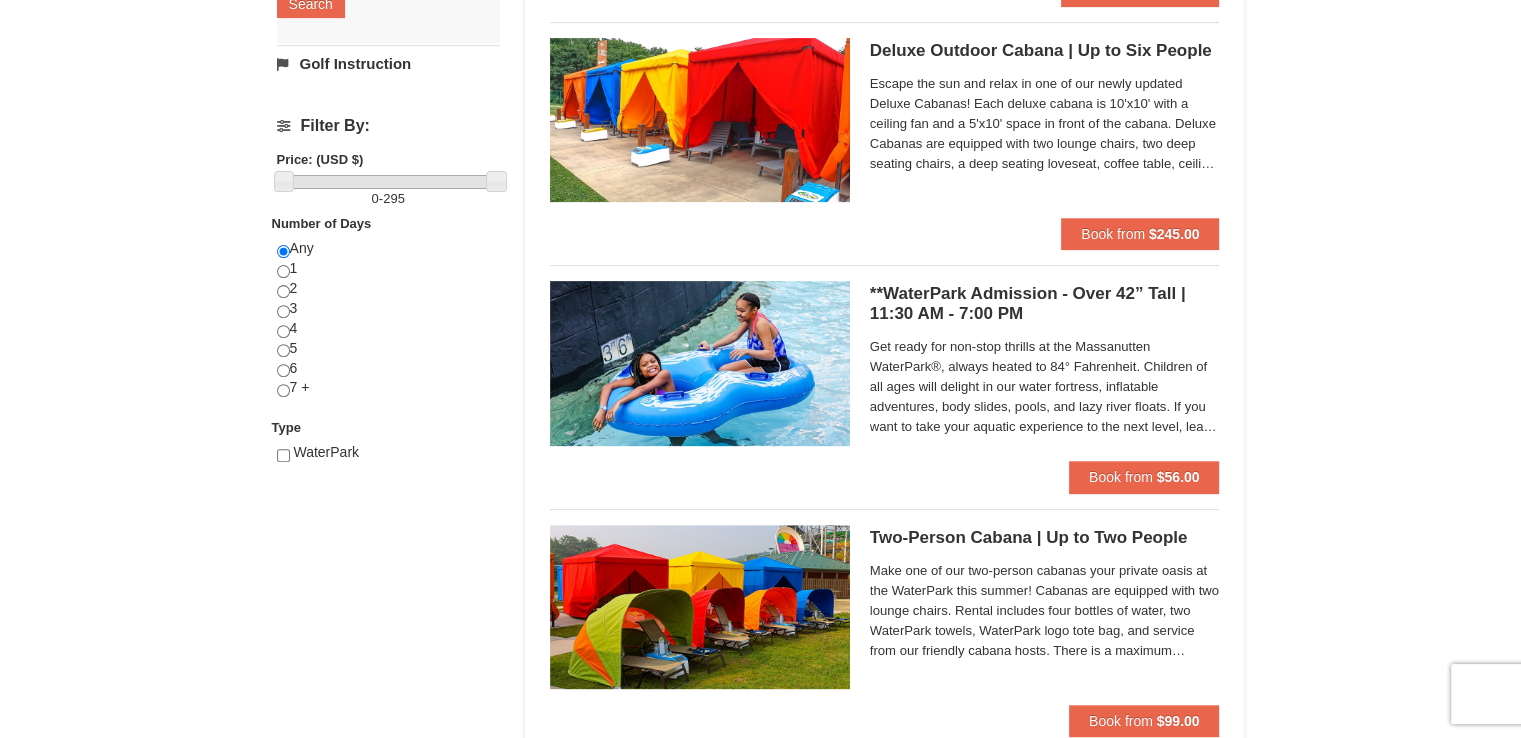 scroll, scrollTop: 678, scrollLeft: 0, axis: vertical 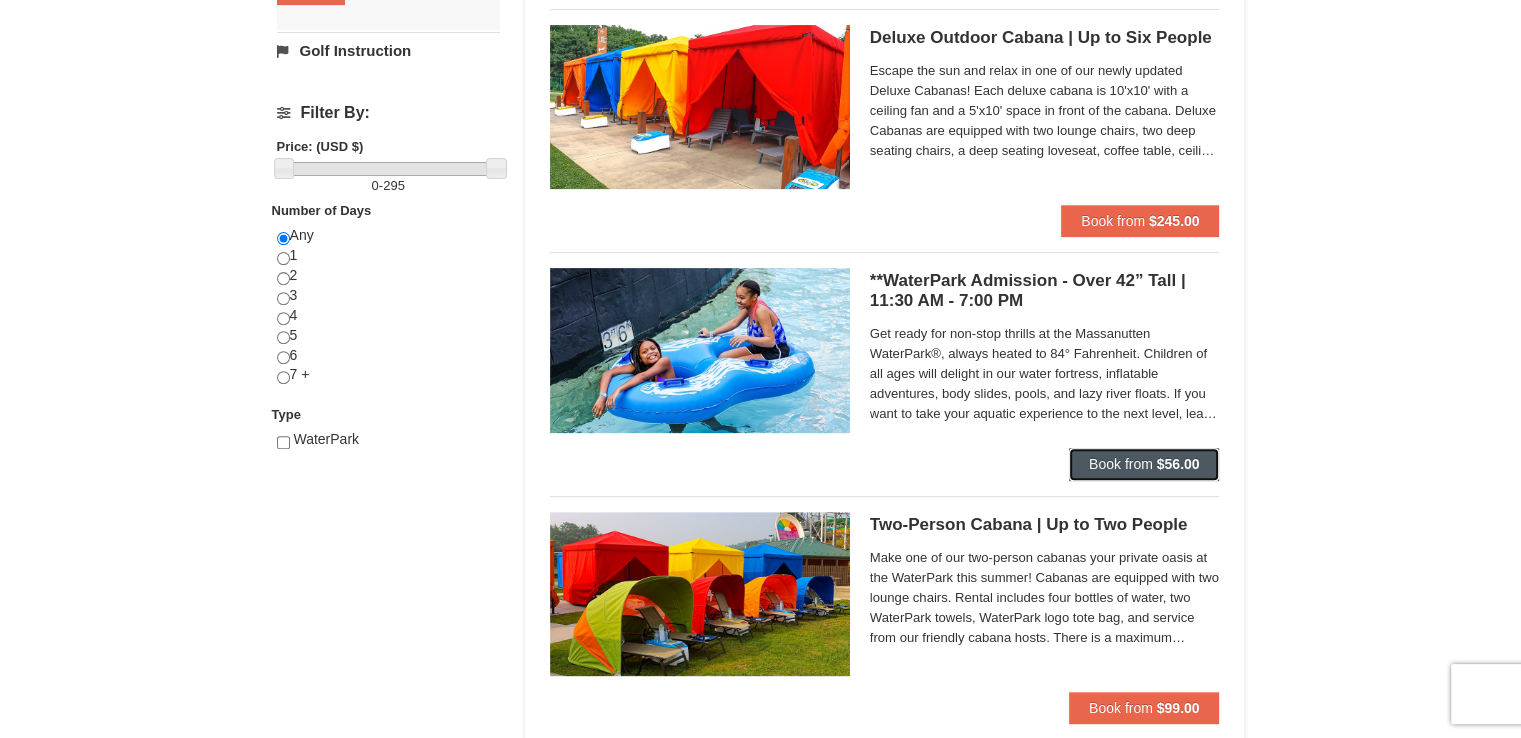 click on "Book from" at bounding box center (1121, 464) 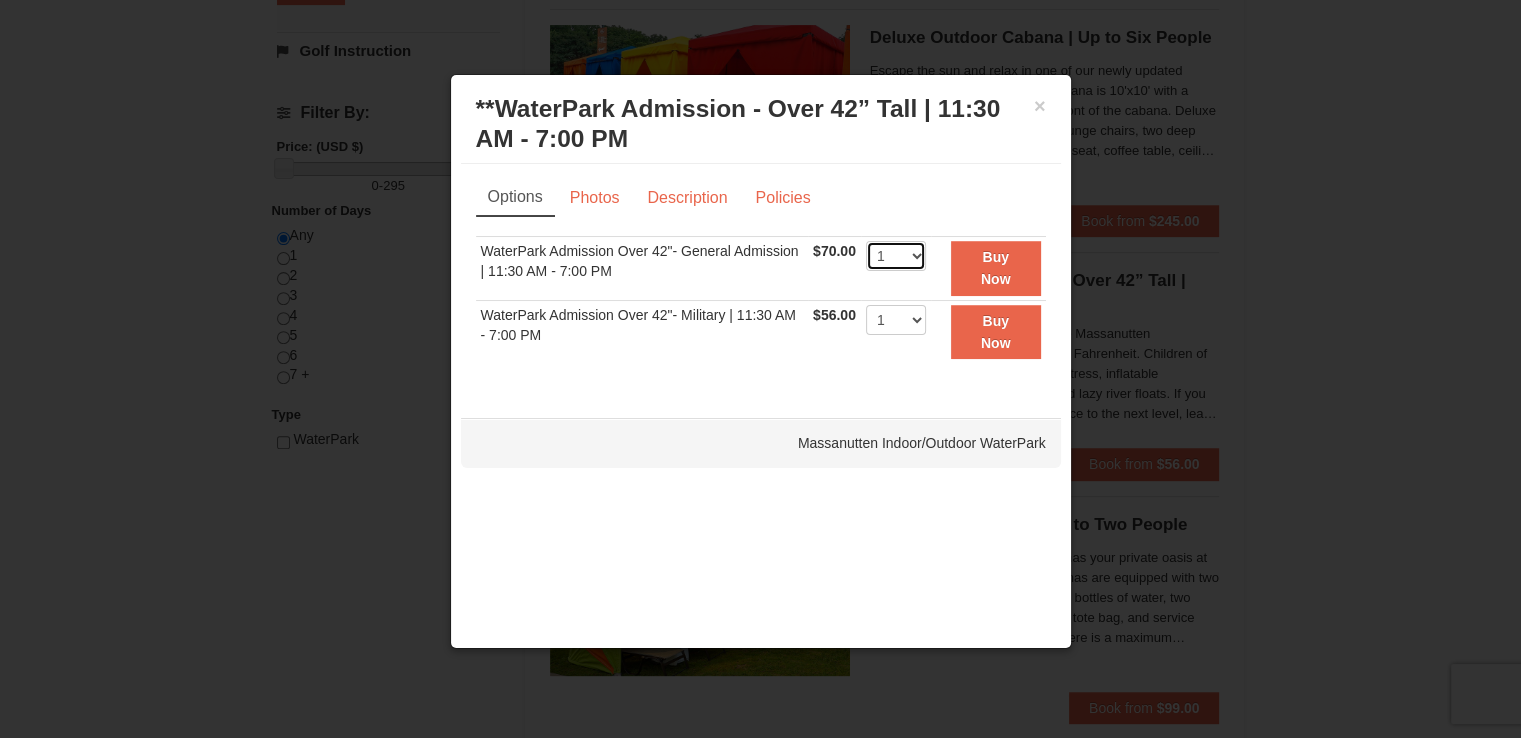 click on "1
2
3
4
5
6
7
8
9
10
11
12
13
14
15
16
17
18
19
20
21 22" at bounding box center [896, 256] 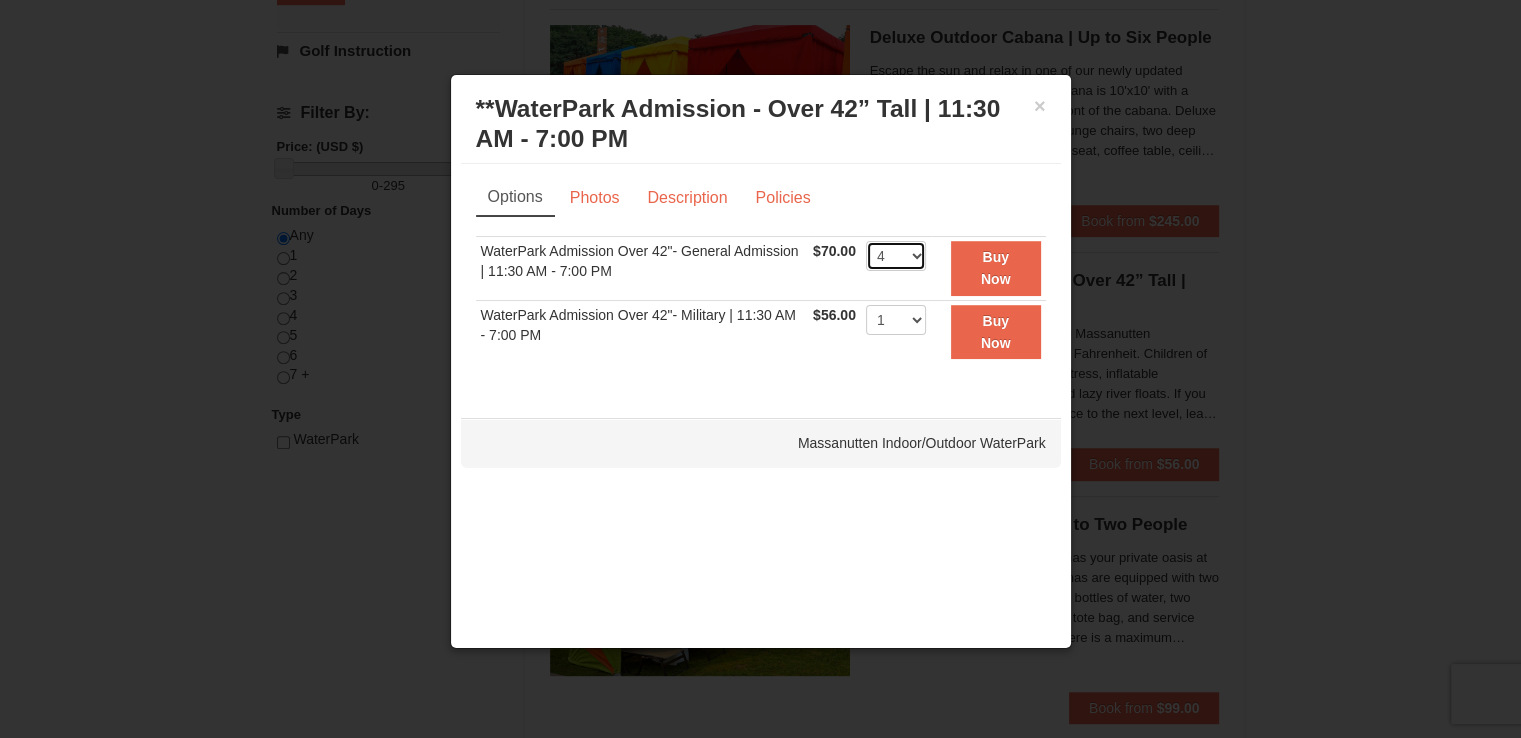 click on "1
2
3
4
5
6
7
8
9
10
11
12
13
14
15
16
17
18
19
20
21 22" at bounding box center (896, 256) 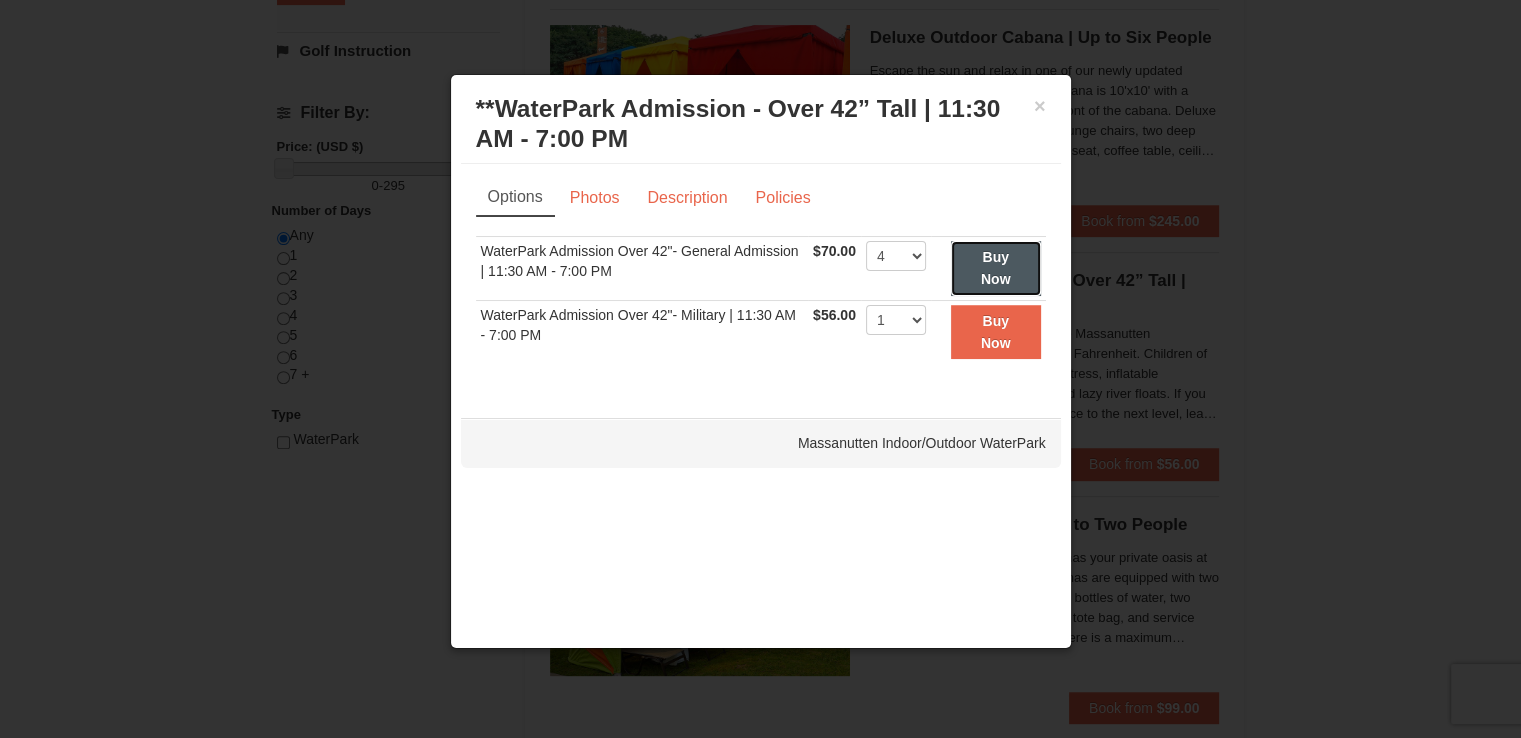 click on "Buy Now" at bounding box center (996, 268) 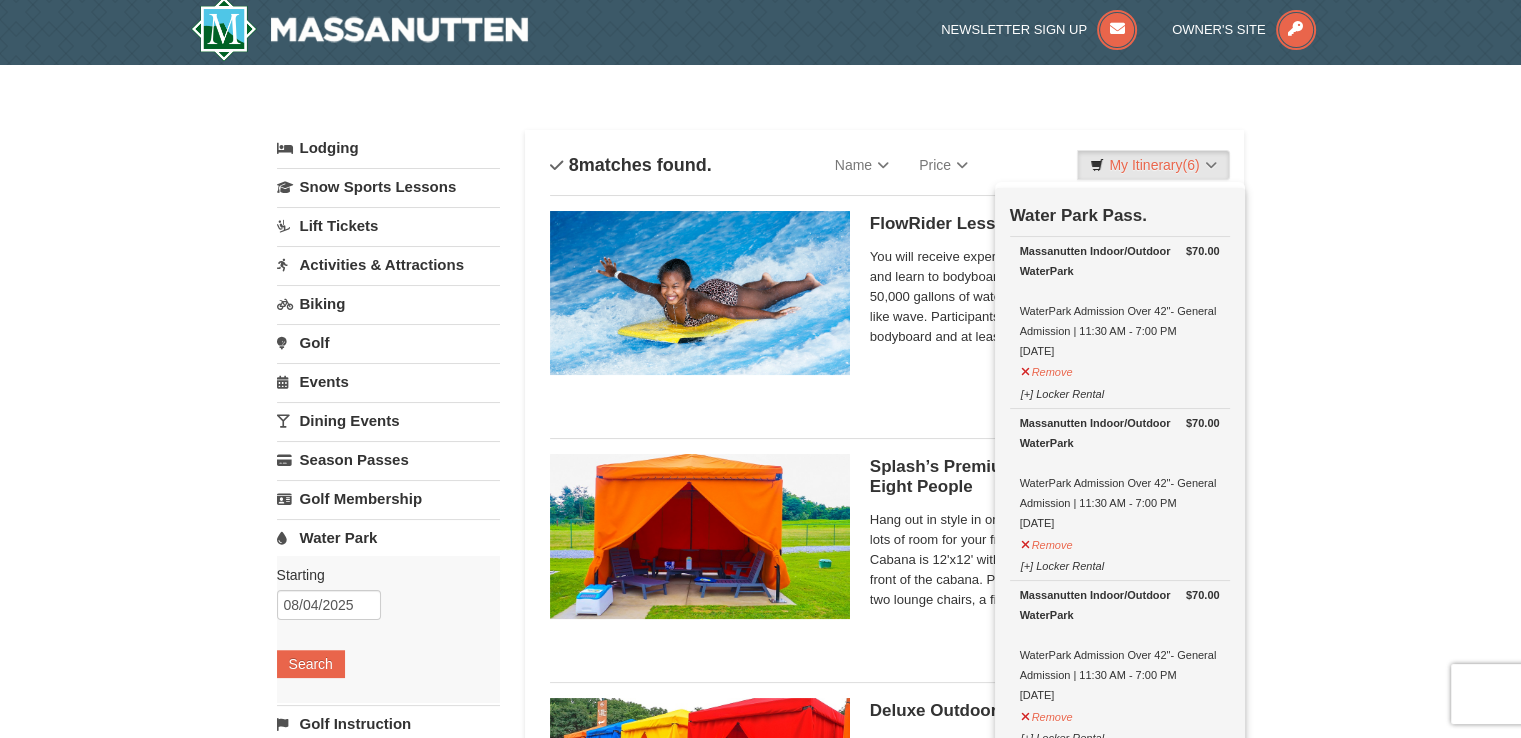scroll, scrollTop: 6, scrollLeft: 0, axis: vertical 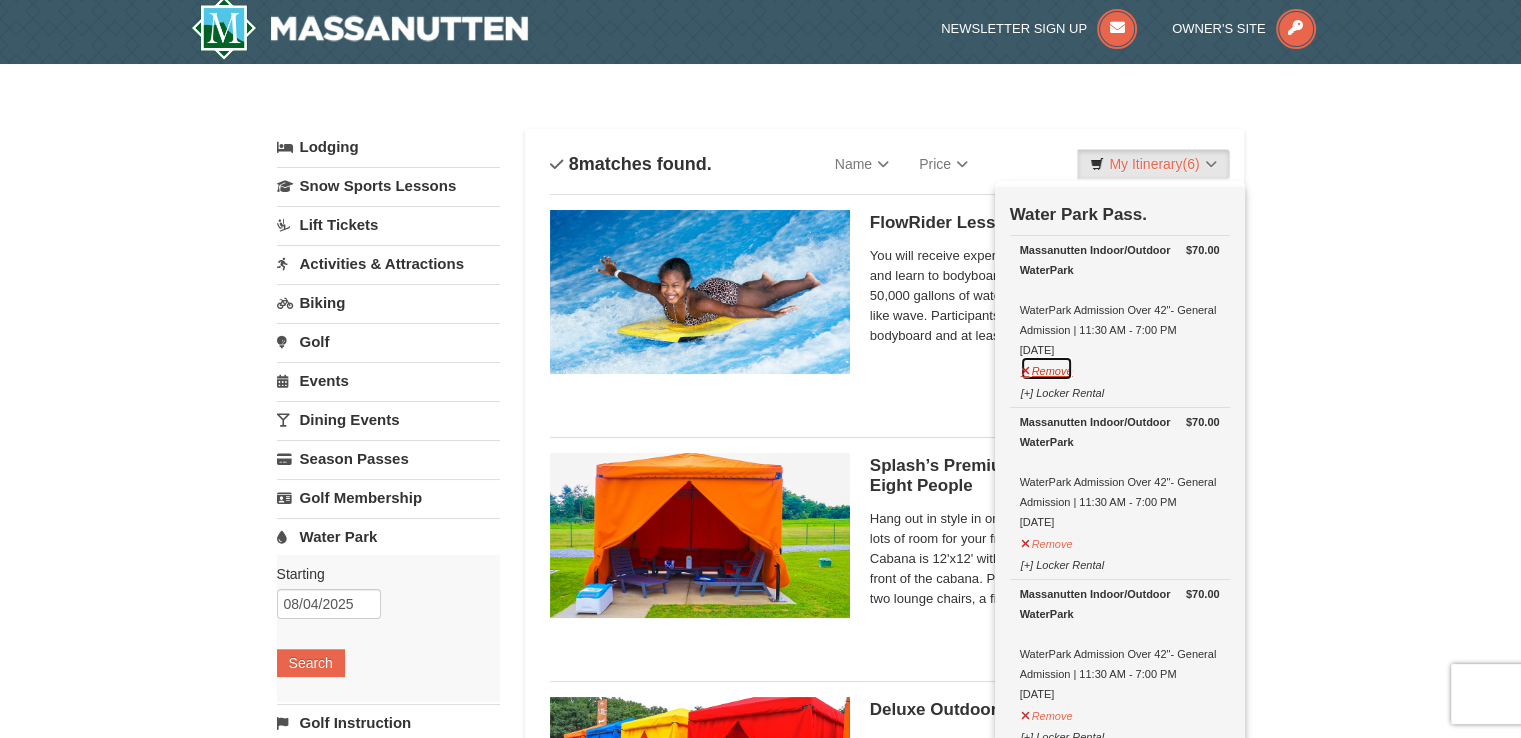 click on "Remove" at bounding box center (1047, 368) 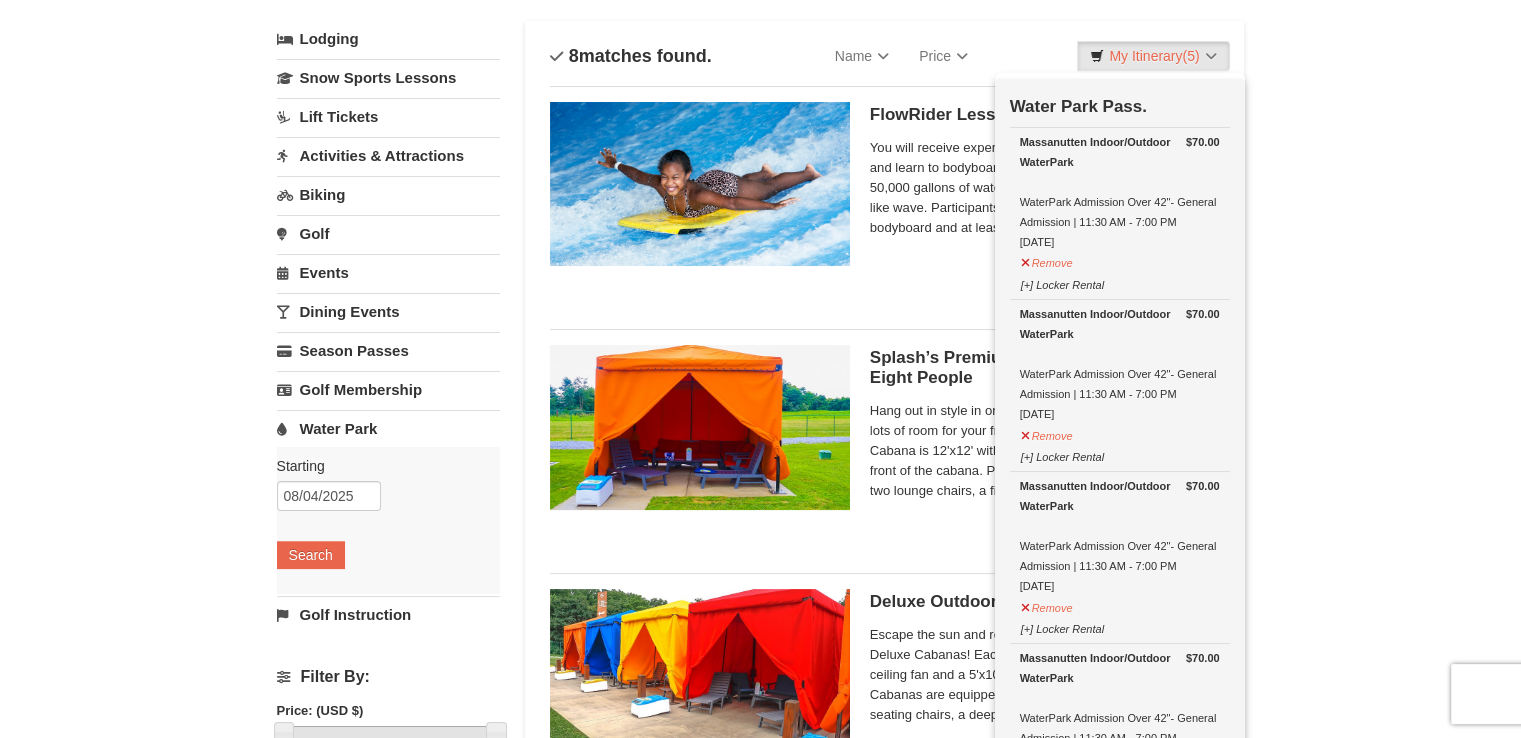 scroll, scrollTop: 120, scrollLeft: 0, axis: vertical 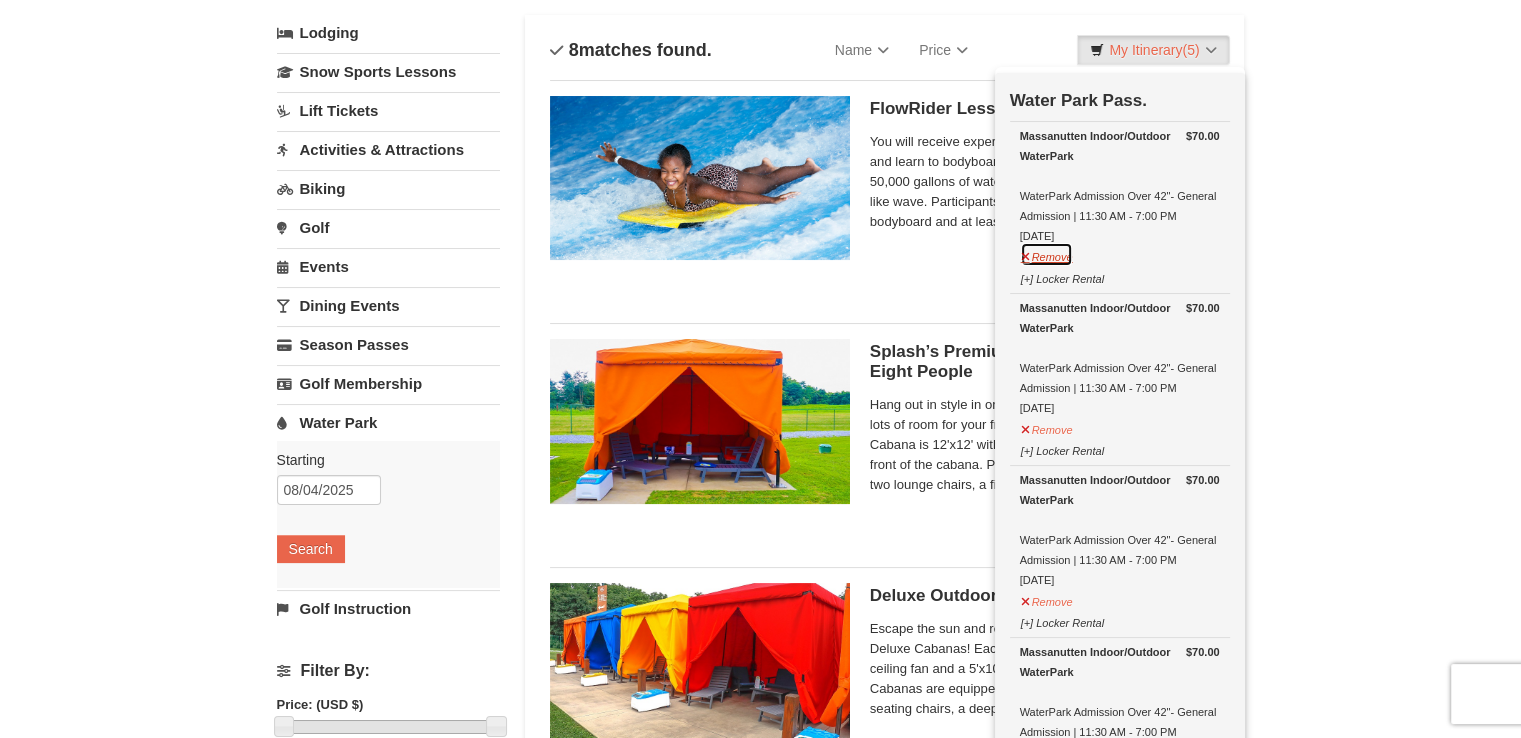 click on "Remove" at bounding box center [1047, 254] 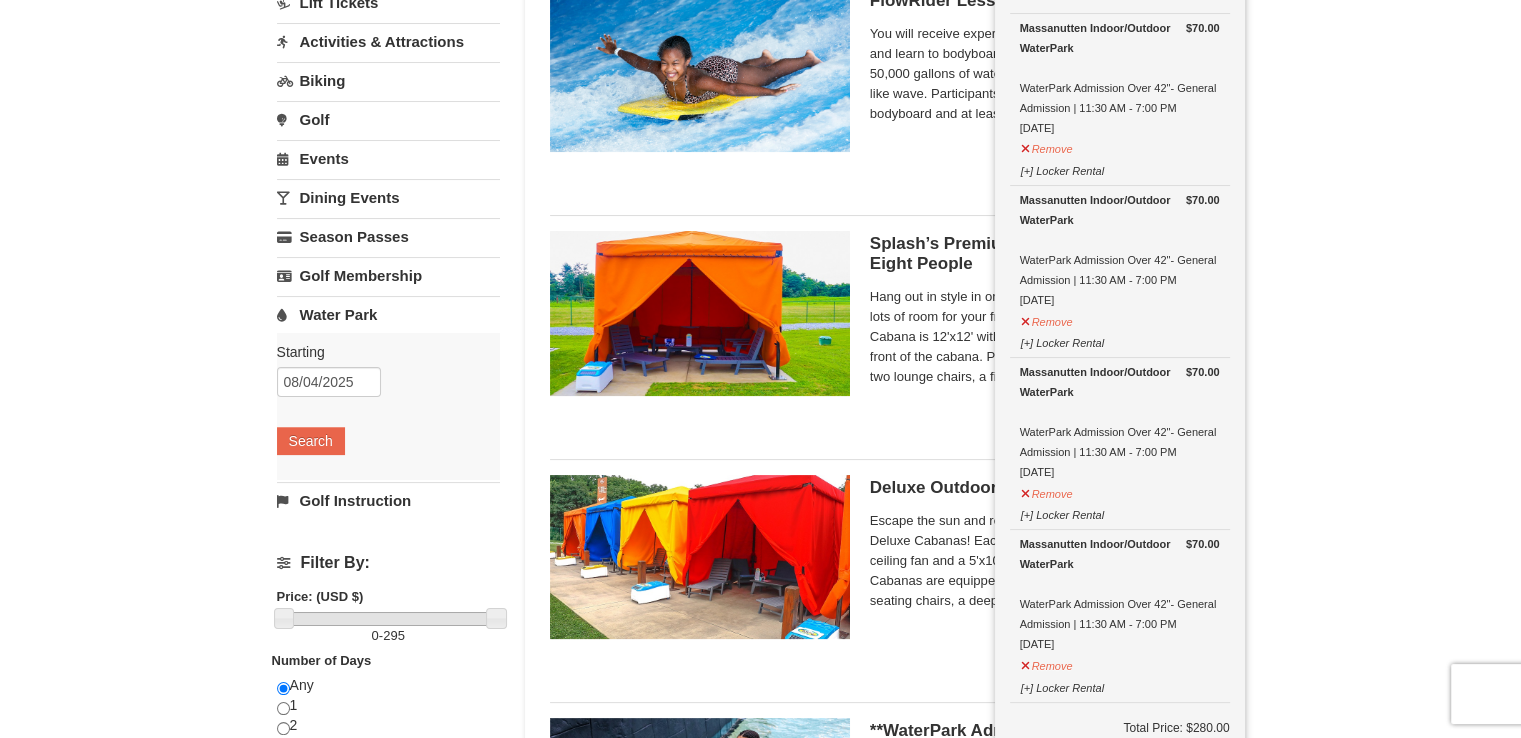 scroll, scrollTop: 245, scrollLeft: 0, axis: vertical 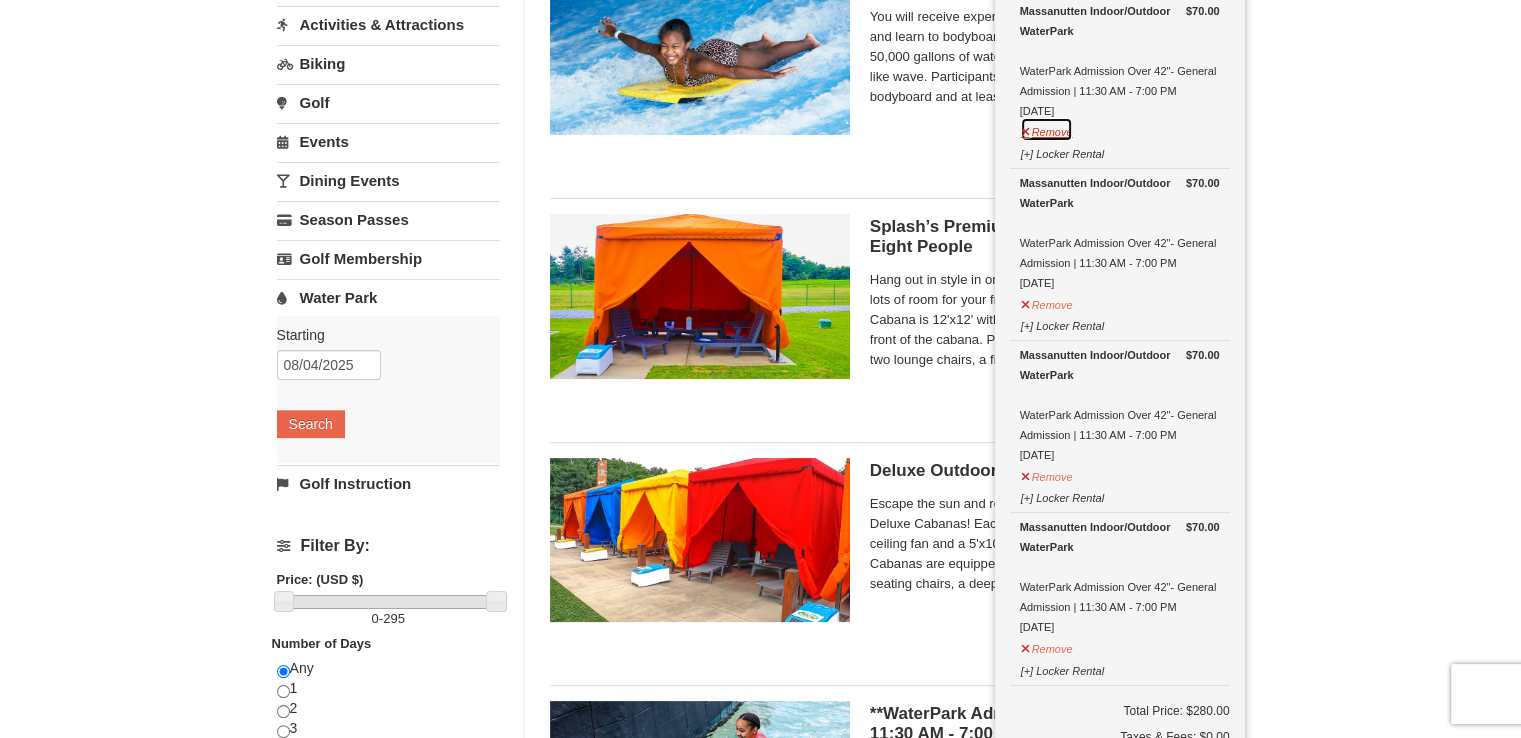 click on "Remove" at bounding box center (1047, 129) 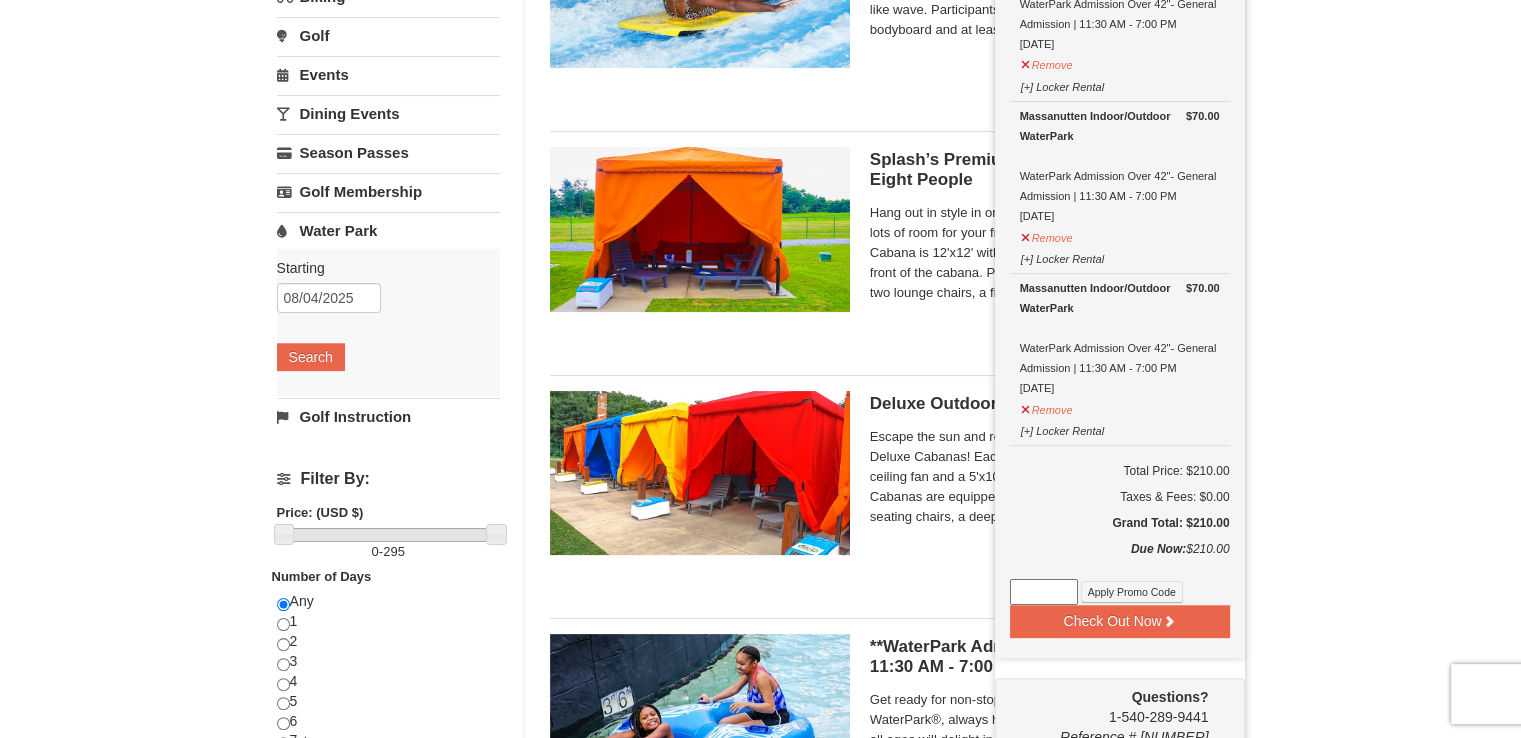 scroll, scrollTop: 336, scrollLeft: 0, axis: vertical 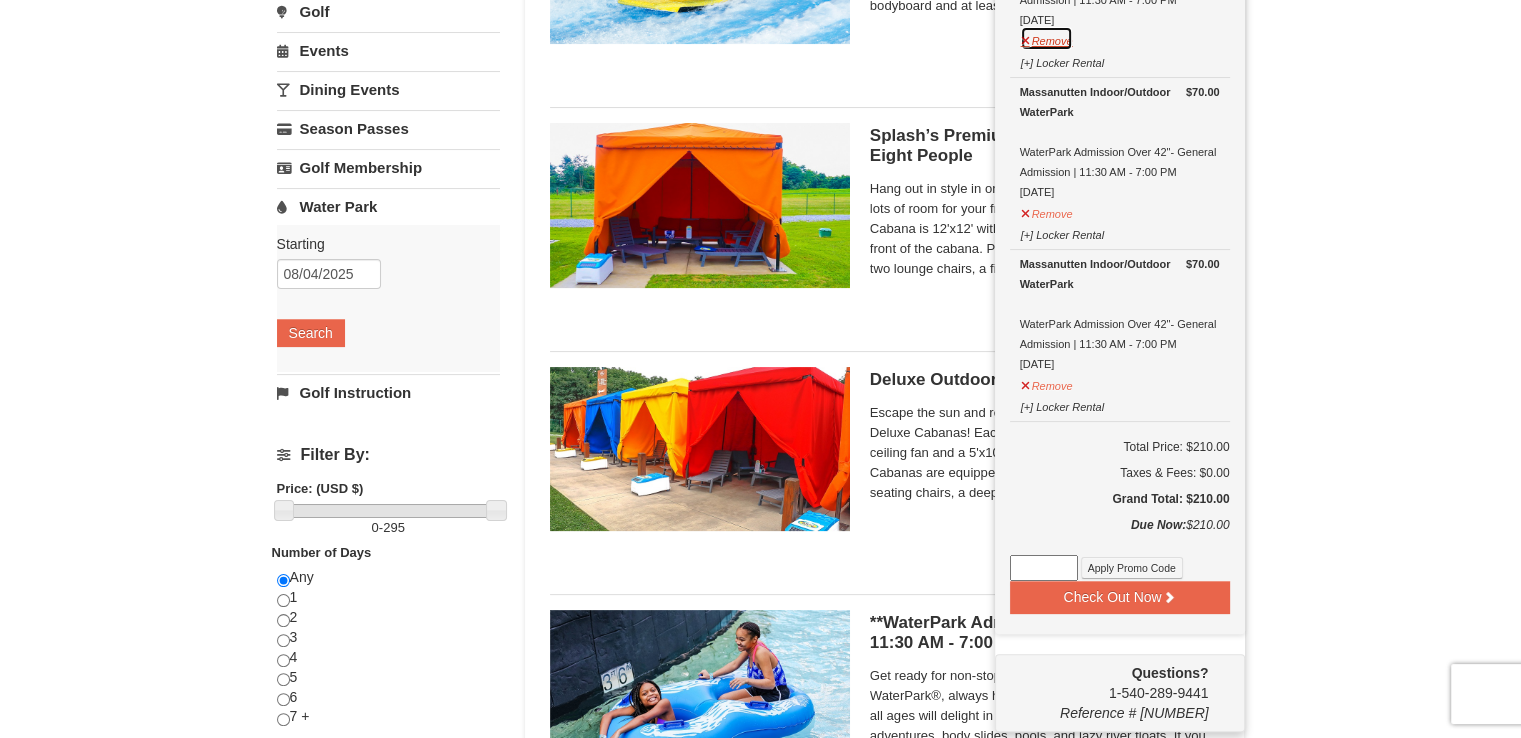 click on "Remove" at bounding box center (1047, 38) 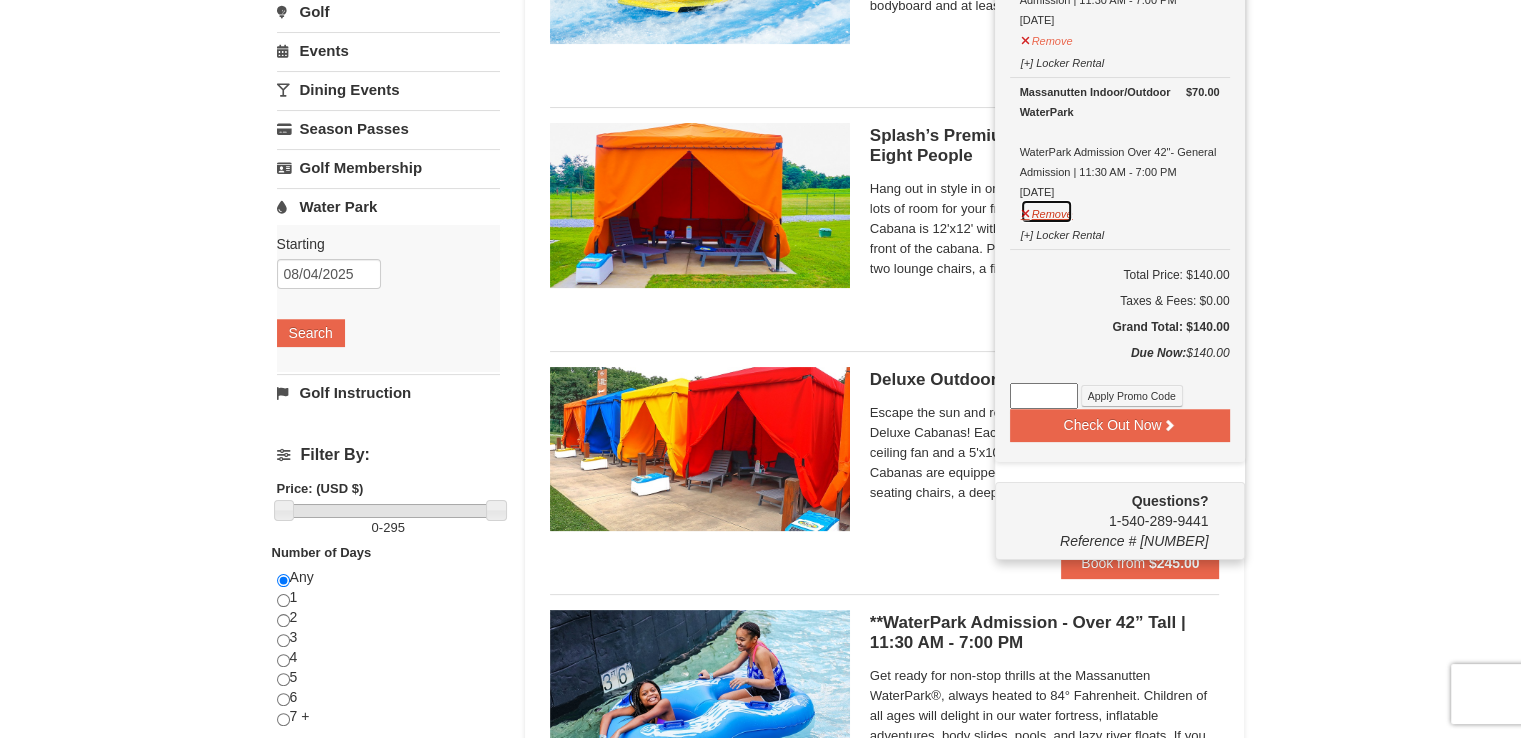 click on "Remove" at bounding box center [1047, 211] 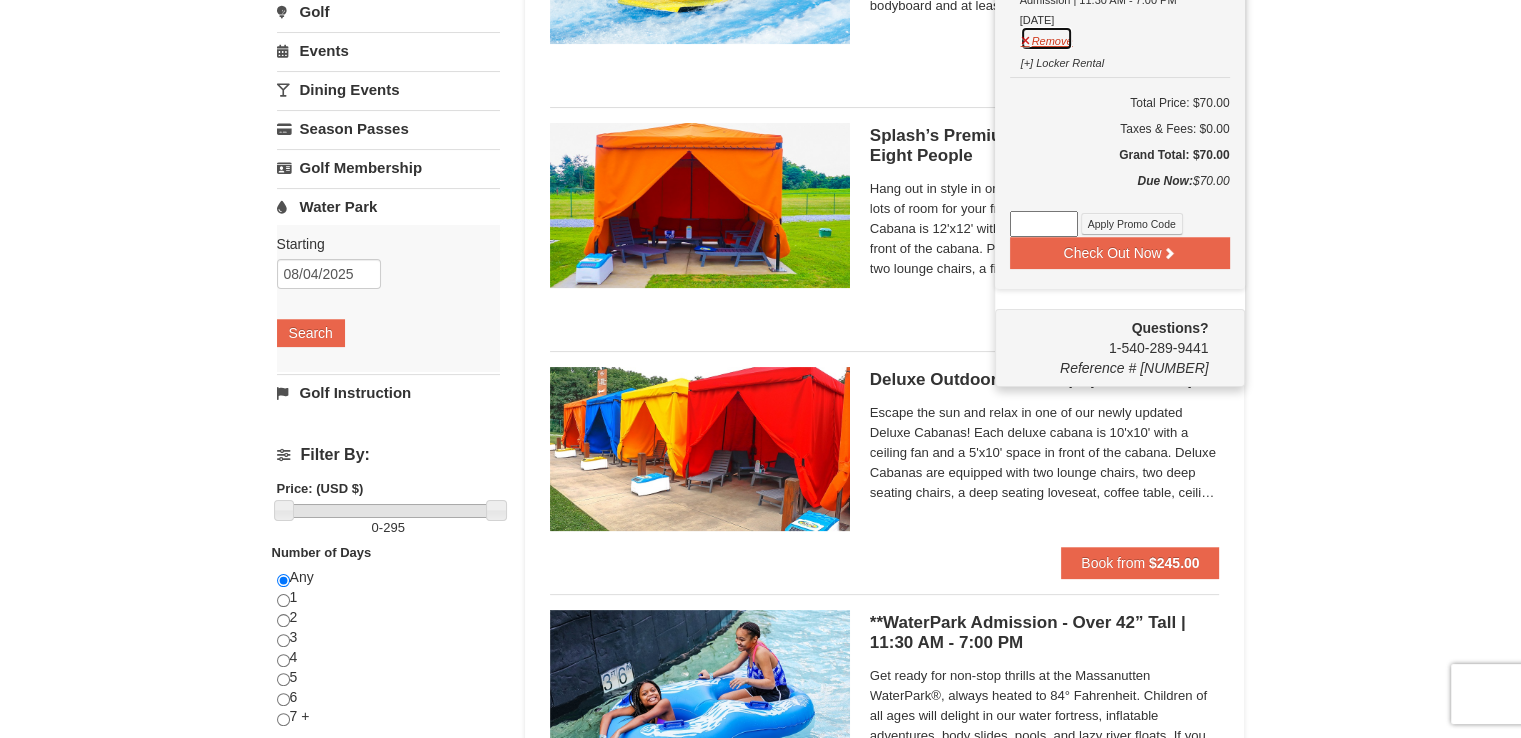 click on "Remove" at bounding box center [1047, 38] 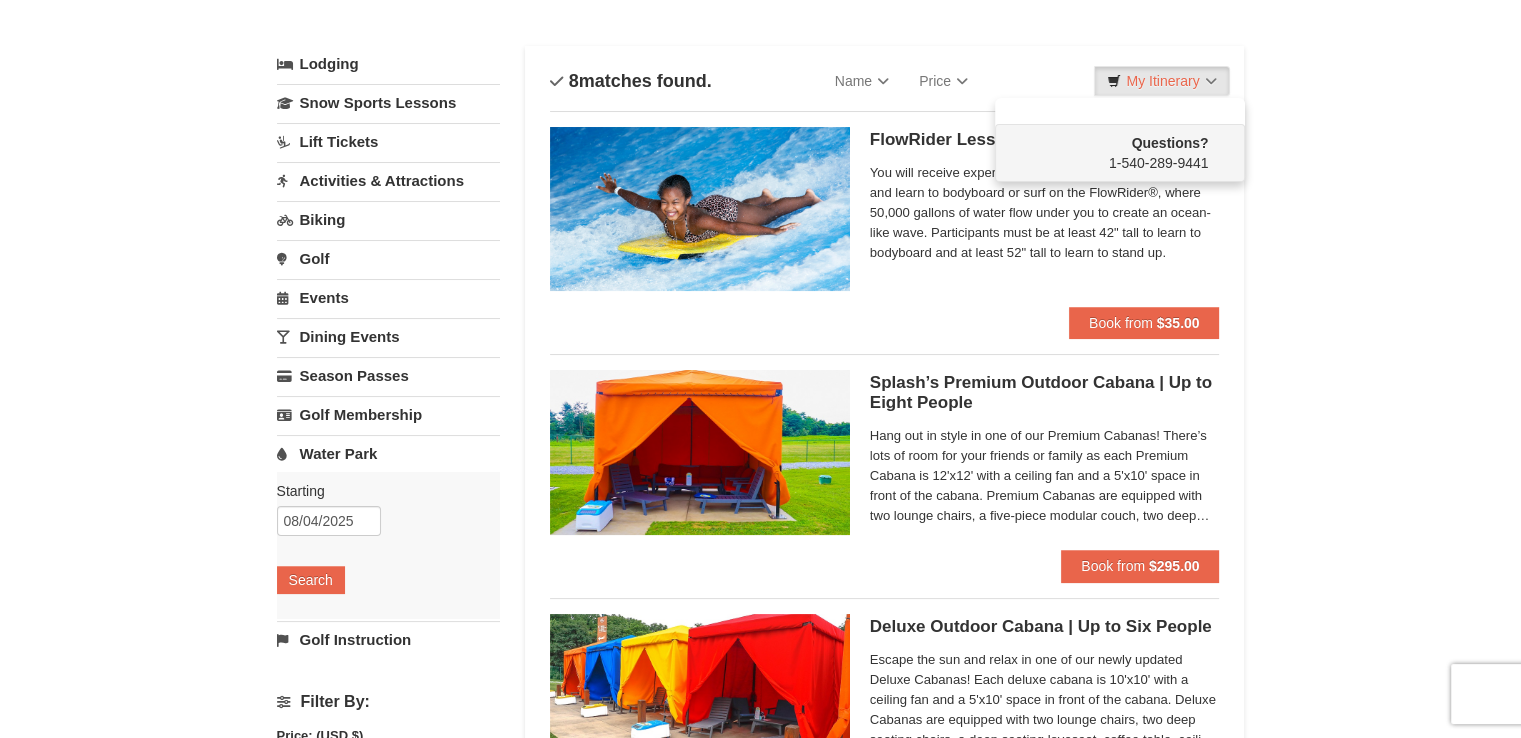 scroll, scrollTop: 88, scrollLeft: 0, axis: vertical 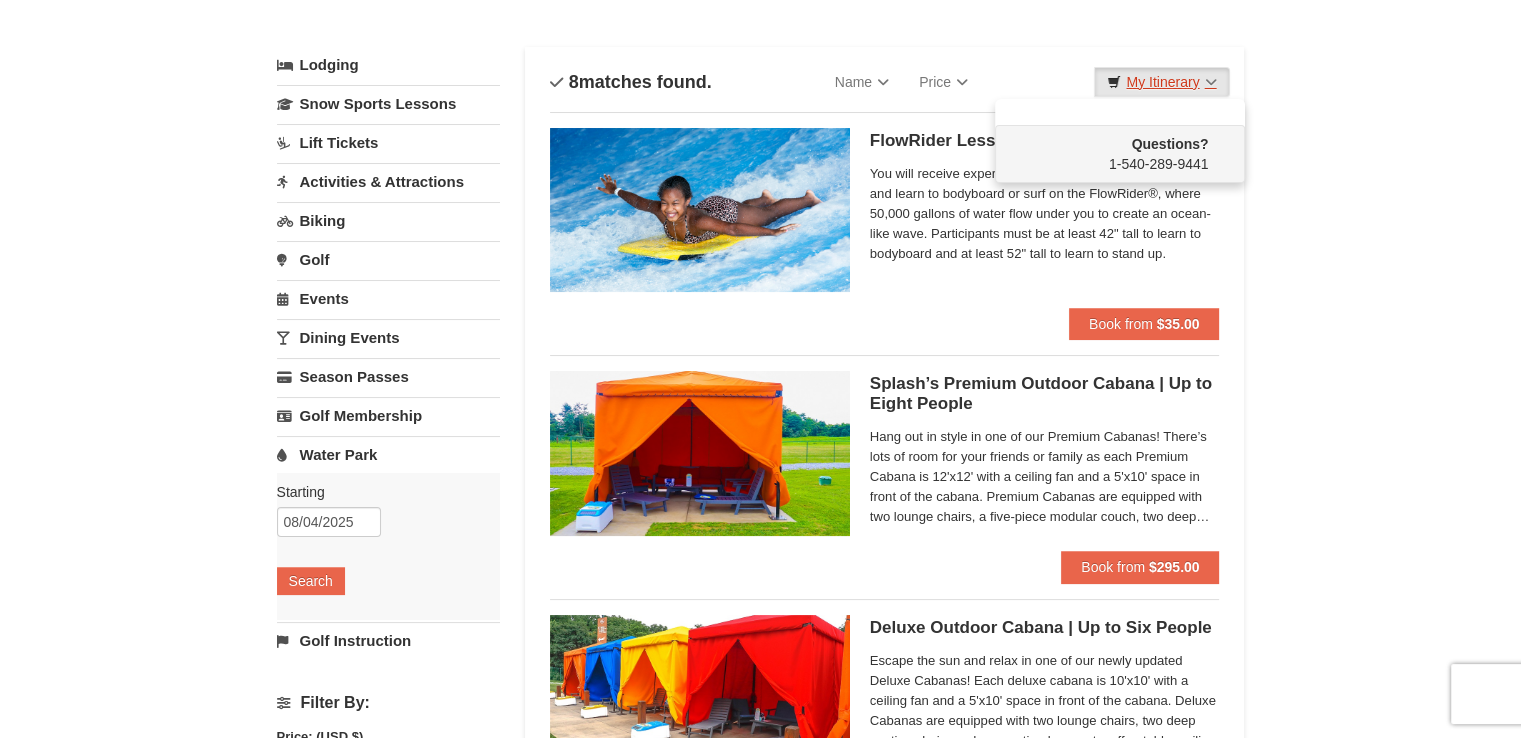click on "My Itinerary" at bounding box center (1161, 82) 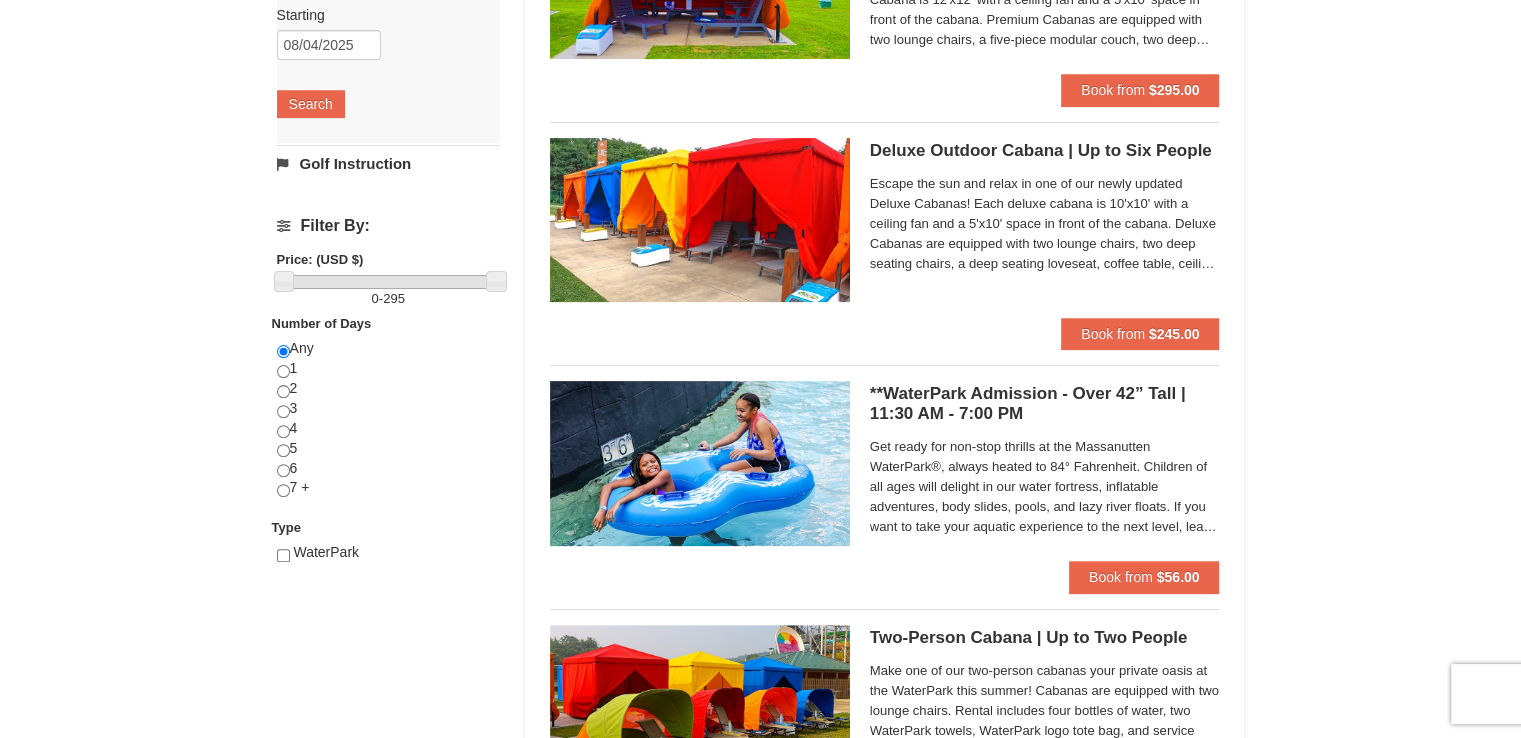 scroll, scrollTop: 568, scrollLeft: 0, axis: vertical 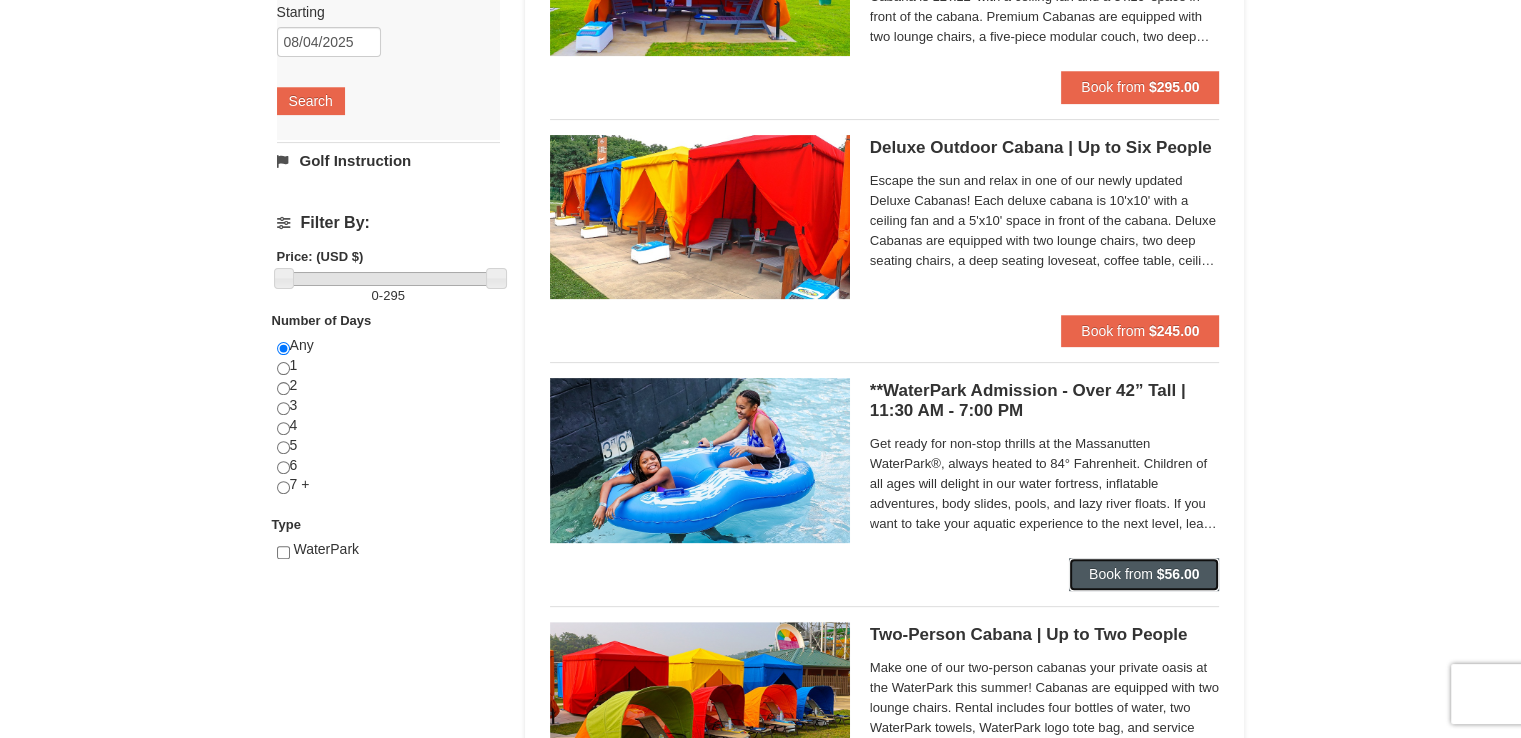 click on "$56.00" at bounding box center [1178, 574] 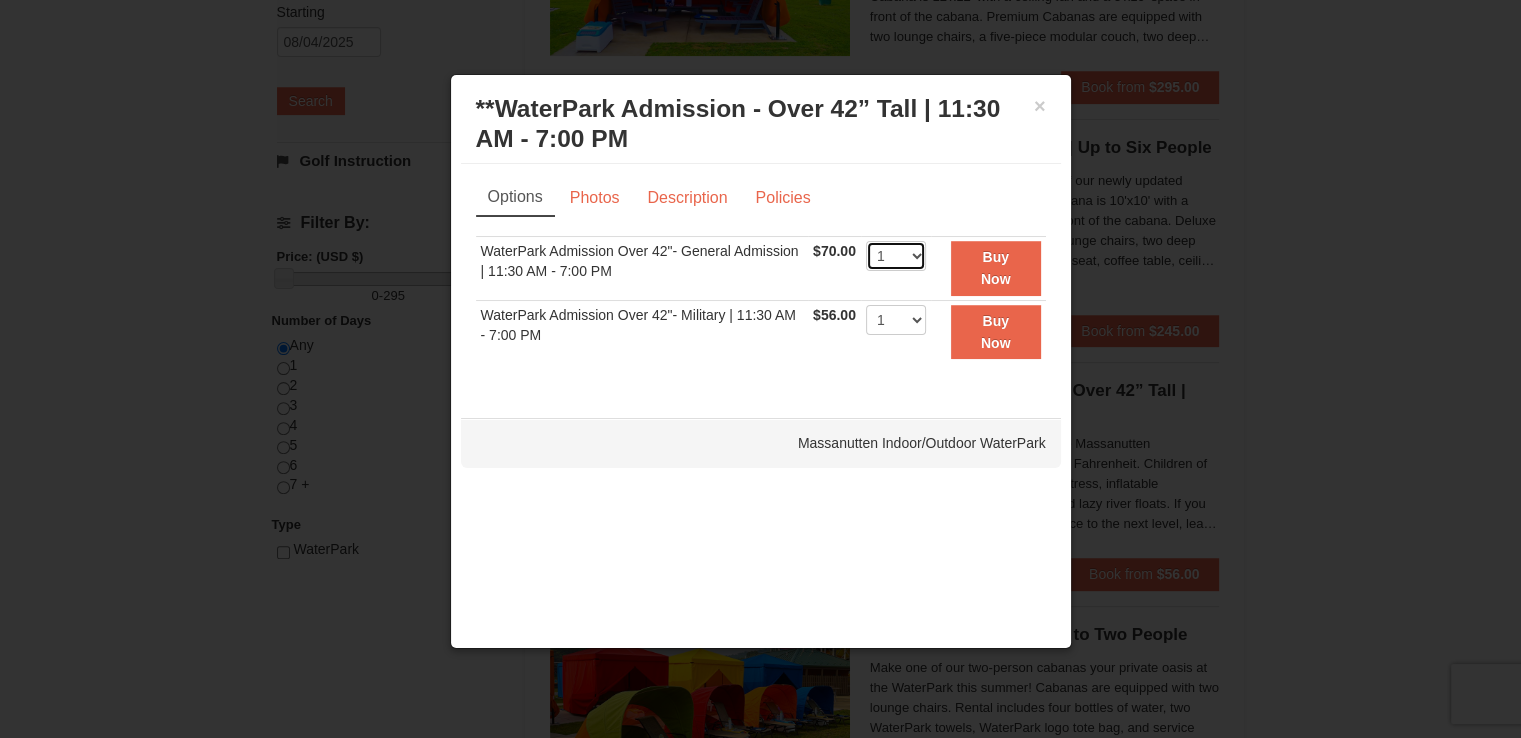 click on "1
2
3
4
5
6
7
8
9
10
11
12
13
14
15
16
17
18
19
20
21 22" at bounding box center (896, 256) 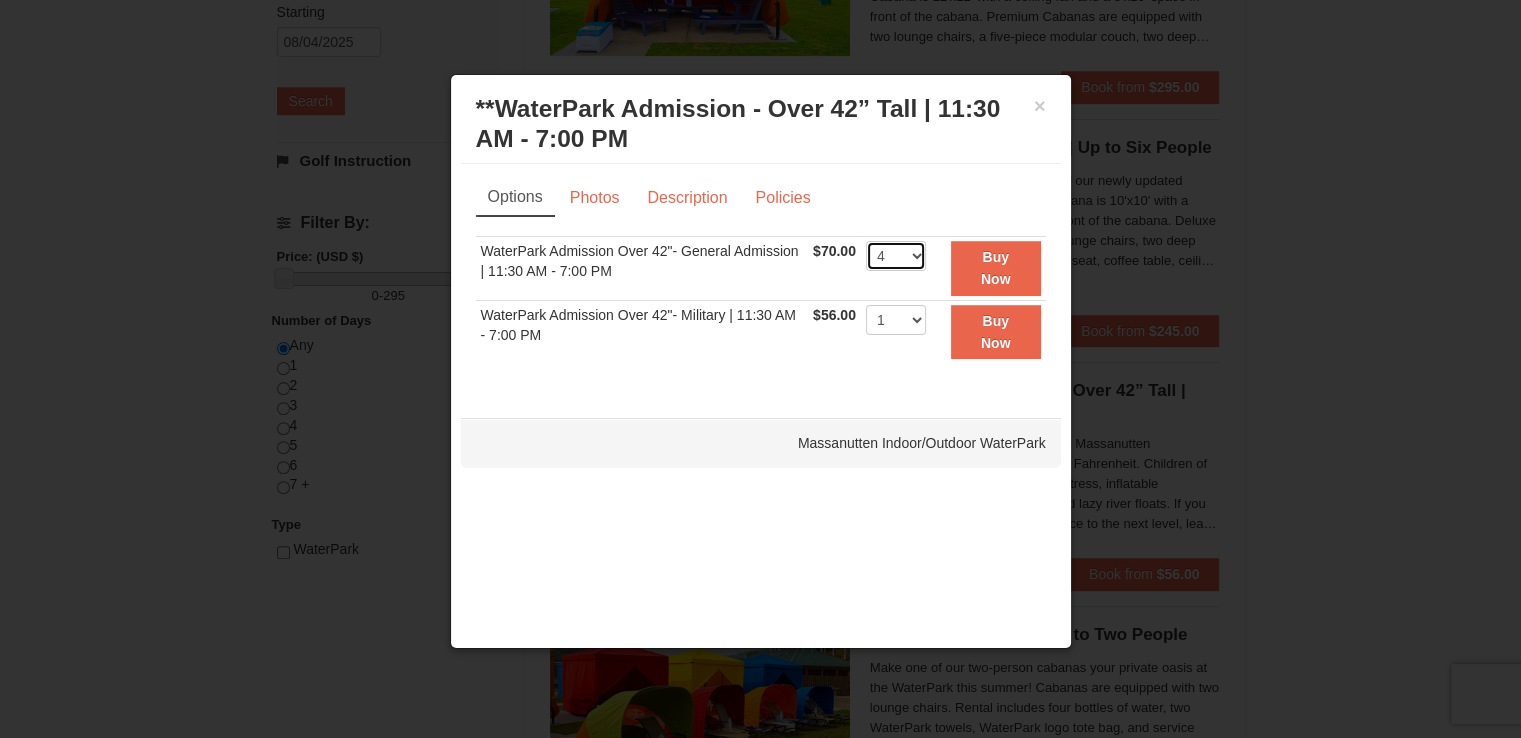click on "1
2
3
4
5
6
7
8
9
10
11
12
13
14
15
16
17
18
19
20
21 22" at bounding box center (896, 256) 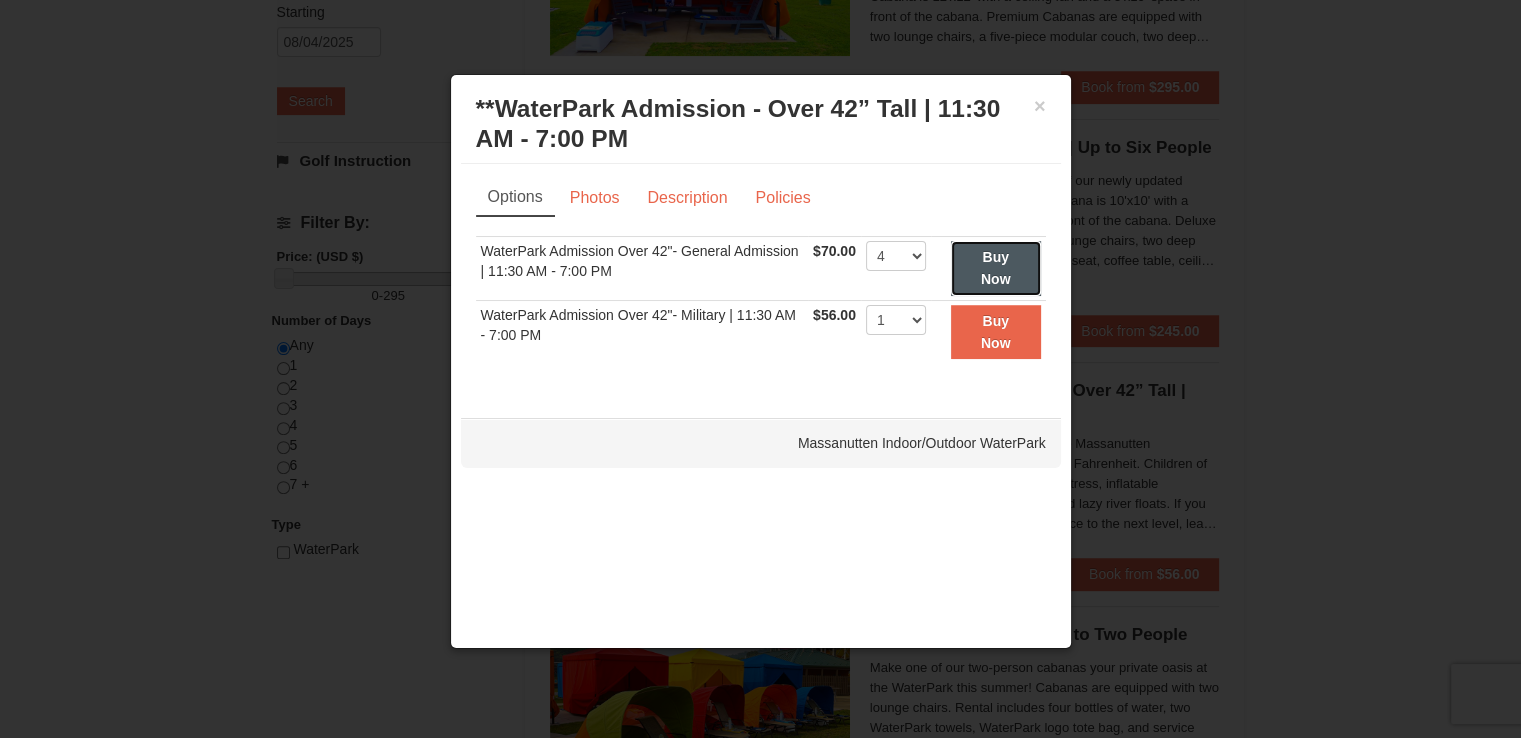 click on "Buy Now" at bounding box center [996, 268] 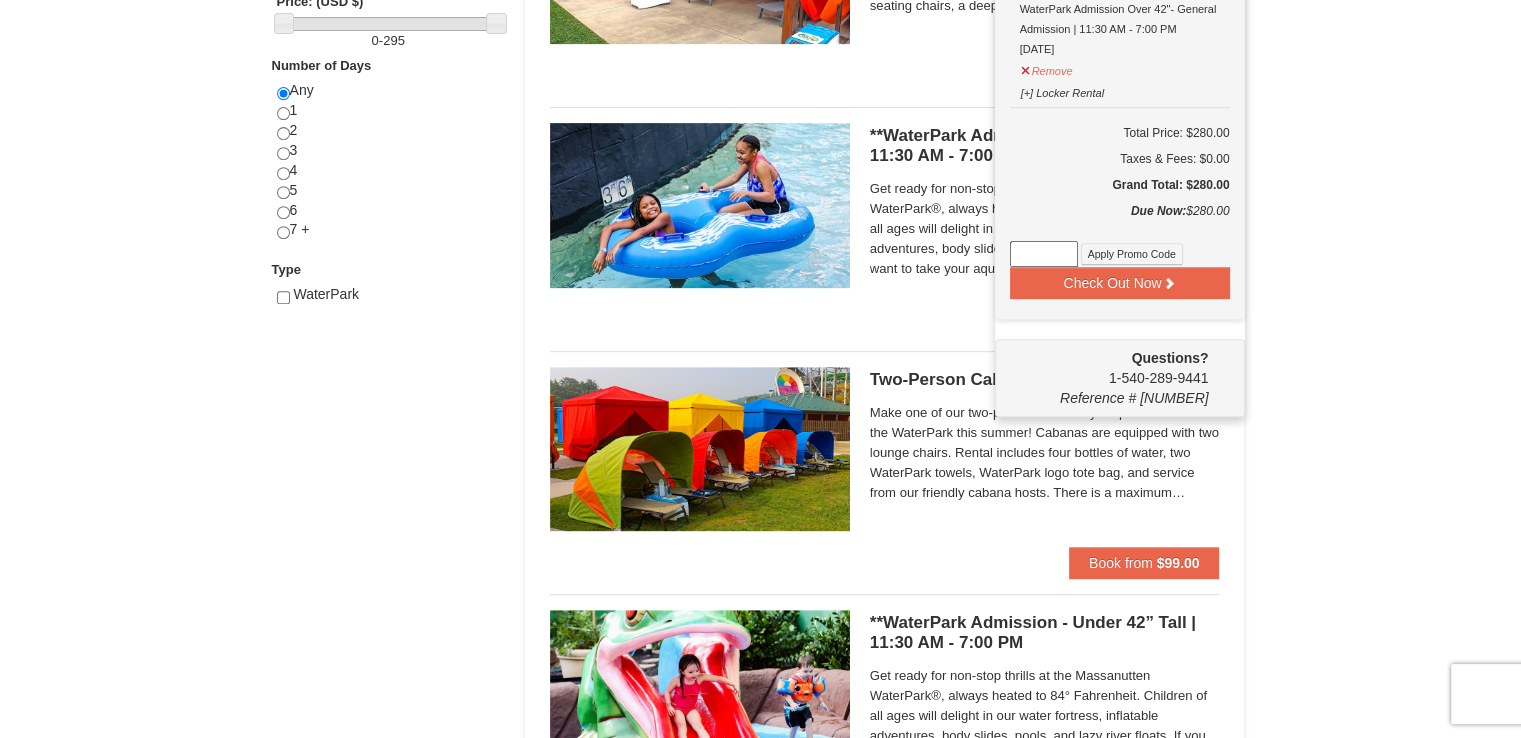 scroll, scrollTop: 828, scrollLeft: 0, axis: vertical 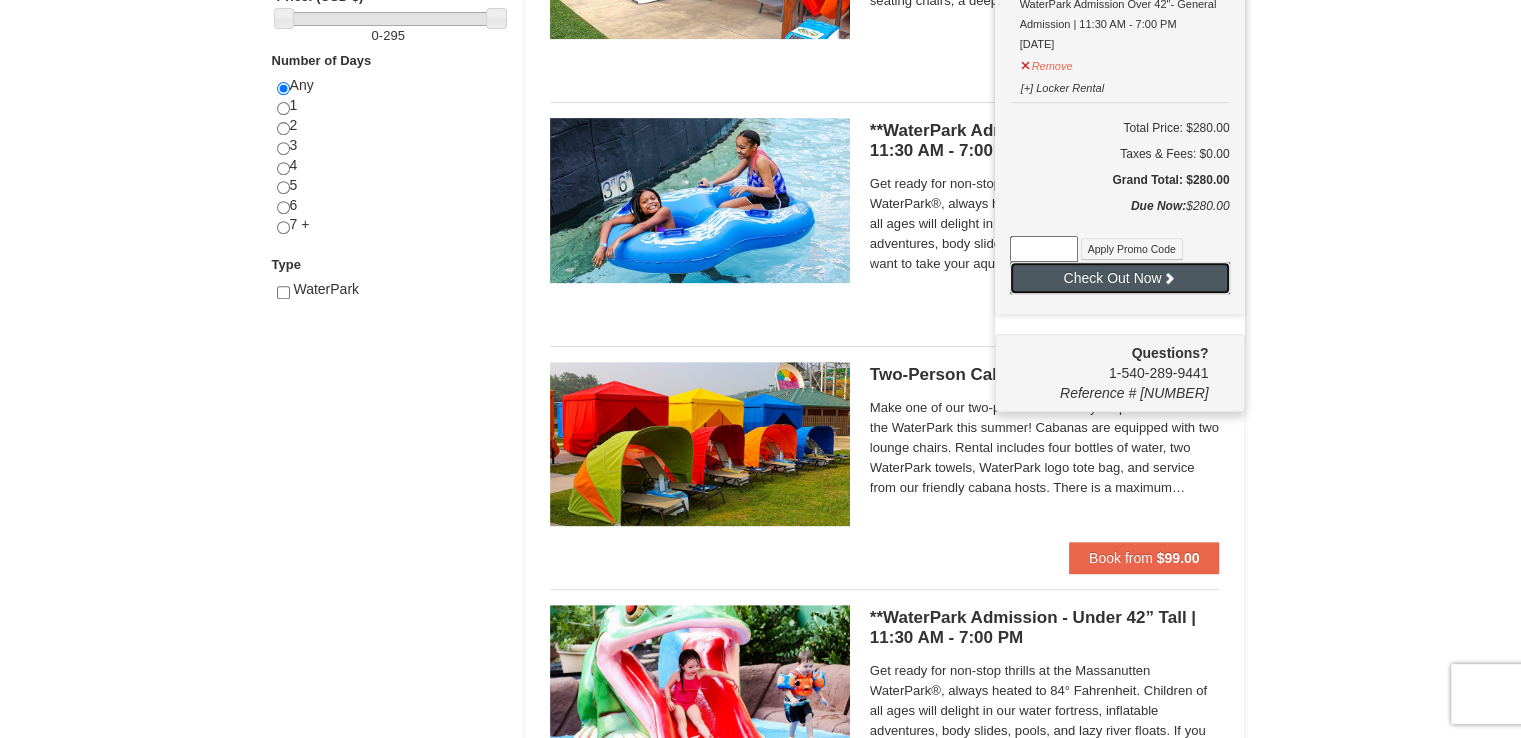 click on "Check Out Now" at bounding box center (1120, 278) 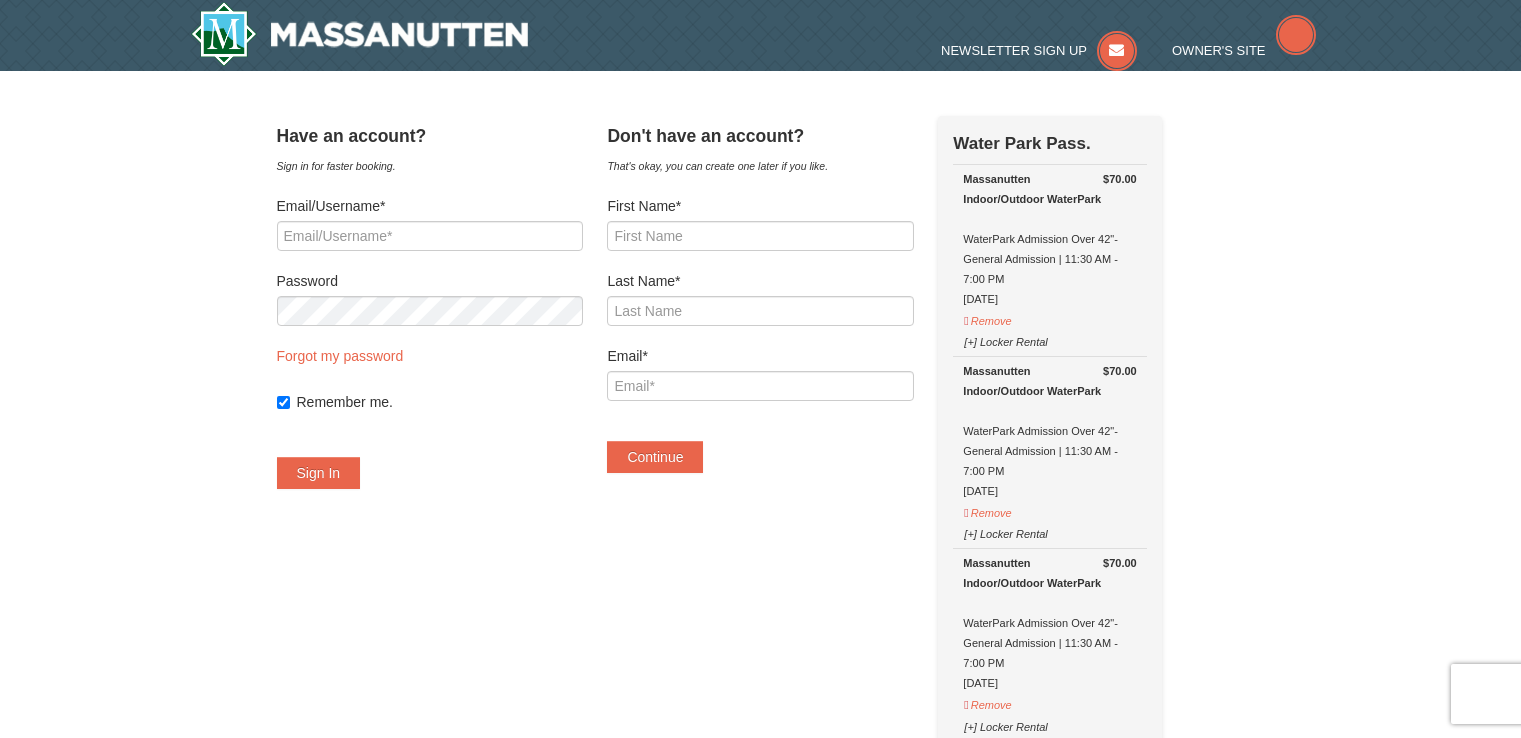 scroll, scrollTop: 0, scrollLeft: 0, axis: both 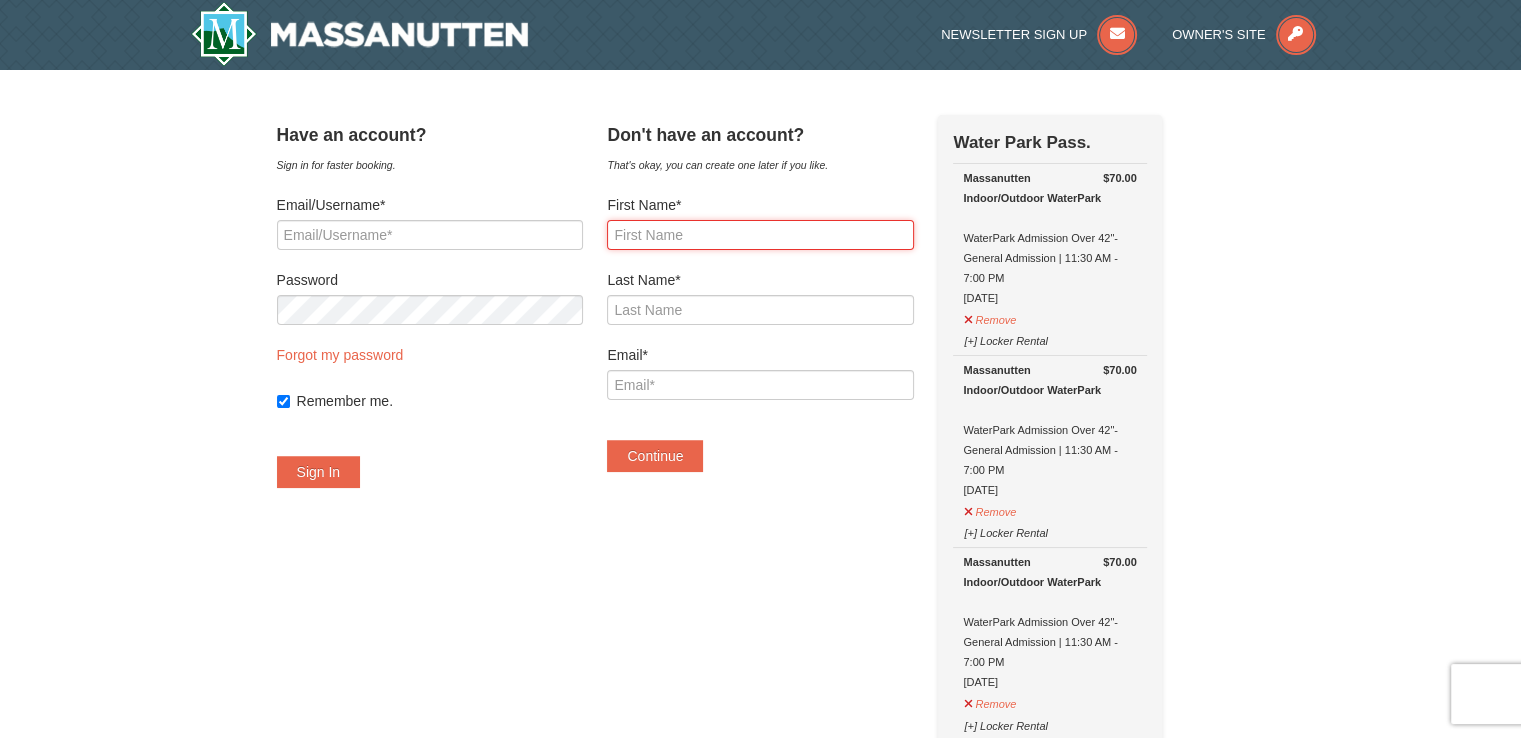 click on "First Name*" at bounding box center (760, 235) 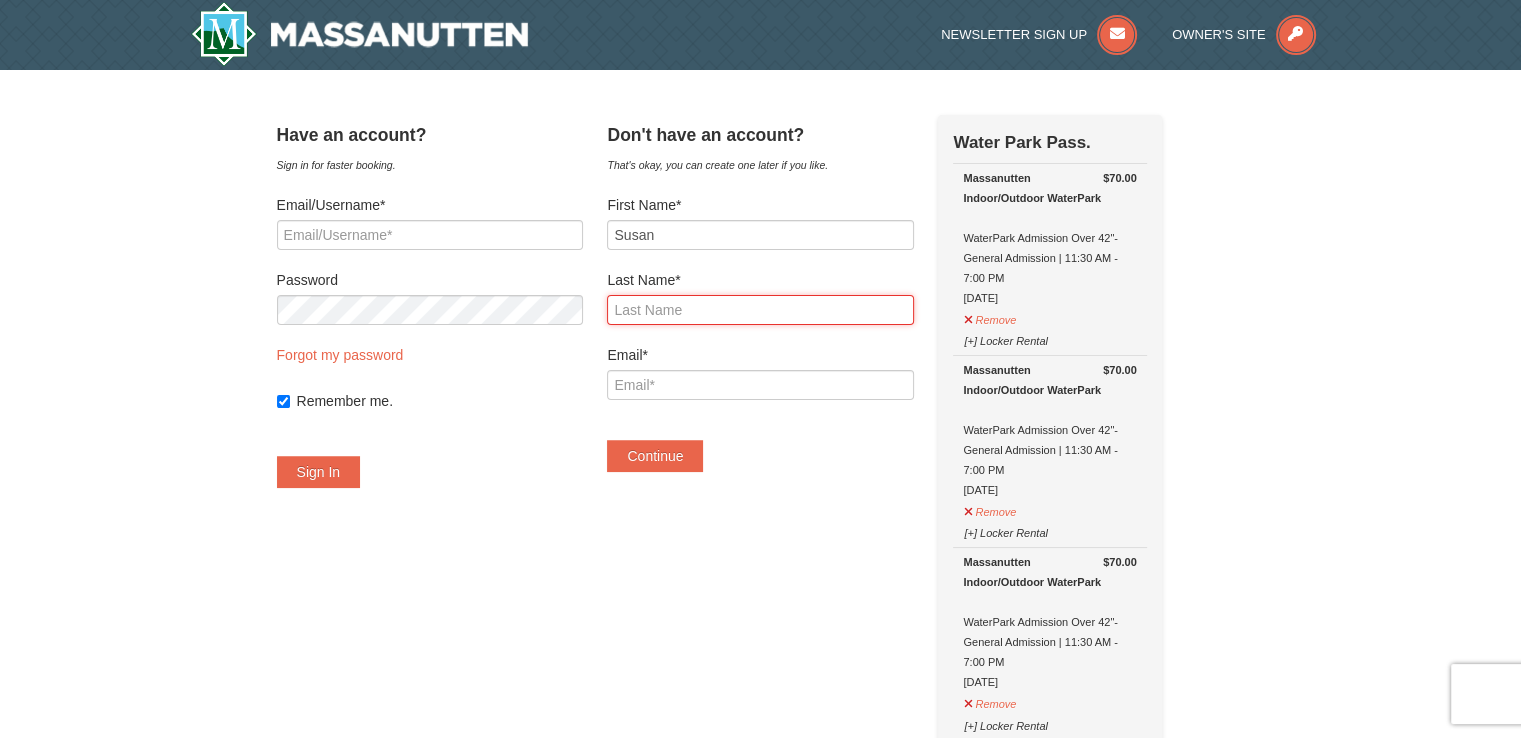 click on "Last Name*" at bounding box center [760, 310] 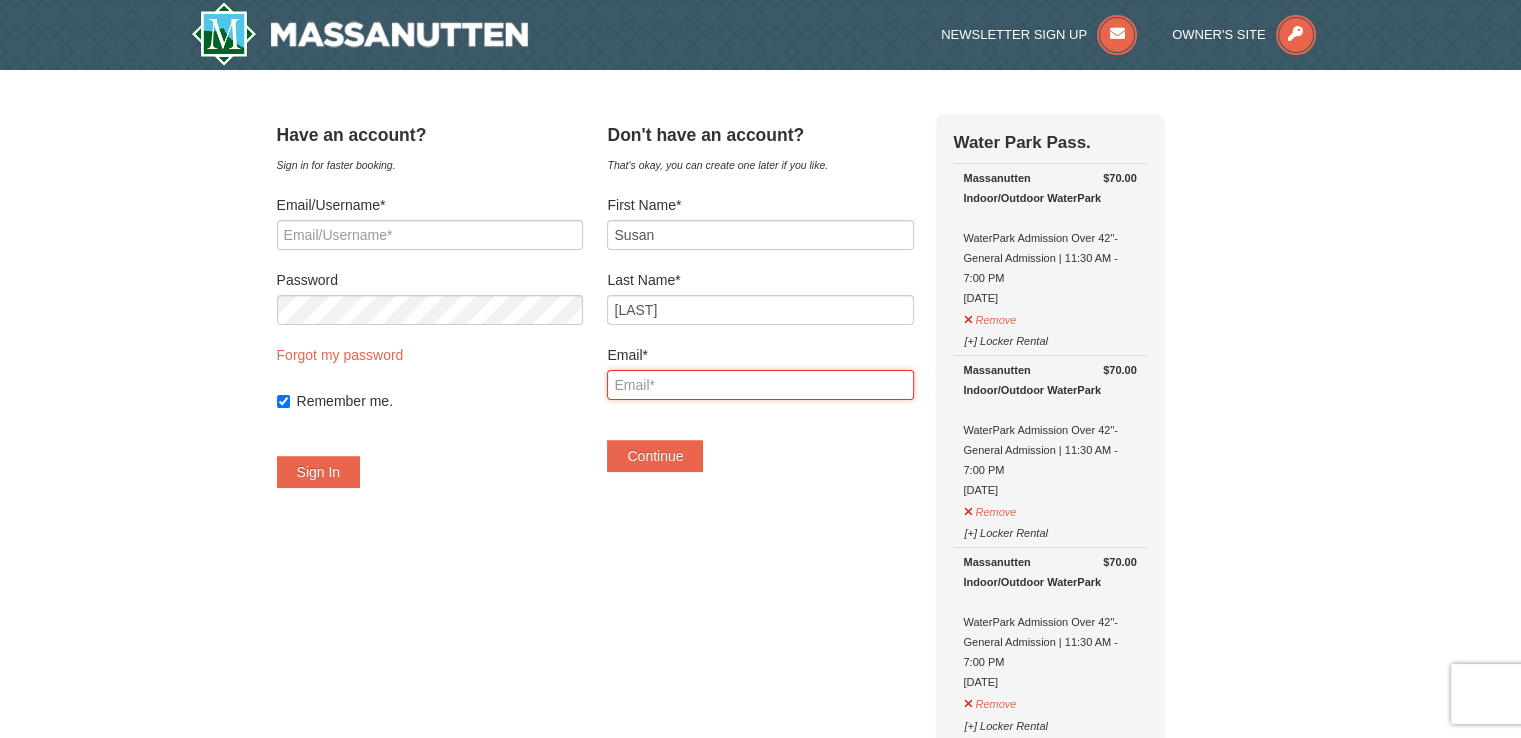 click on "Email*" at bounding box center (760, 385) 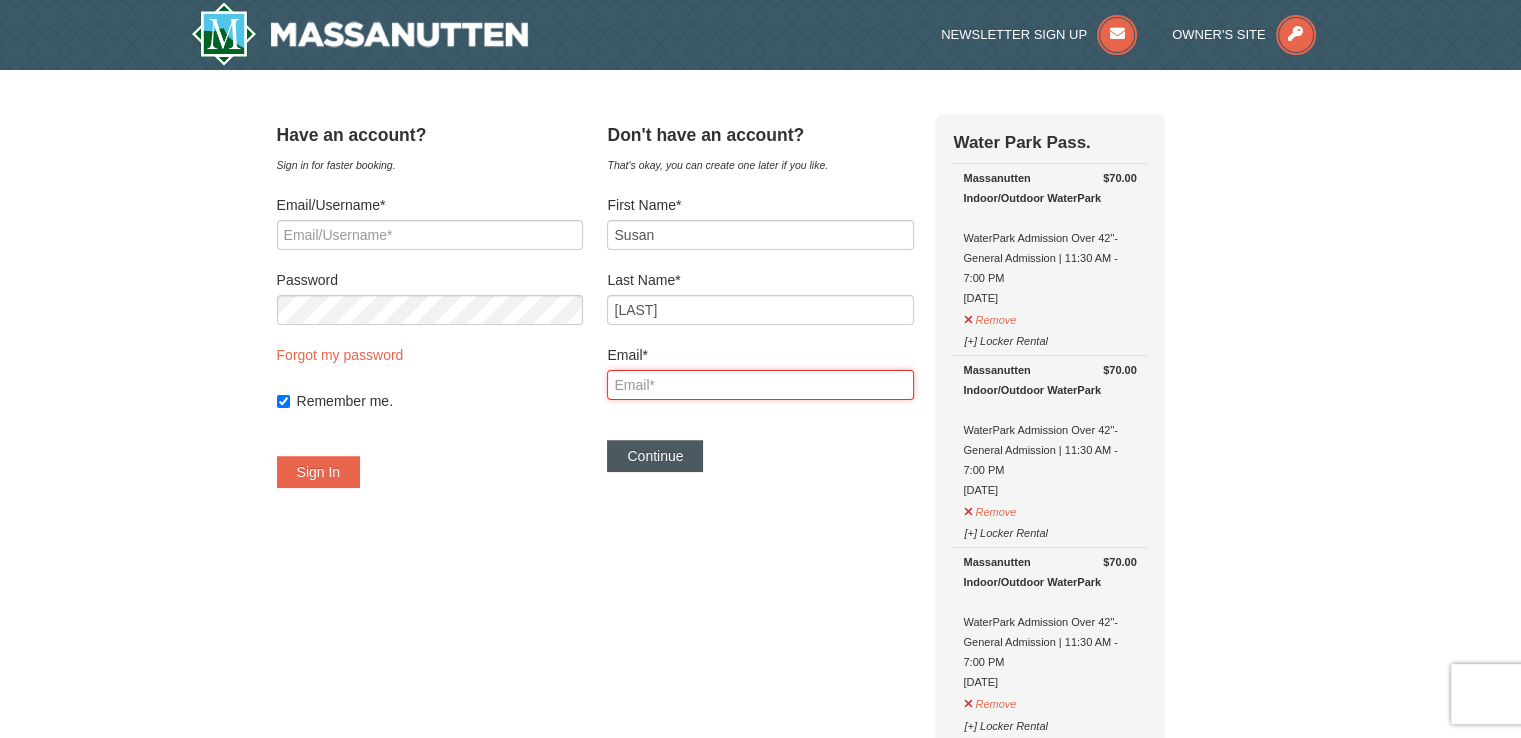 type on "[EMAIL]" 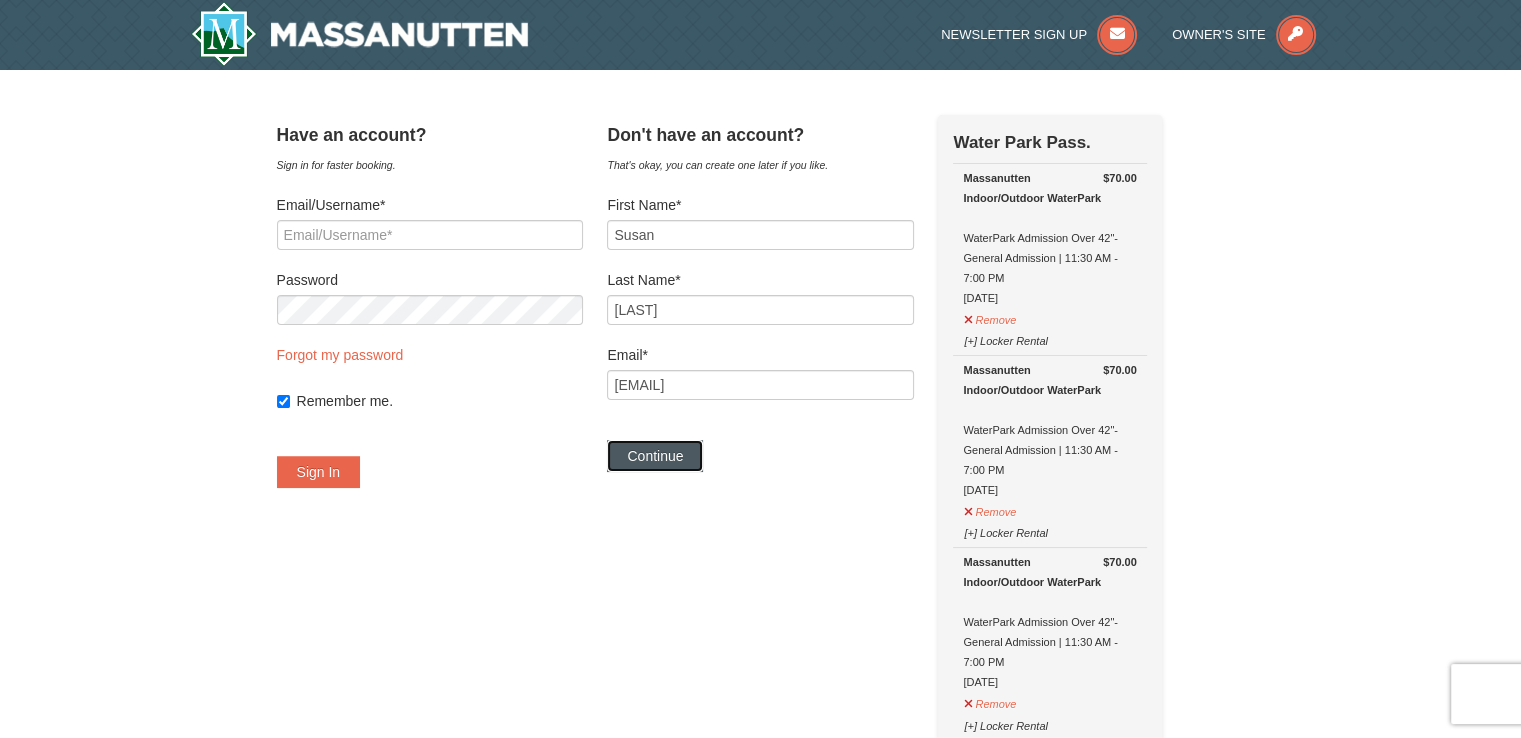 click on "Continue" at bounding box center (655, 456) 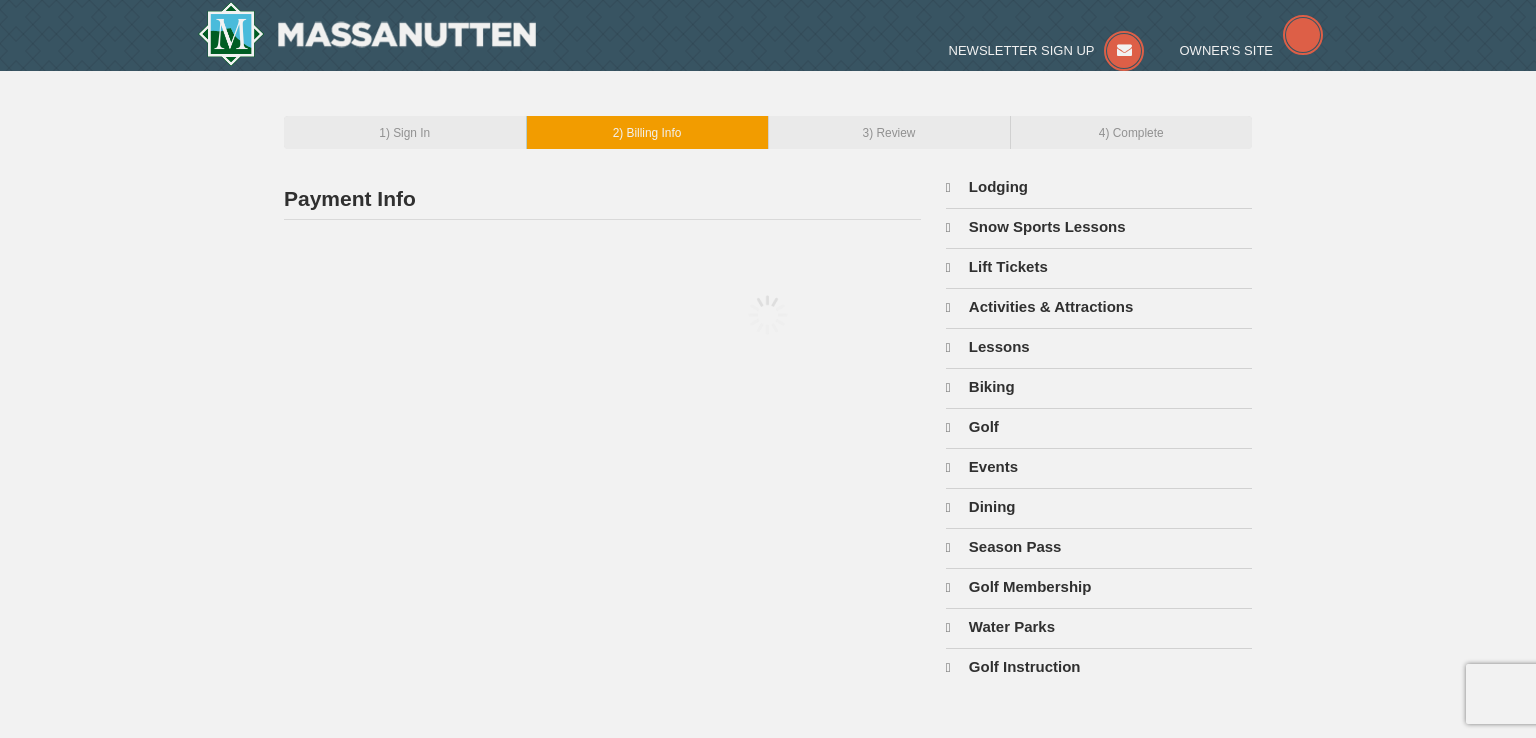 type on "[FIRST] [LAST]" 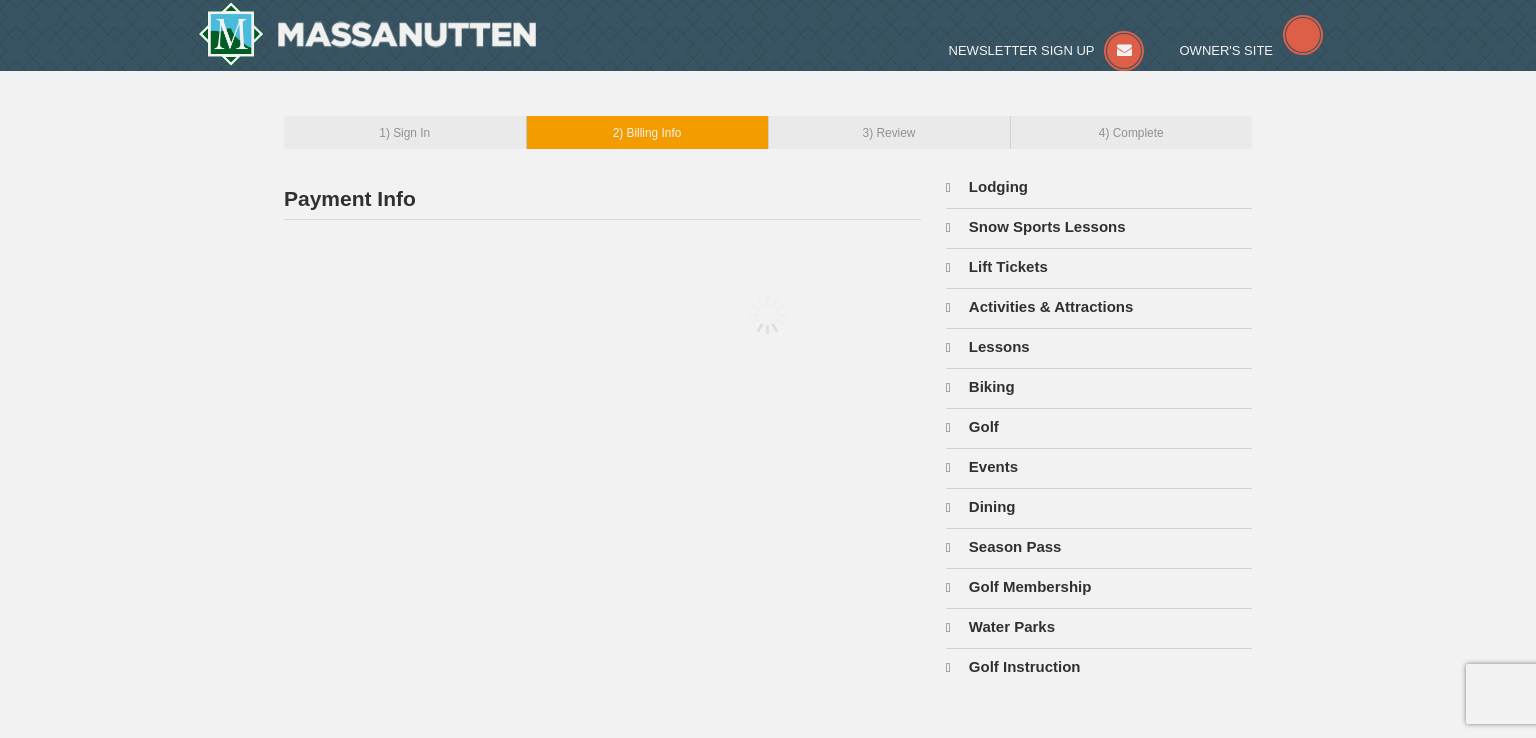 type on "[EMAIL]" 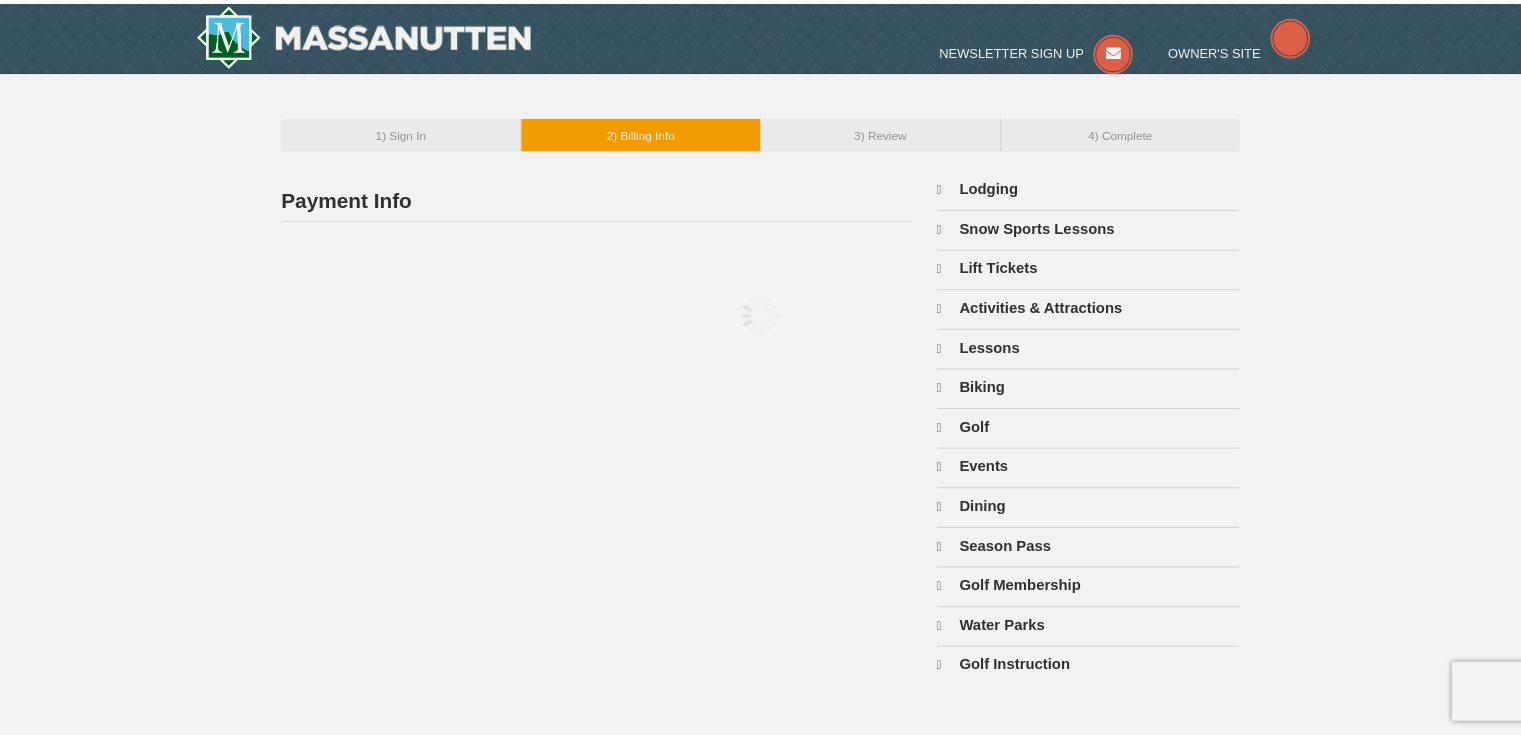 scroll, scrollTop: 0, scrollLeft: 0, axis: both 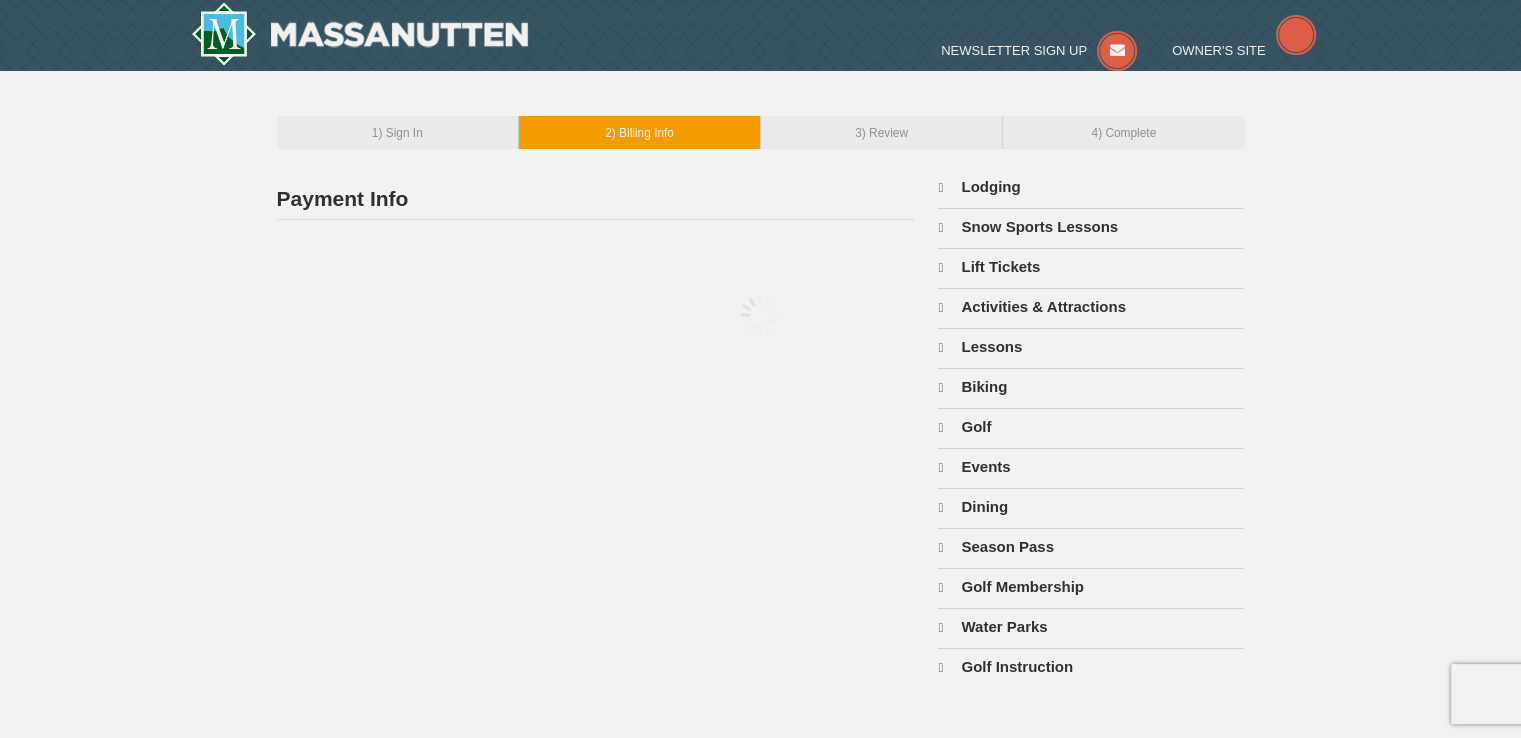 select on "8" 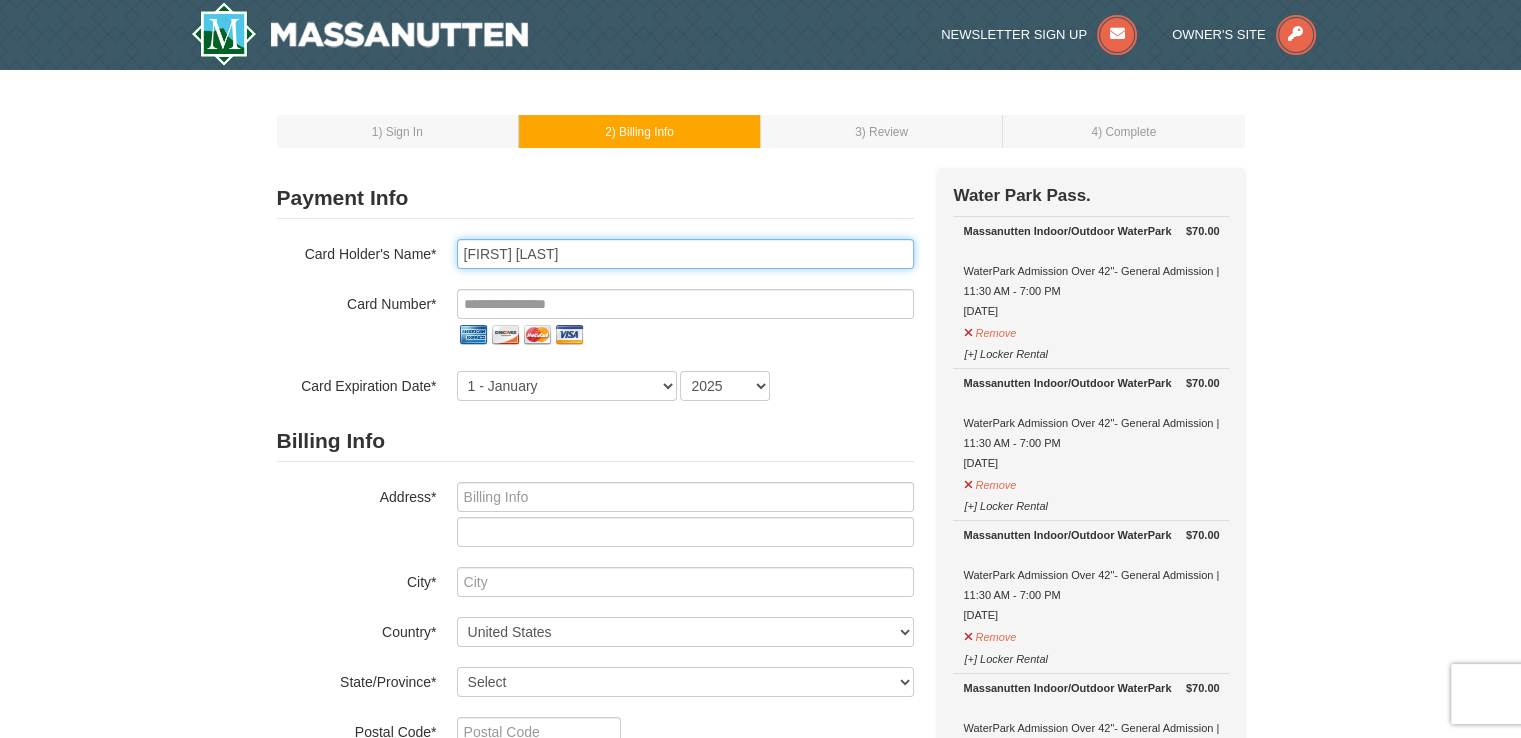 click on "[FIRST] [LAST]" at bounding box center (685, 254) 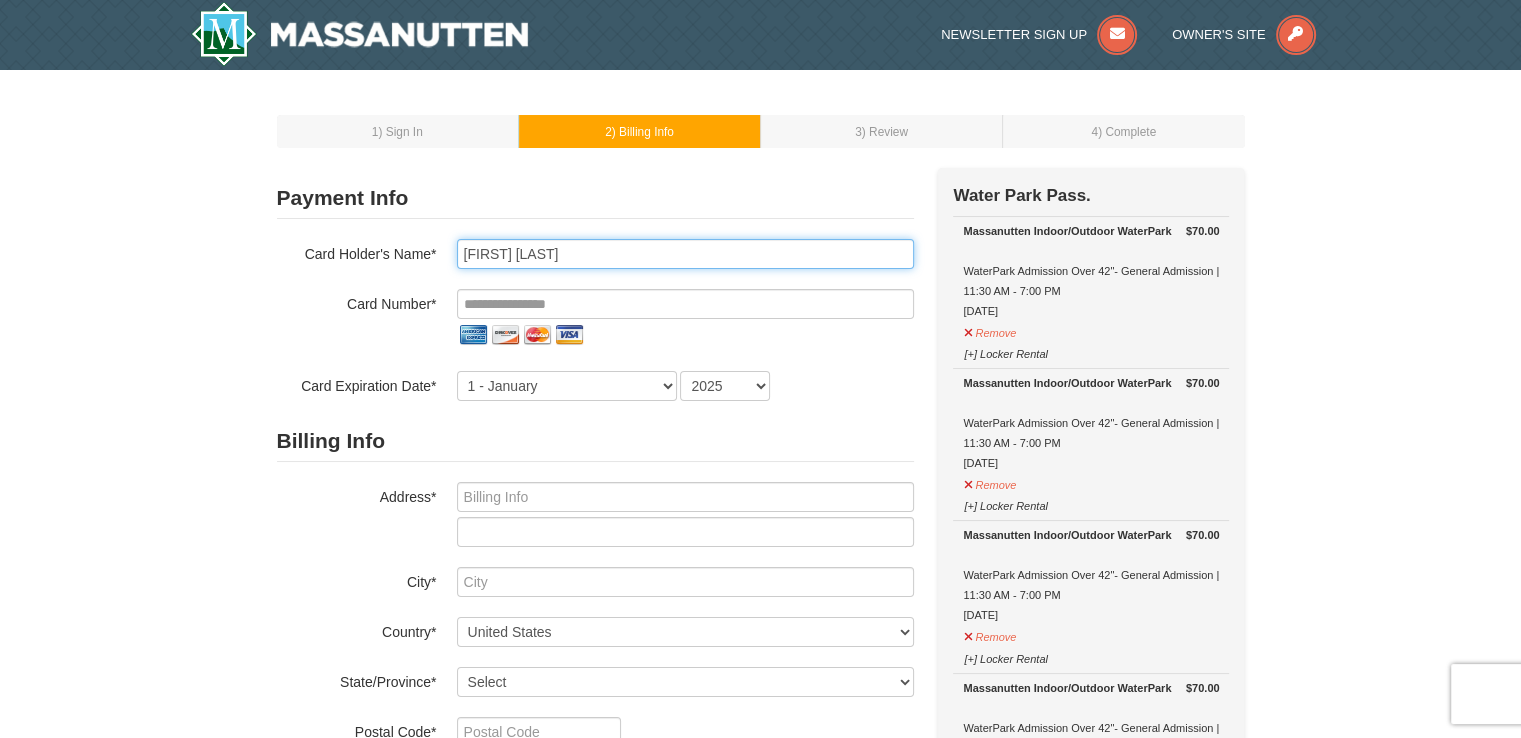 click on "Susan Nelson" at bounding box center (685, 254) 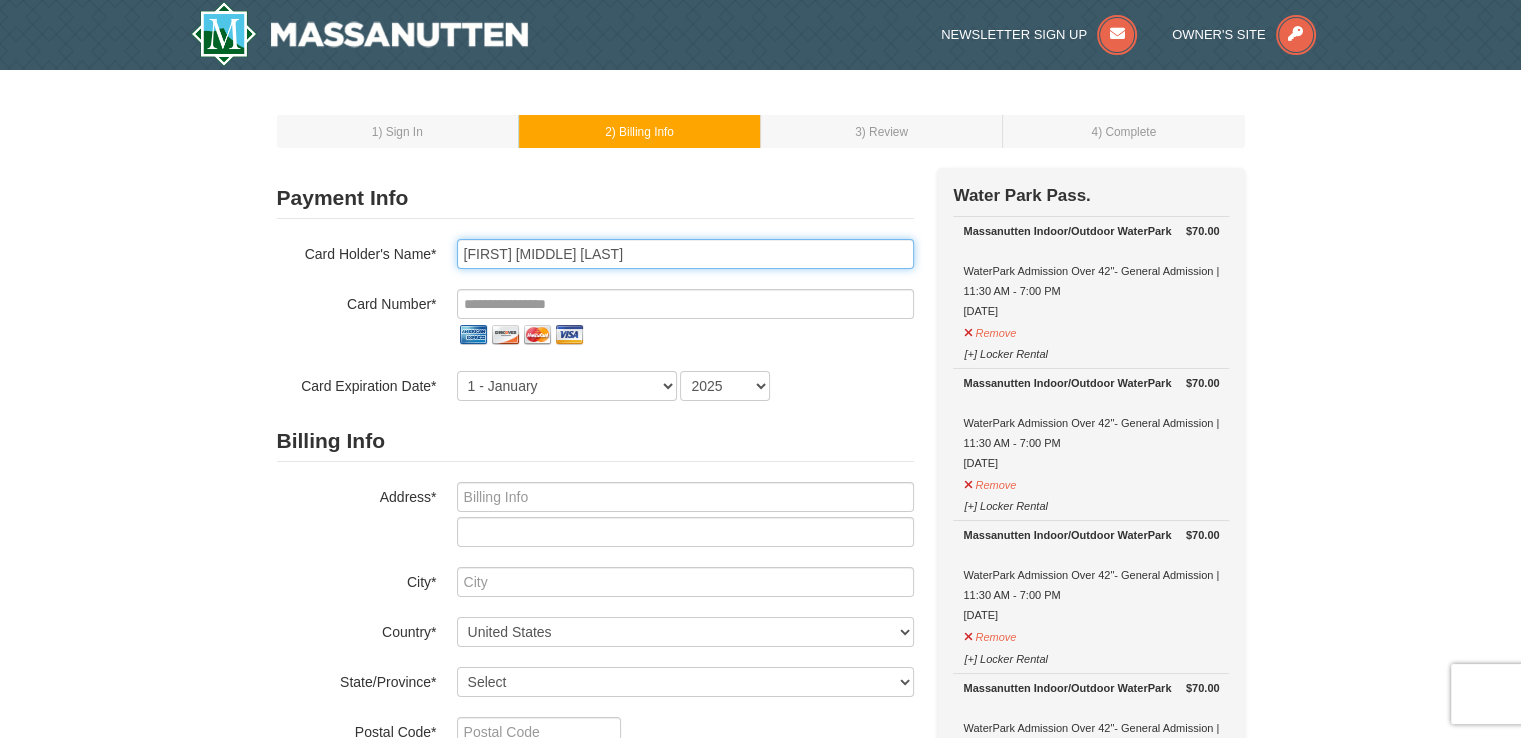 type on "Susan J Nelson" 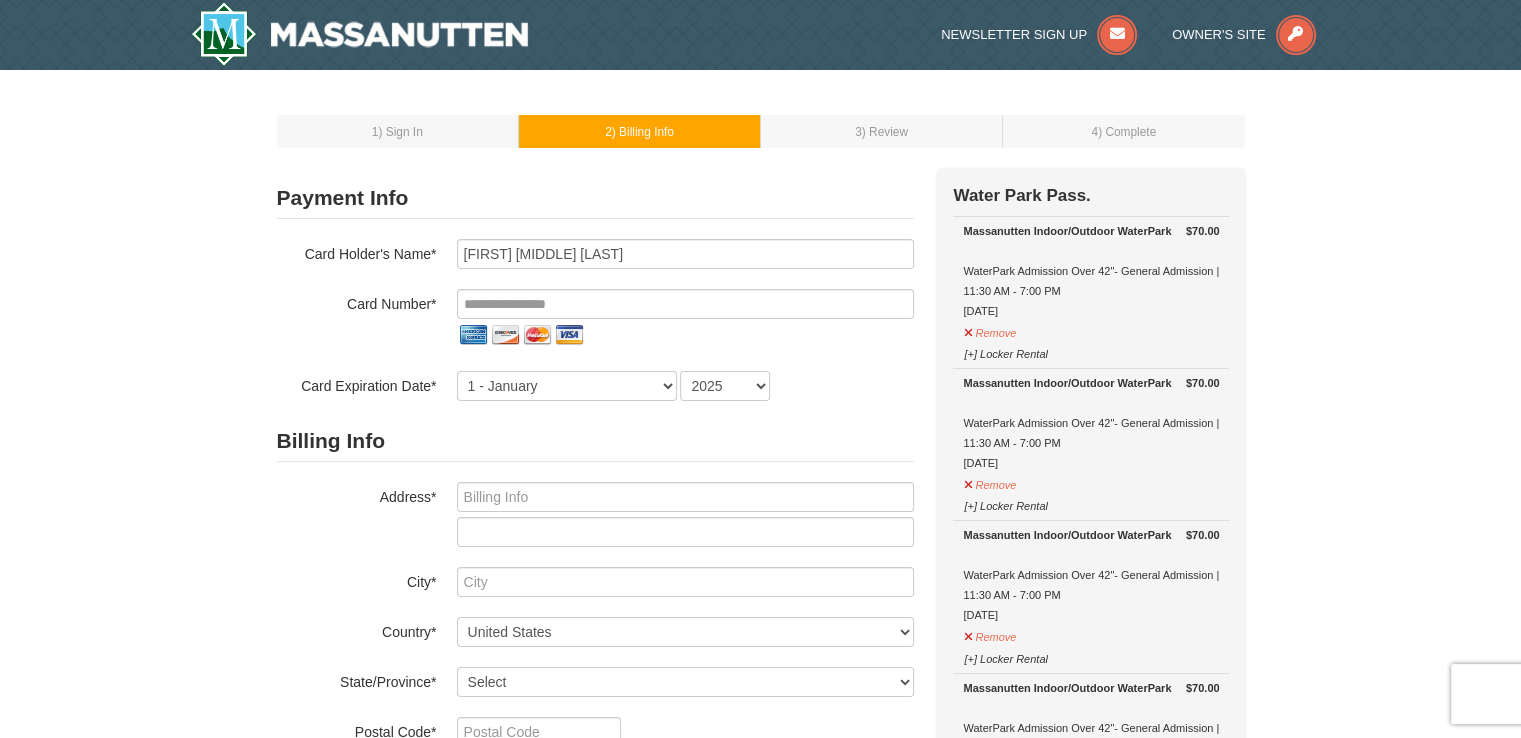 click on "Card Holder's Name*
Susan J Nelson
Card Number*
Card Expiration Date*
1 - January 2 - February 3 - March 4 - April 5 - May 6 - June 7 - July 8 - August 9 - September 10 - October 11 - November 12 - December
2025 2026 2027 2028 2029 2030 2031 2032 2033 2034" at bounding box center [595, 320] 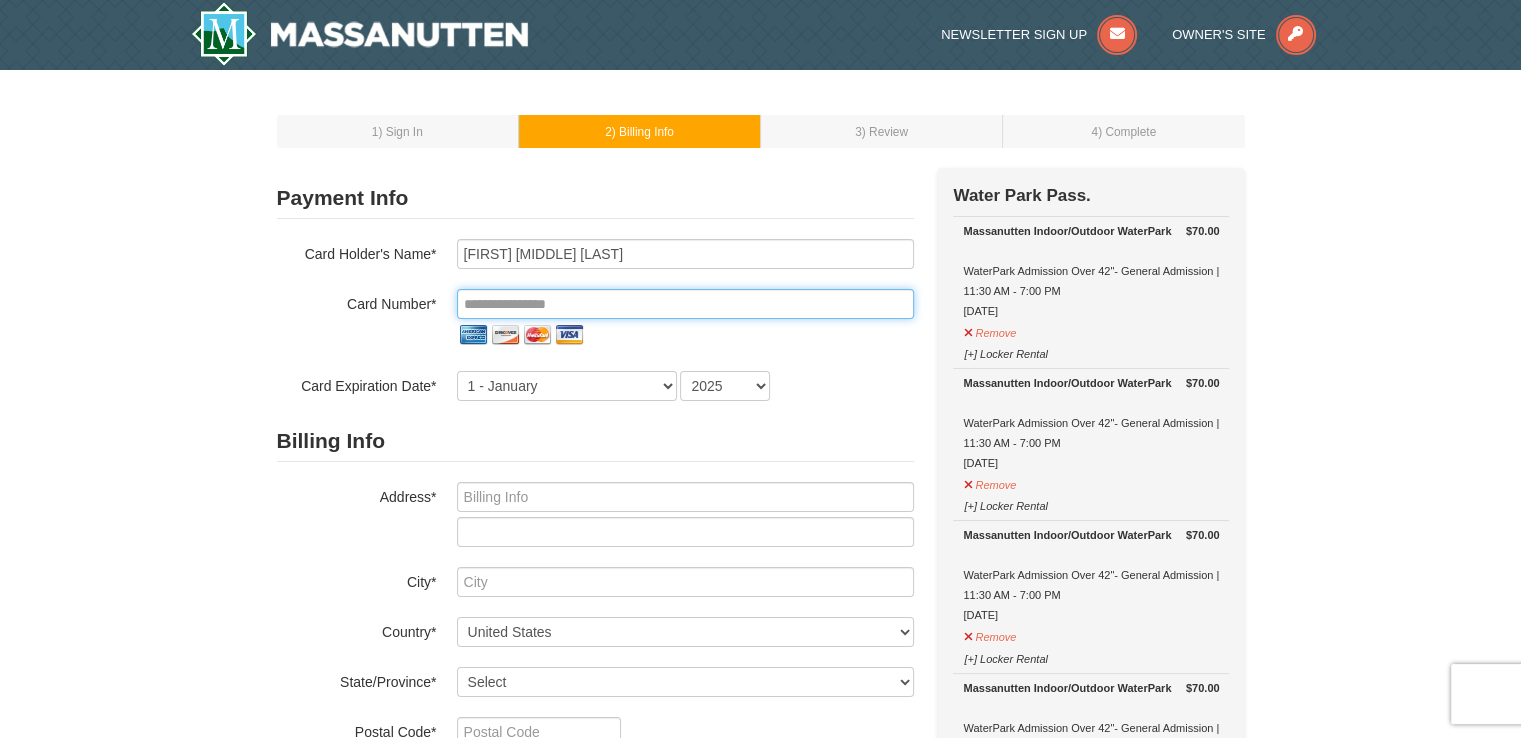 click at bounding box center (685, 304) 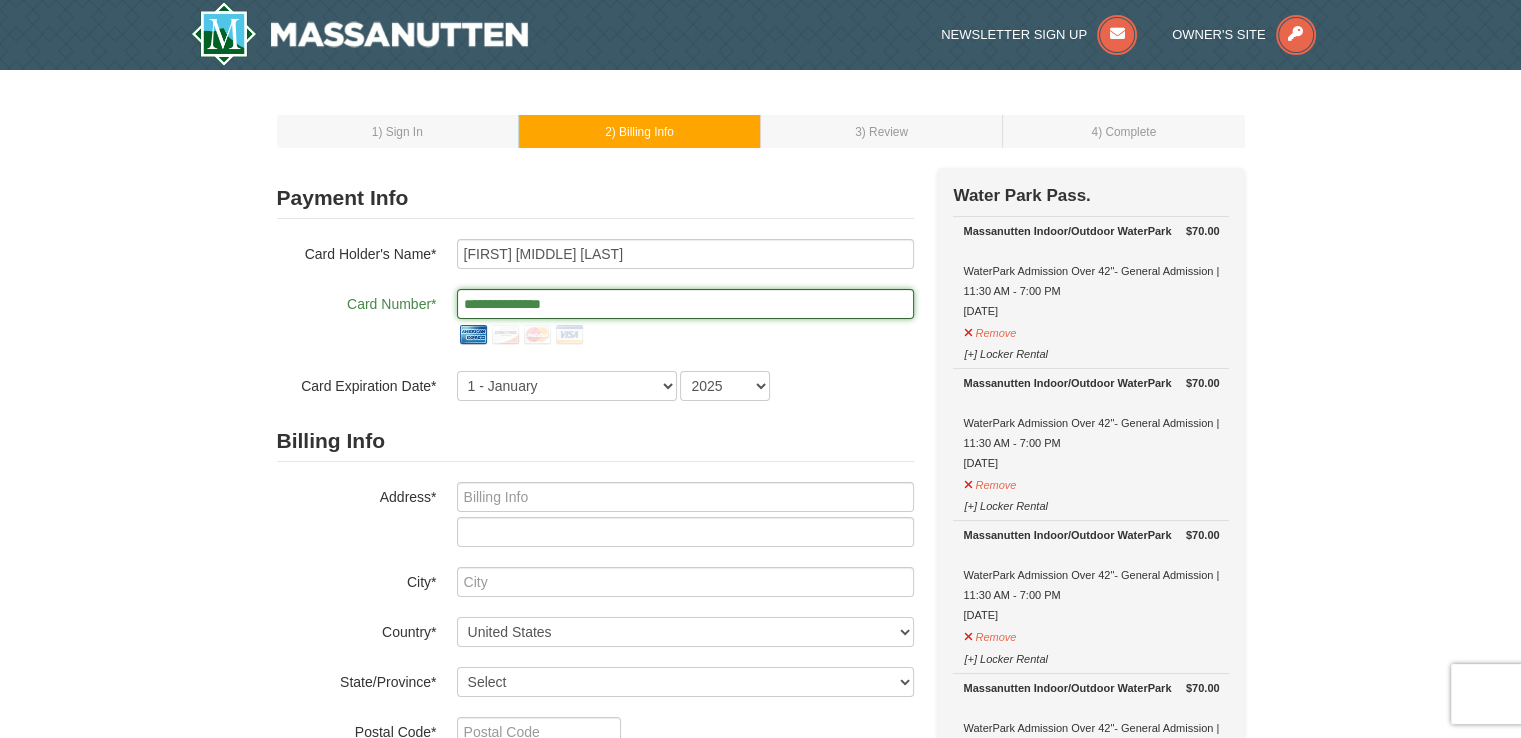 type on "**********" 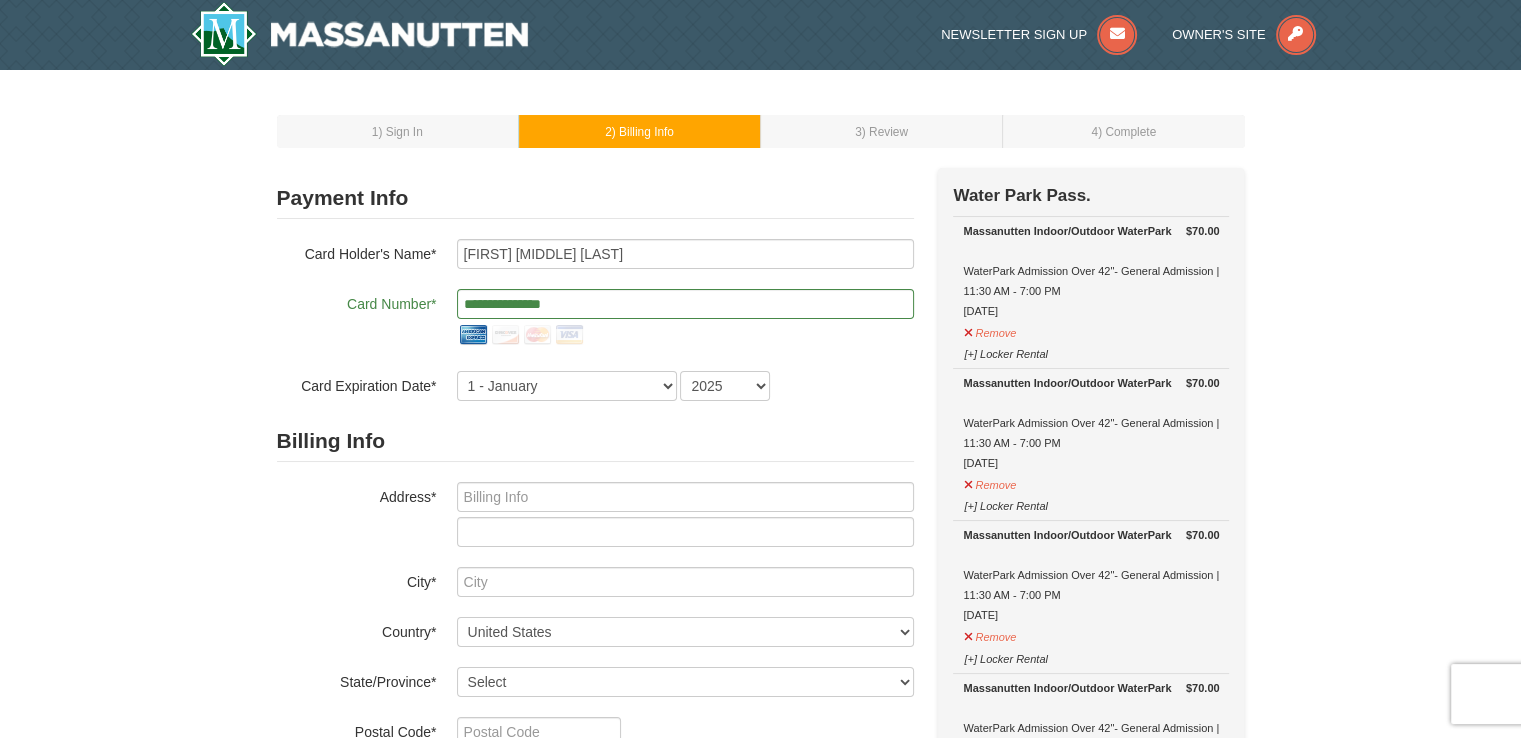 click on "Billing Info" at bounding box center (595, 441) 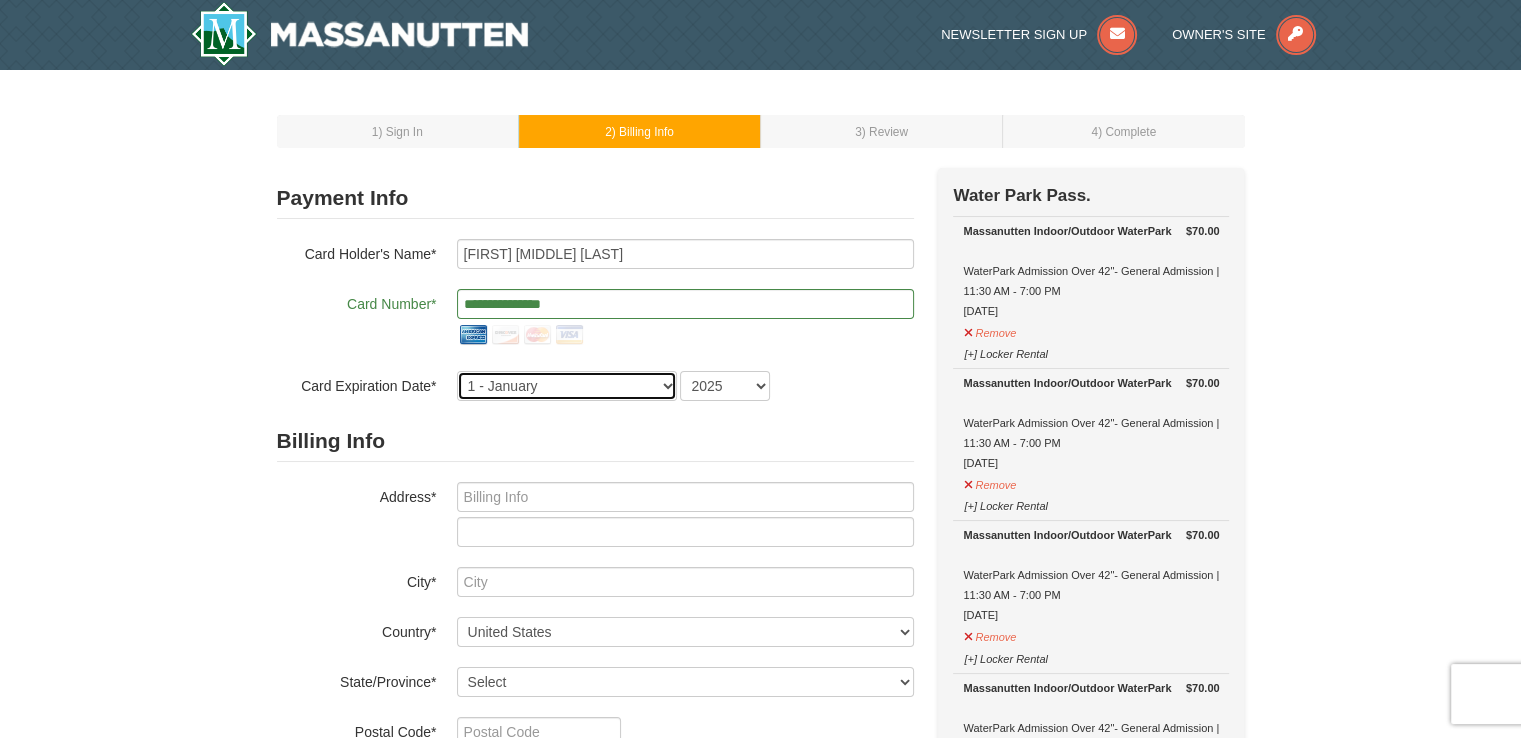click on "1 - January 2 - February 3 - March 4 - April 5 - May 6 - June 7 - July 8 - August 9 - September 10 - October 11 - November 12 - December" at bounding box center [567, 386] 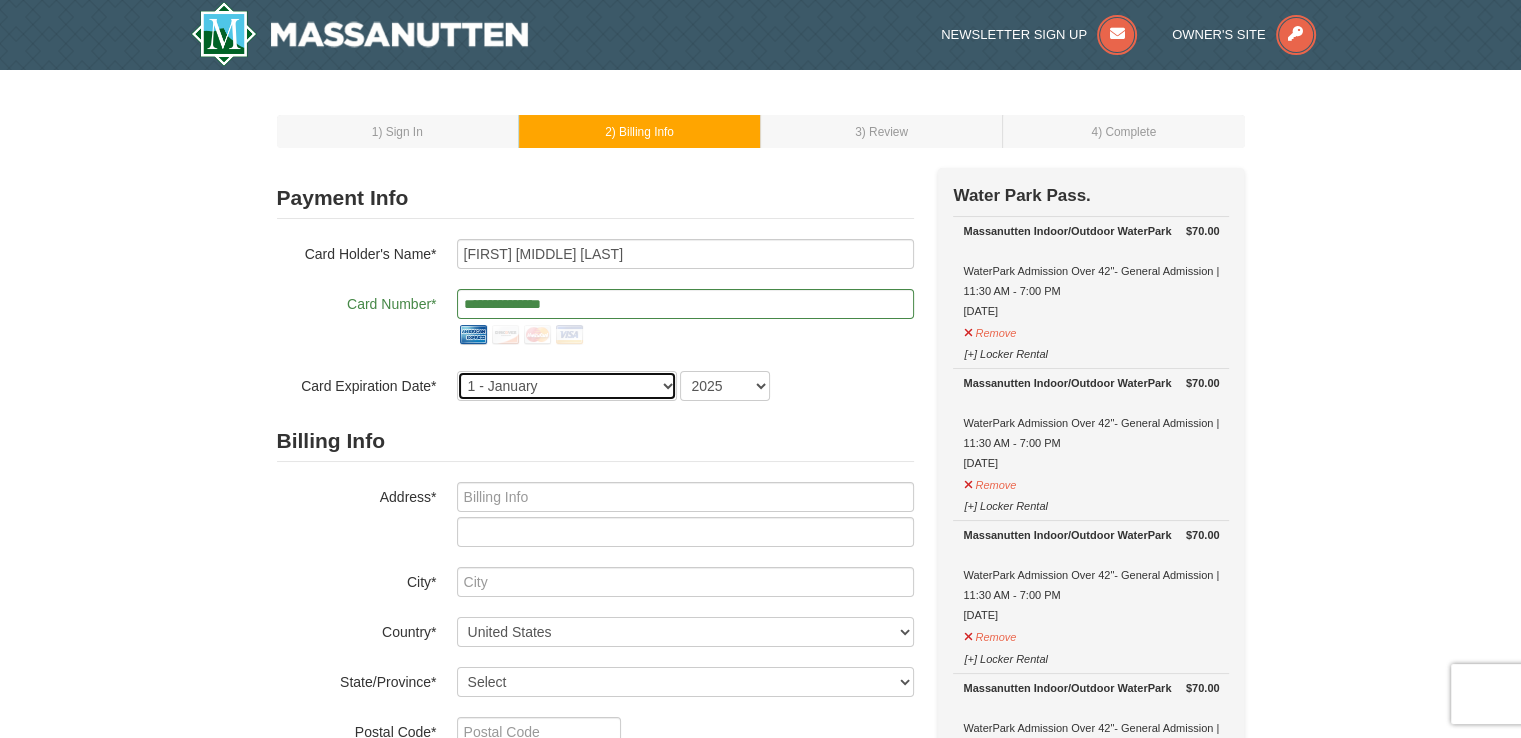 select on "5" 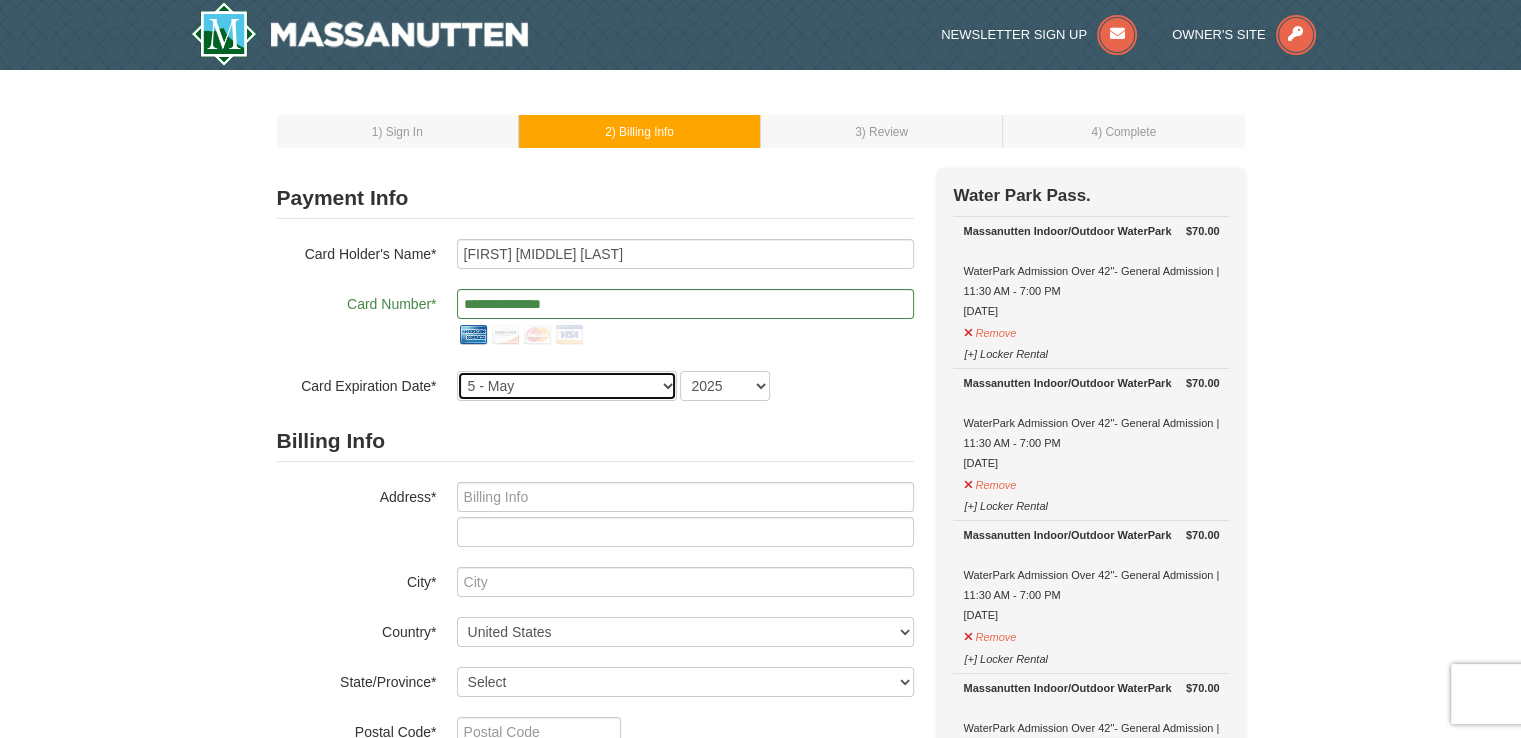 click on "1 - January 2 - February 3 - March 4 - April 5 - May 6 - June 7 - July 8 - August 9 - September 10 - October 11 - November 12 - December" at bounding box center (567, 386) 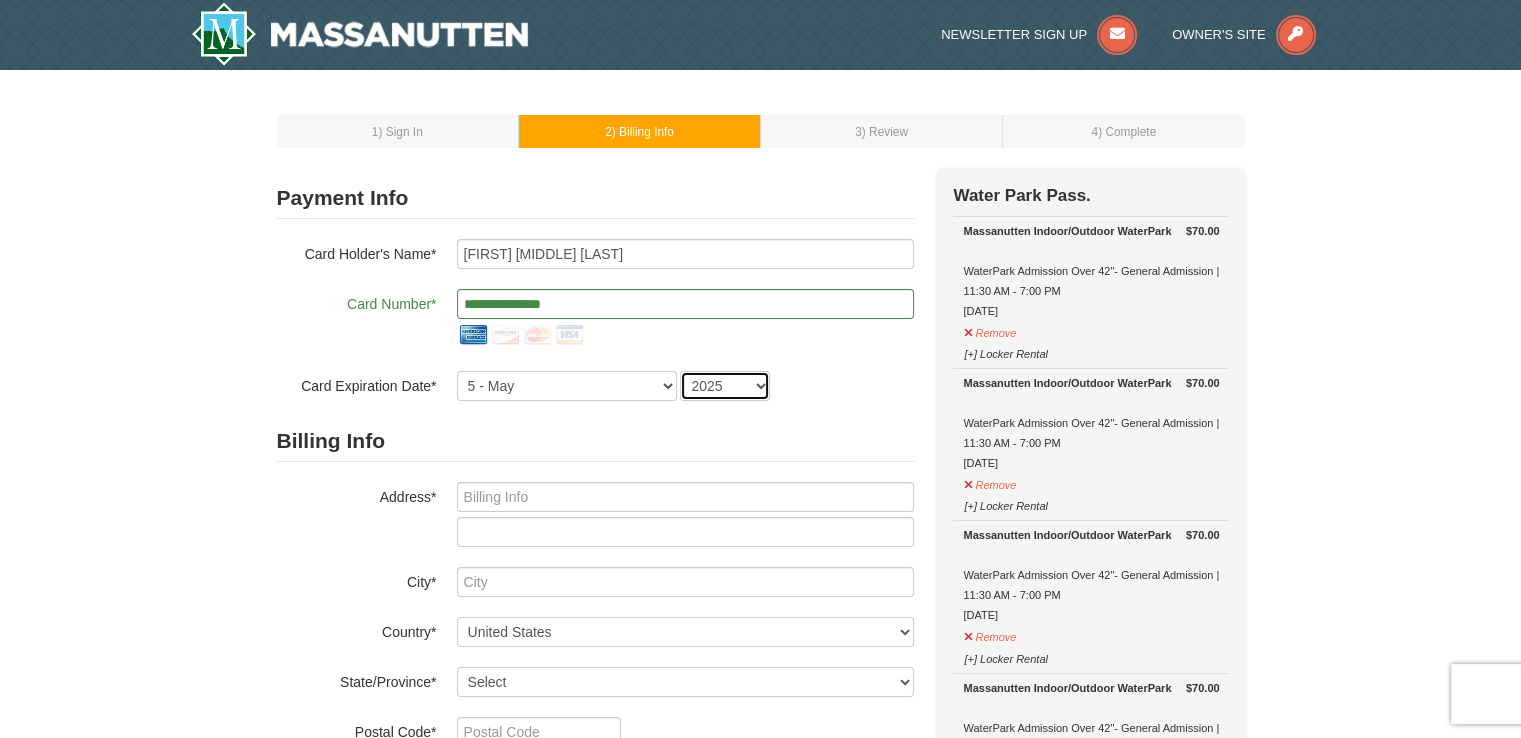 click on "2025 2026 2027 2028 2029 2030 2031 2032 2033 2034" at bounding box center [725, 386] 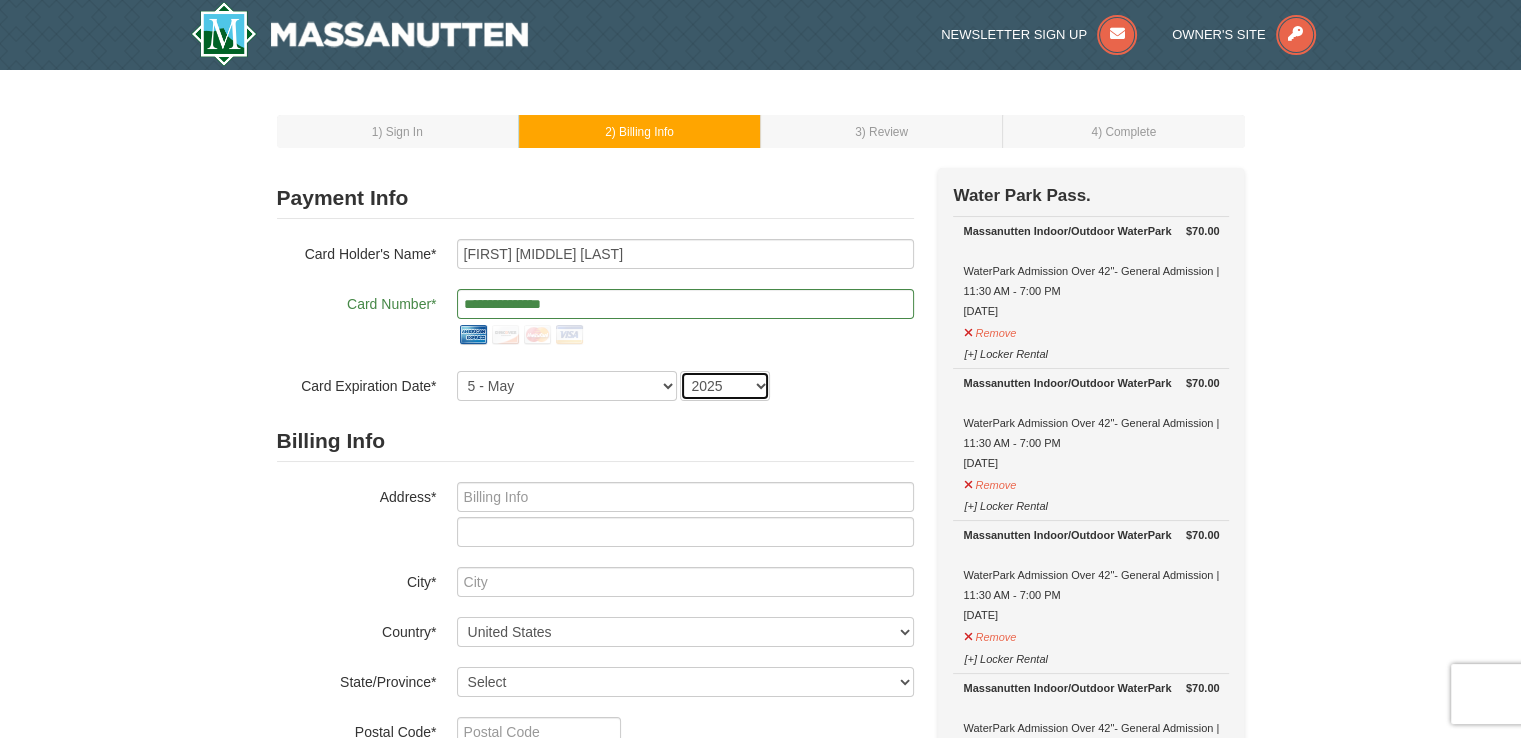 select on "2030" 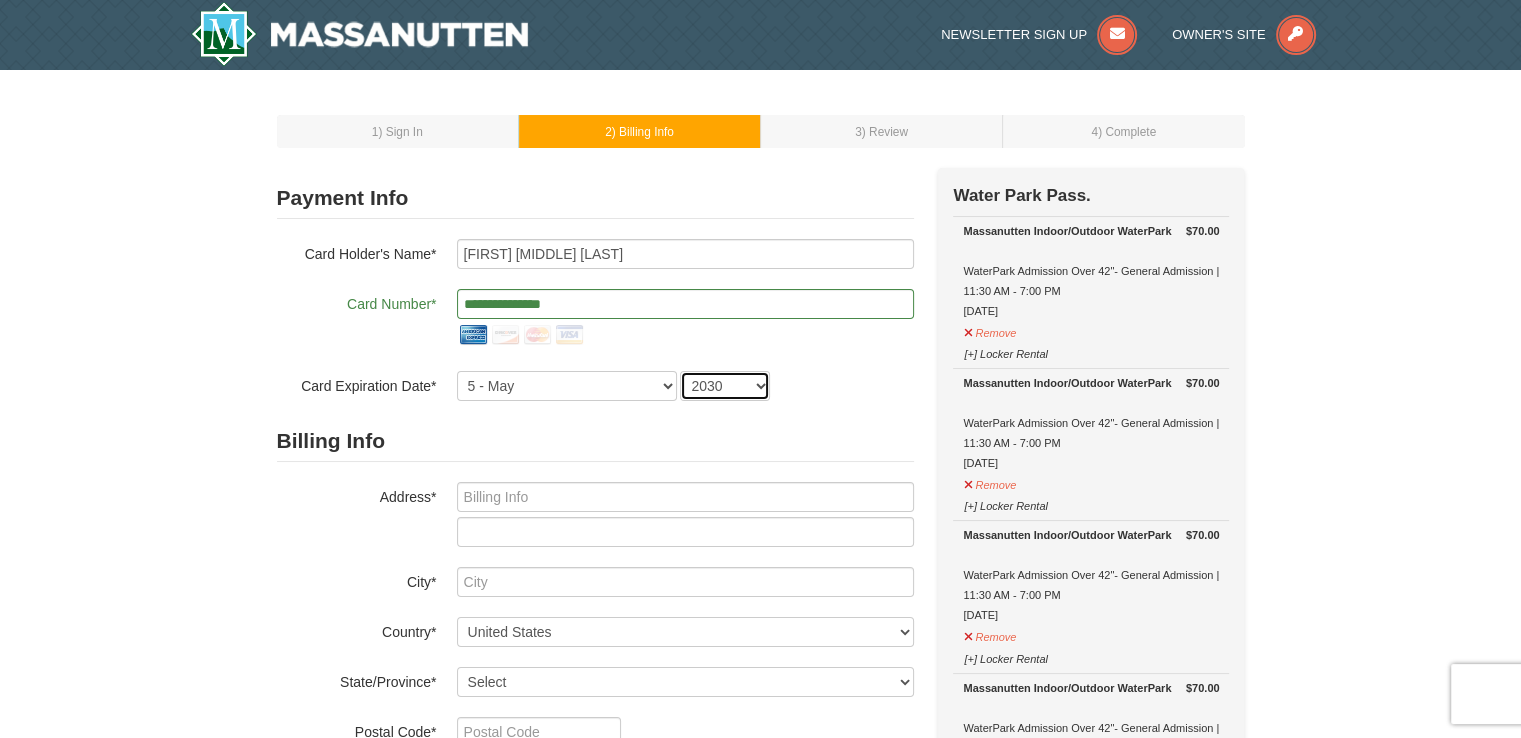 click on "2025 2026 2027 2028 2029 2030 2031 2032 2033 2034" at bounding box center [725, 386] 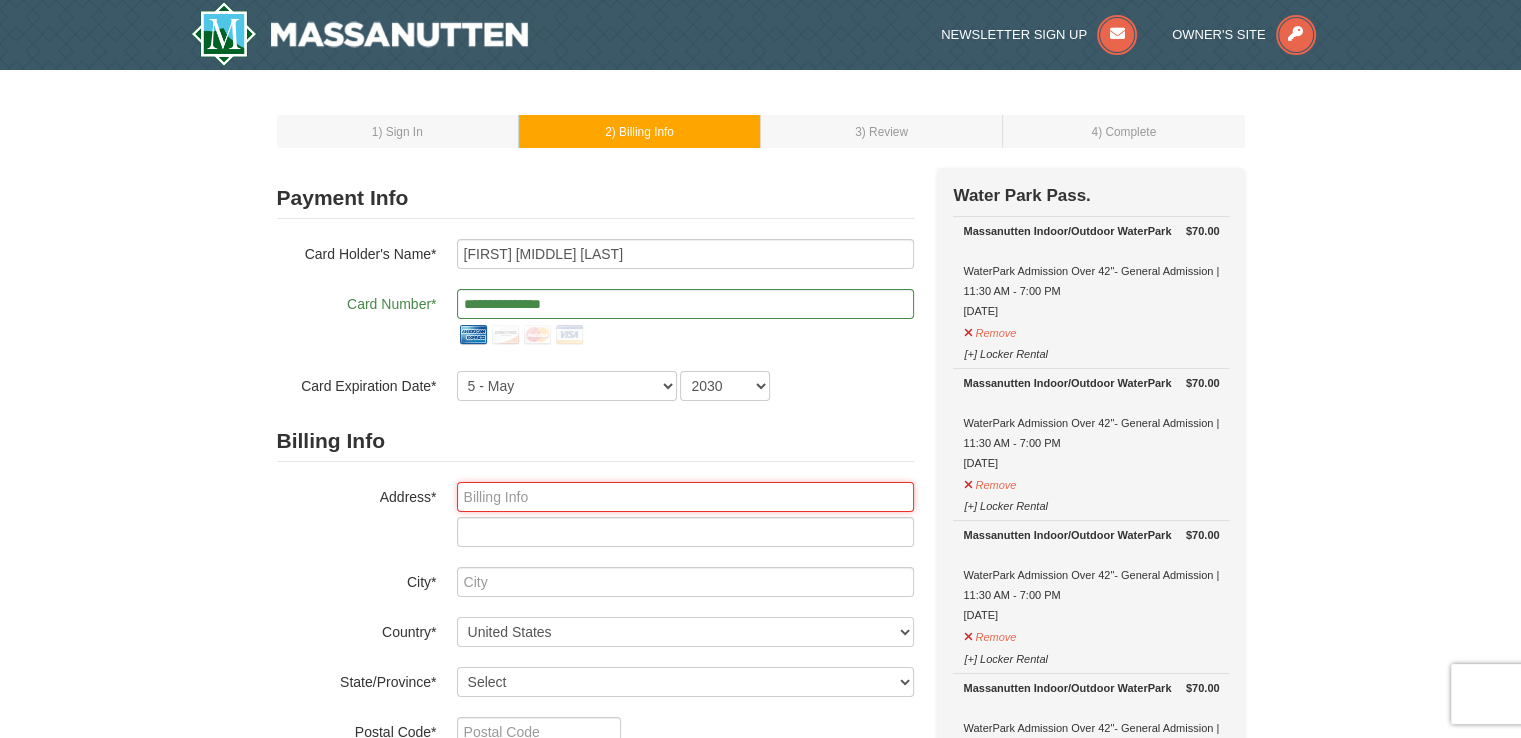 click at bounding box center (685, 497) 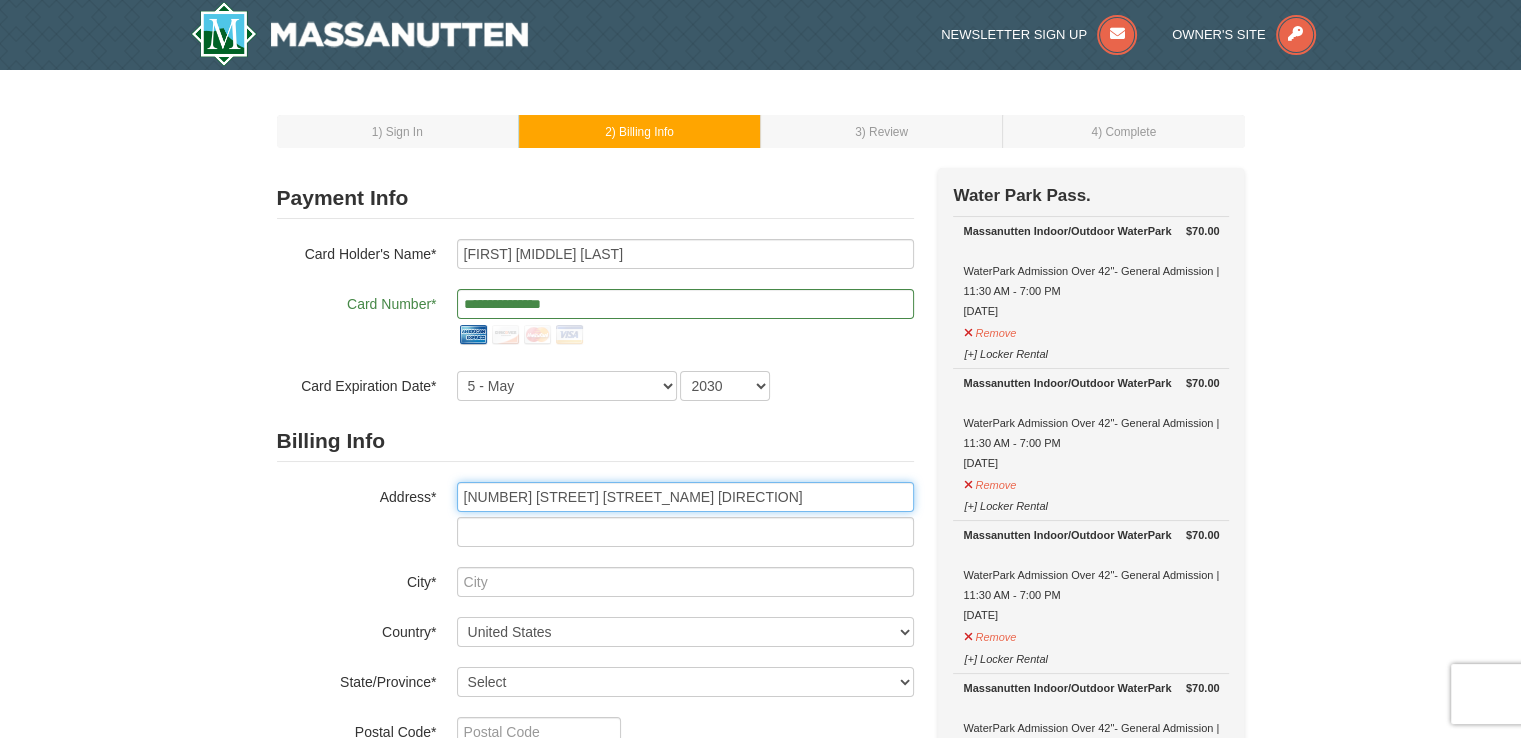 type on "6010 windward Lane SE" 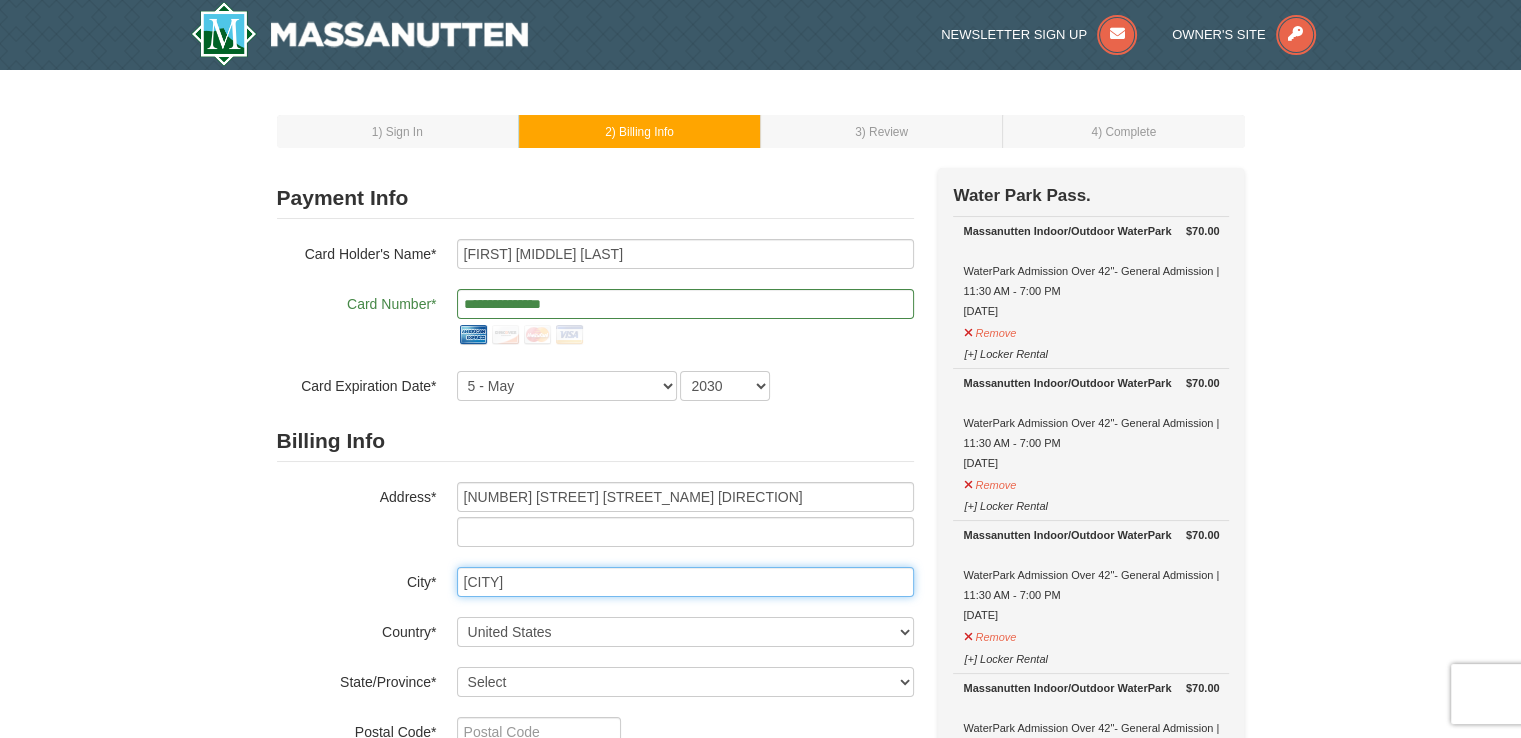 type on "Rochester" 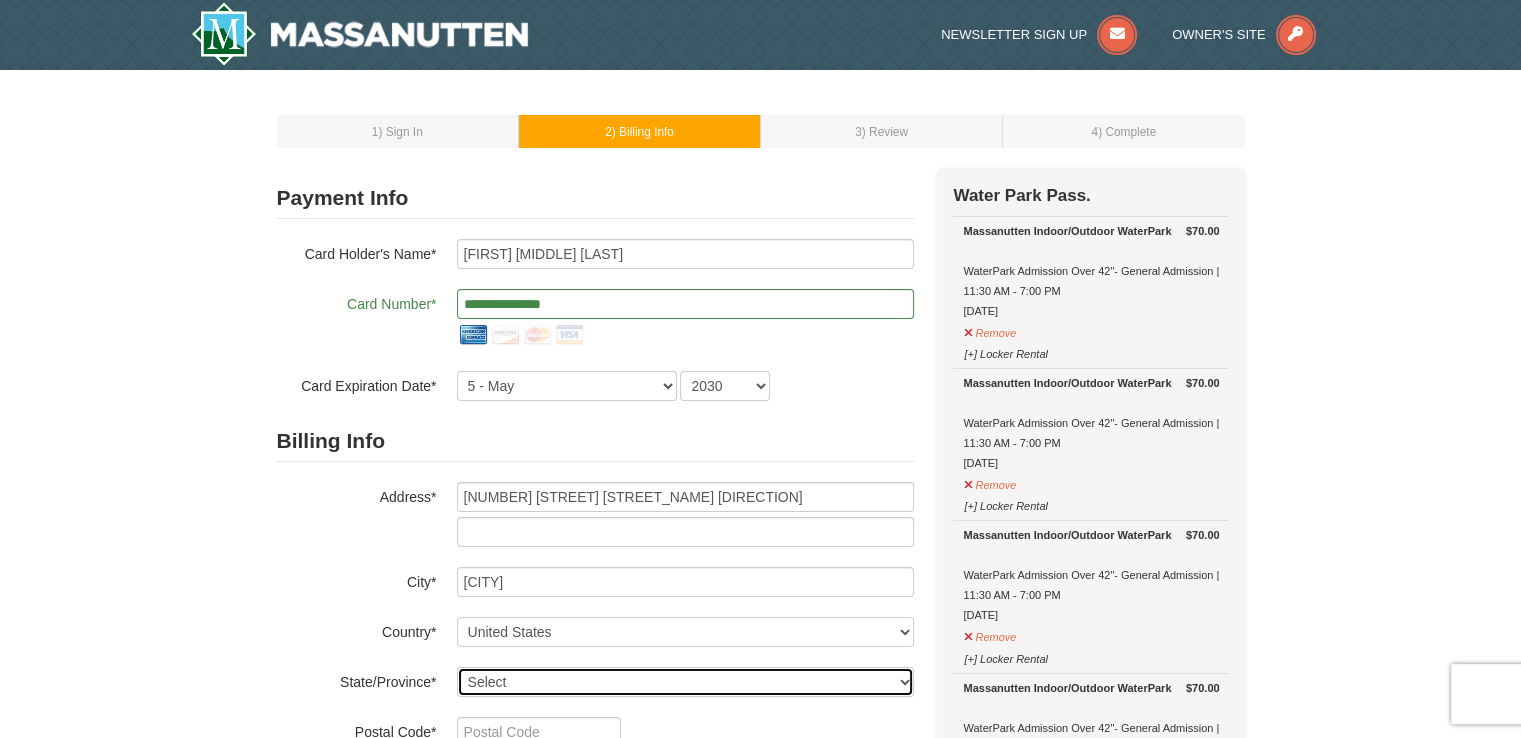 click on "Select Alabama Alaska American Samoa Arizona Arkansas California Colorado Connecticut Delaware District Of Columbia Federated States Of Micronesia Florida Georgia Guam Hawaii Idaho Illinois Indiana Iowa Kansas Kentucky Louisiana Maine Marshall Islands Maryland Massachusetts Michigan Minnesota Mississippi Missouri Montana Nebraska Nevada New Hampshire New Jersey New Mexico New York North Carolina North Dakota Northern Mariana Islands Ohio Oklahoma Oregon Palau Pennsylvania Puerto Rico Rhode Island South Carolina South Dakota Tennessee Texas Utah Vermont Virgin Islands Virginia Washington West Virginia Wisconsin Wyoming" at bounding box center (685, 682) 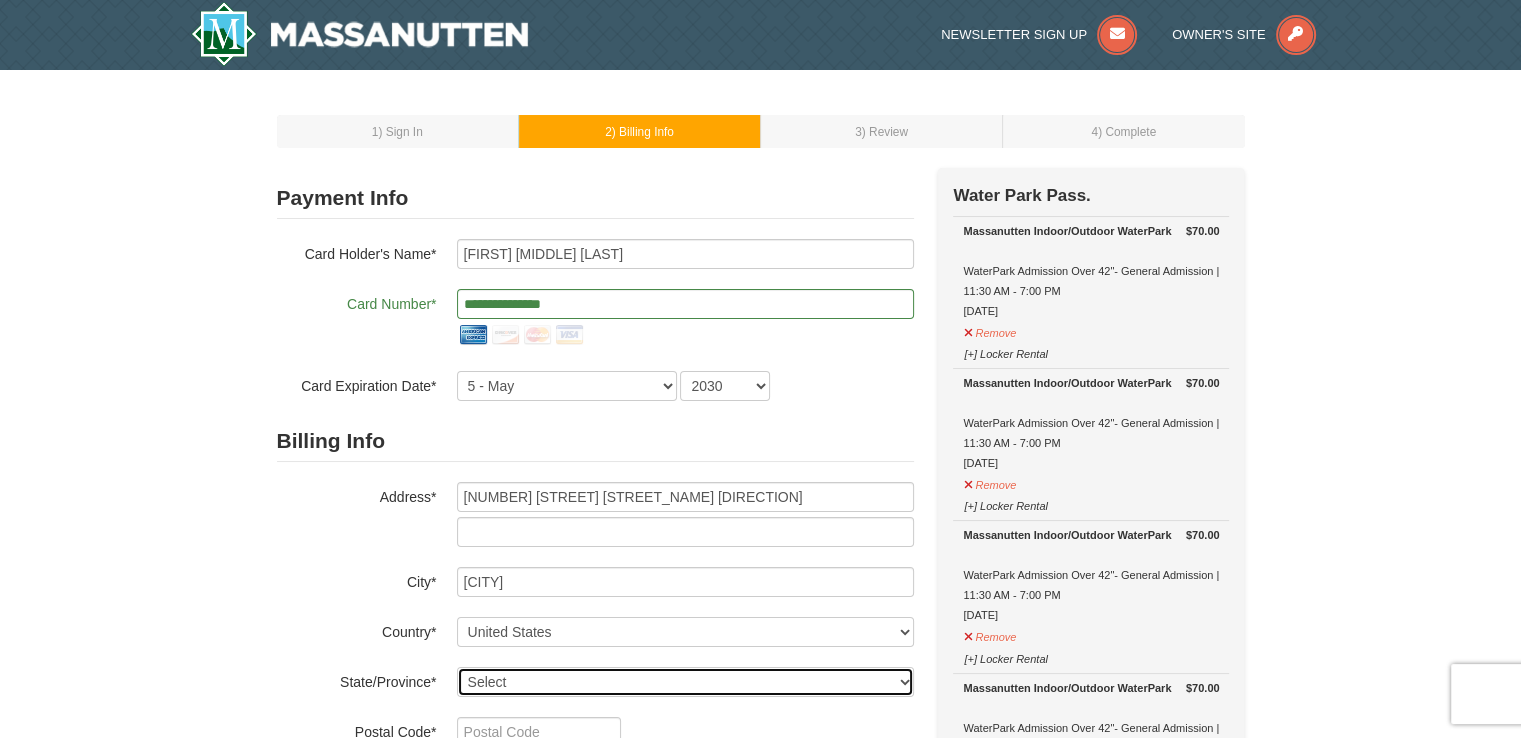 select on "MN" 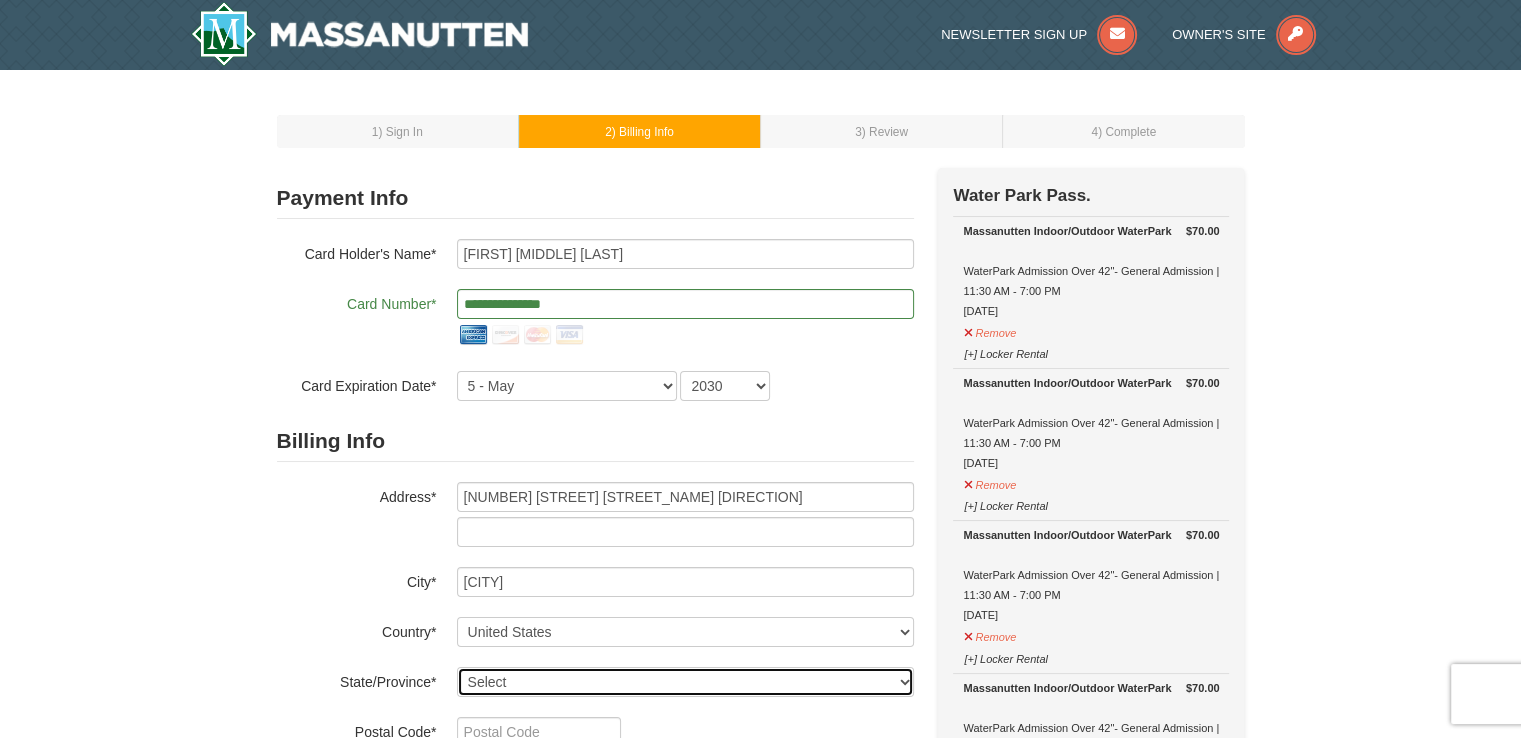 click on "Select Alabama Alaska American Samoa Arizona Arkansas California Colorado Connecticut Delaware District Of Columbia Federated States Of Micronesia Florida Georgia Guam Hawaii Idaho Illinois Indiana Iowa Kansas Kentucky Louisiana Maine Marshall Islands Maryland Massachusetts Michigan Minnesota Mississippi Missouri Montana Nebraska Nevada New Hampshire New Jersey New Mexico New York North Carolina North Dakota Northern Mariana Islands Ohio Oklahoma Oregon Palau Pennsylvania Puerto Rico Rhode Island South Carolina South Dakota Tennessee Texas Utah Vermont Virgin Islands Virginia Washington West Virginia Wisconsin Wyoming" at bounding box center [685, 682] 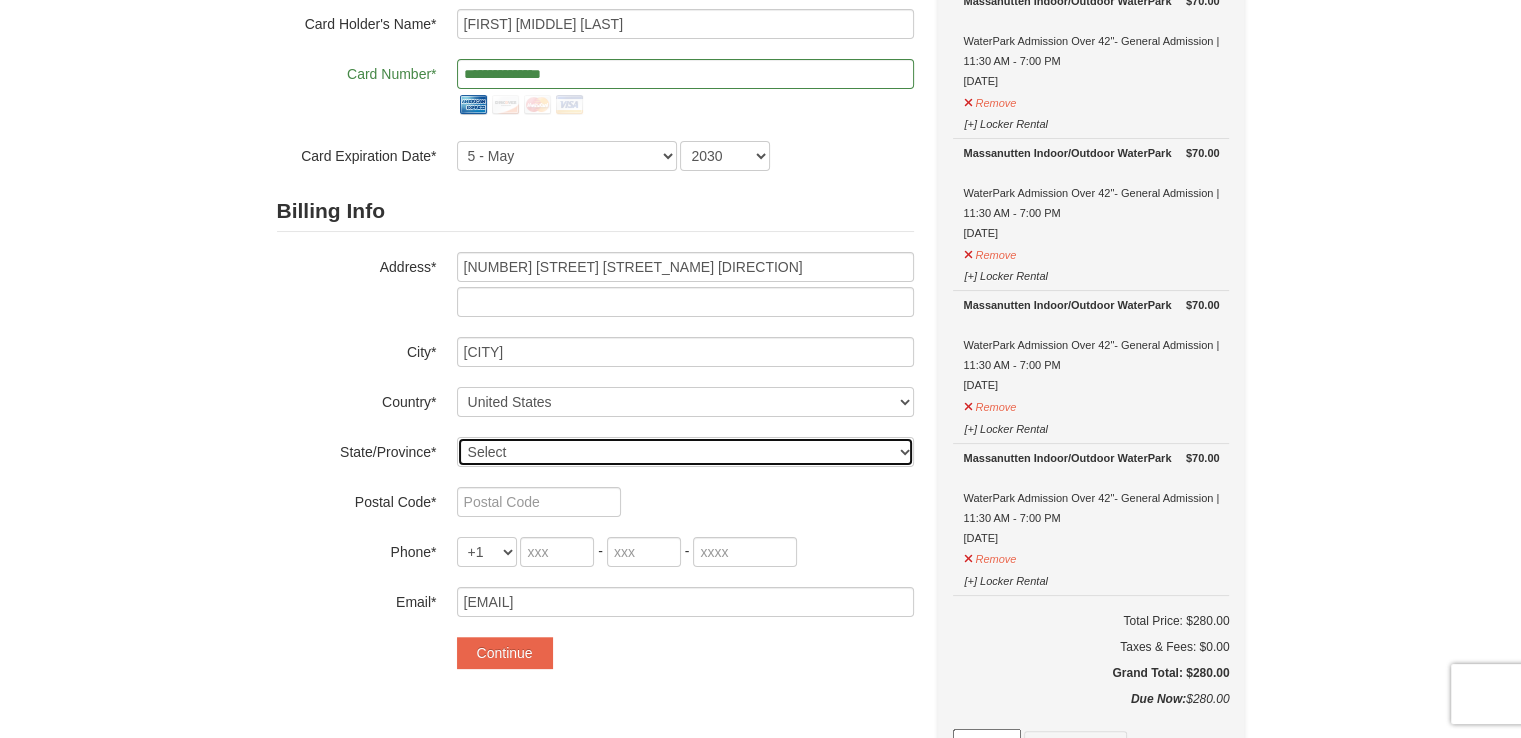 scroll, scrollTop: 278, scrollLeft: 0, axis: vertical 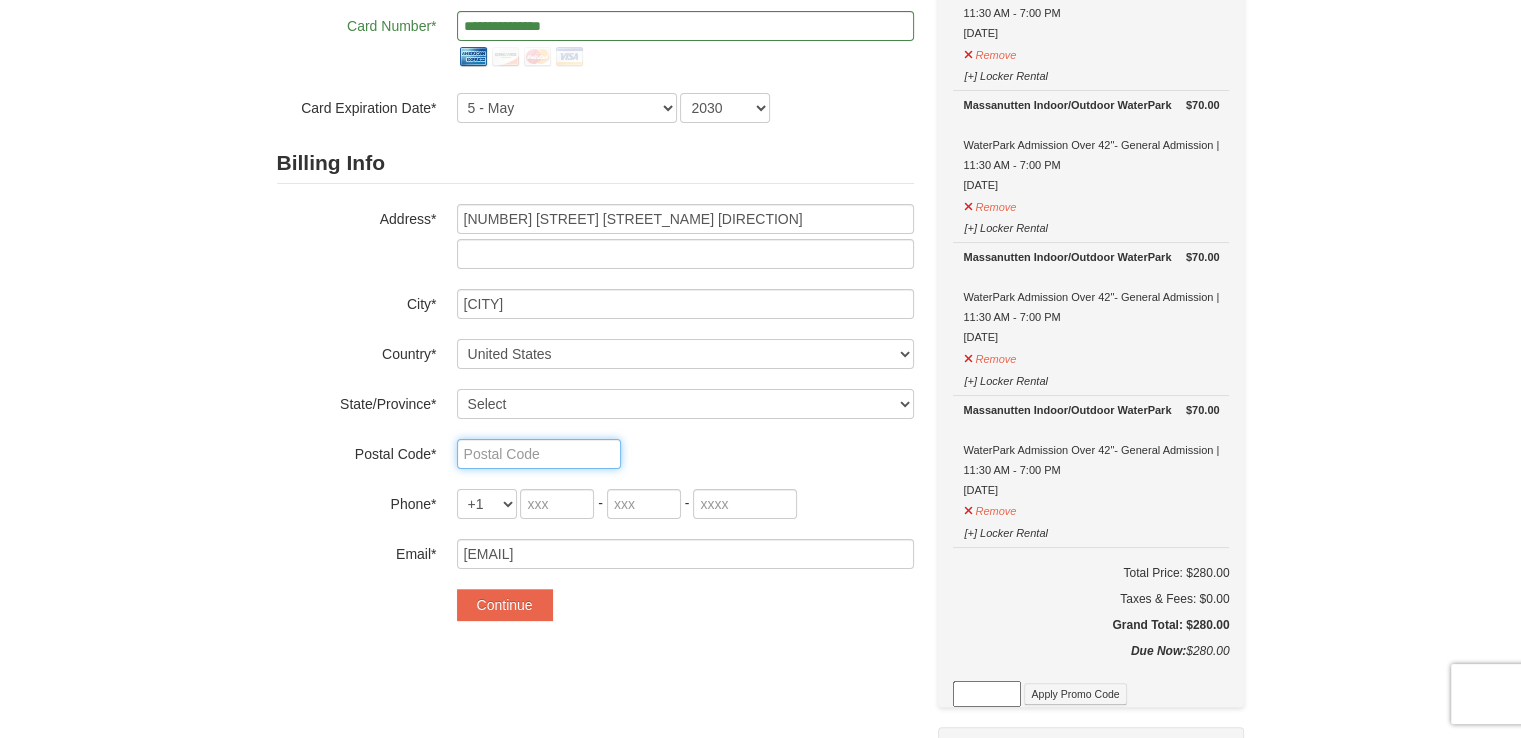 click at bounding box center (539, 454) 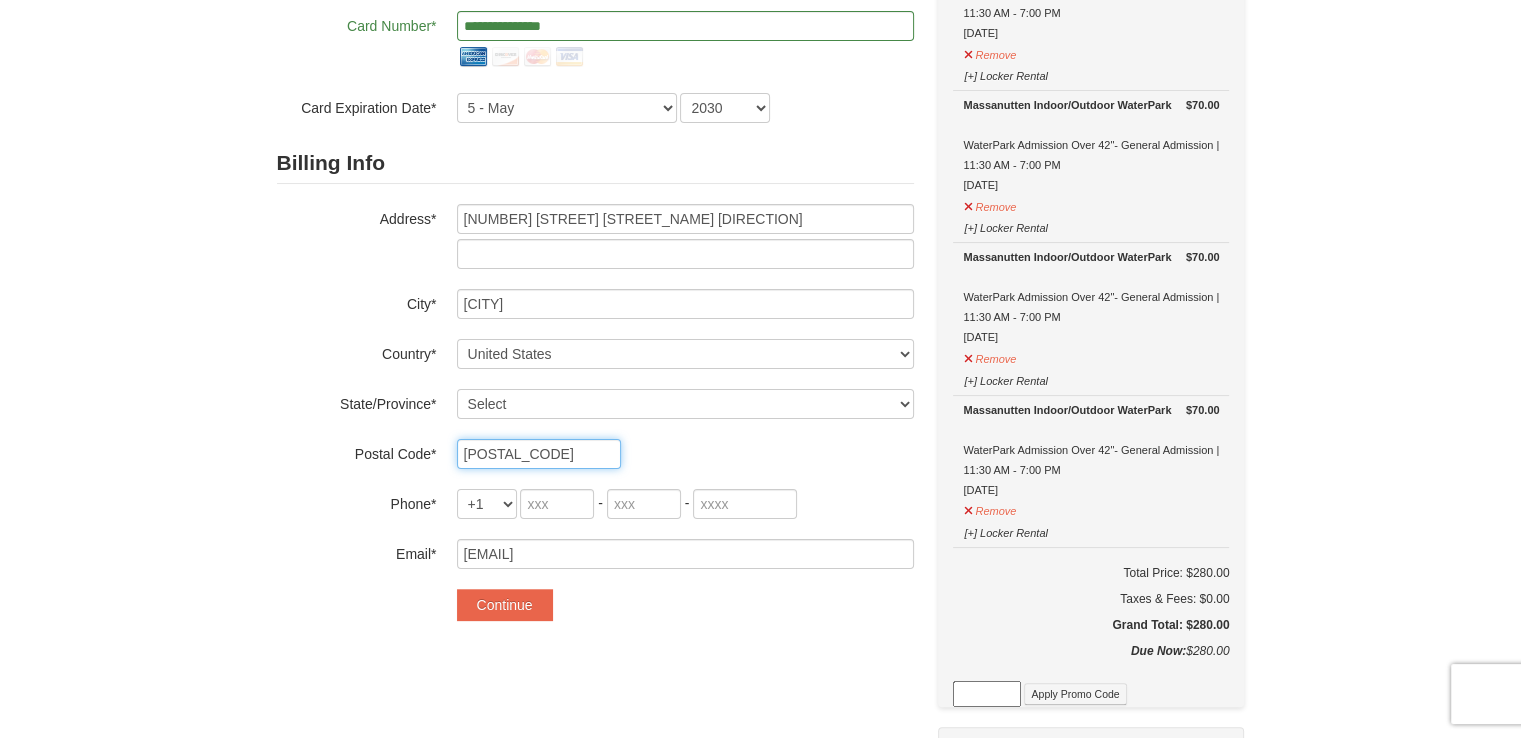 type on "55904" 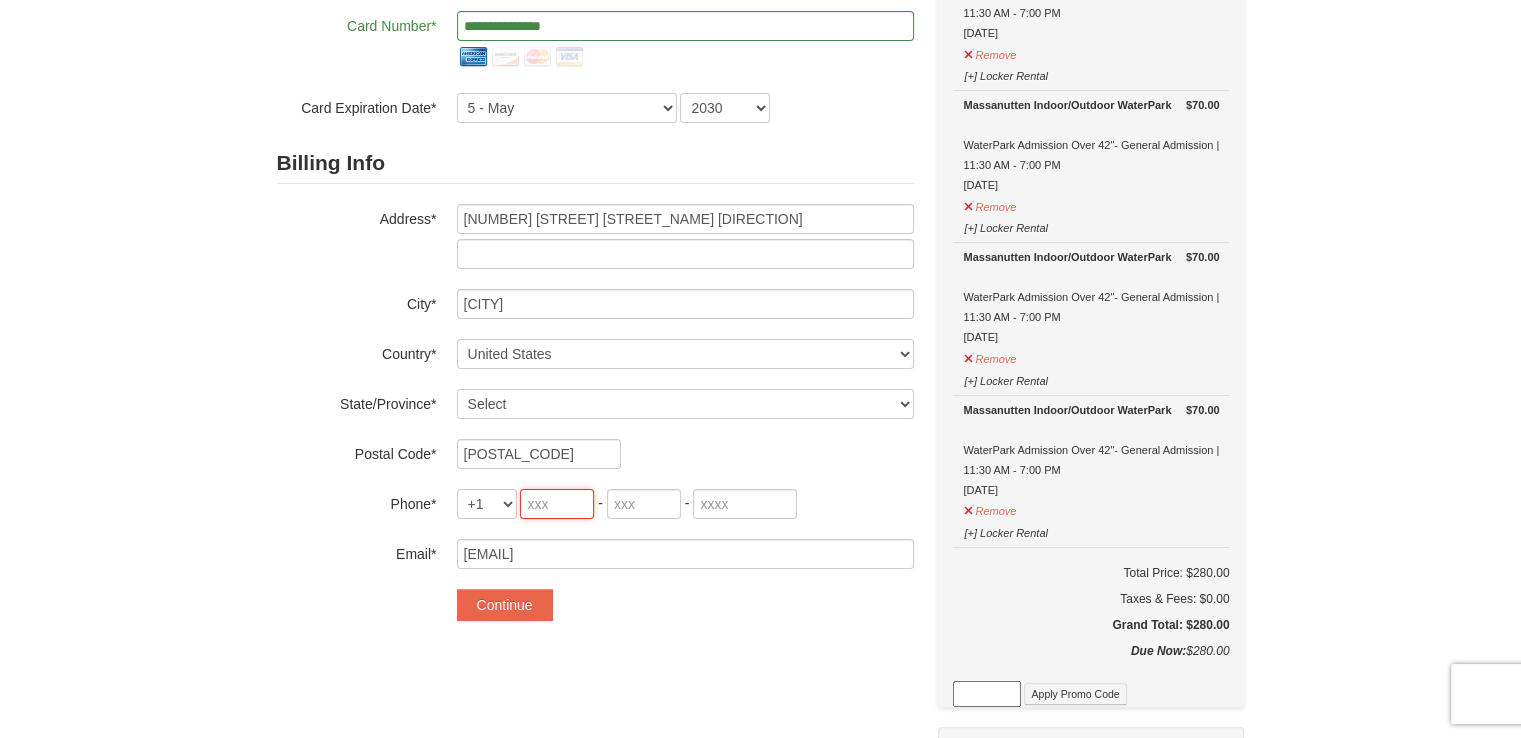 click at bounding box center [557, 504] 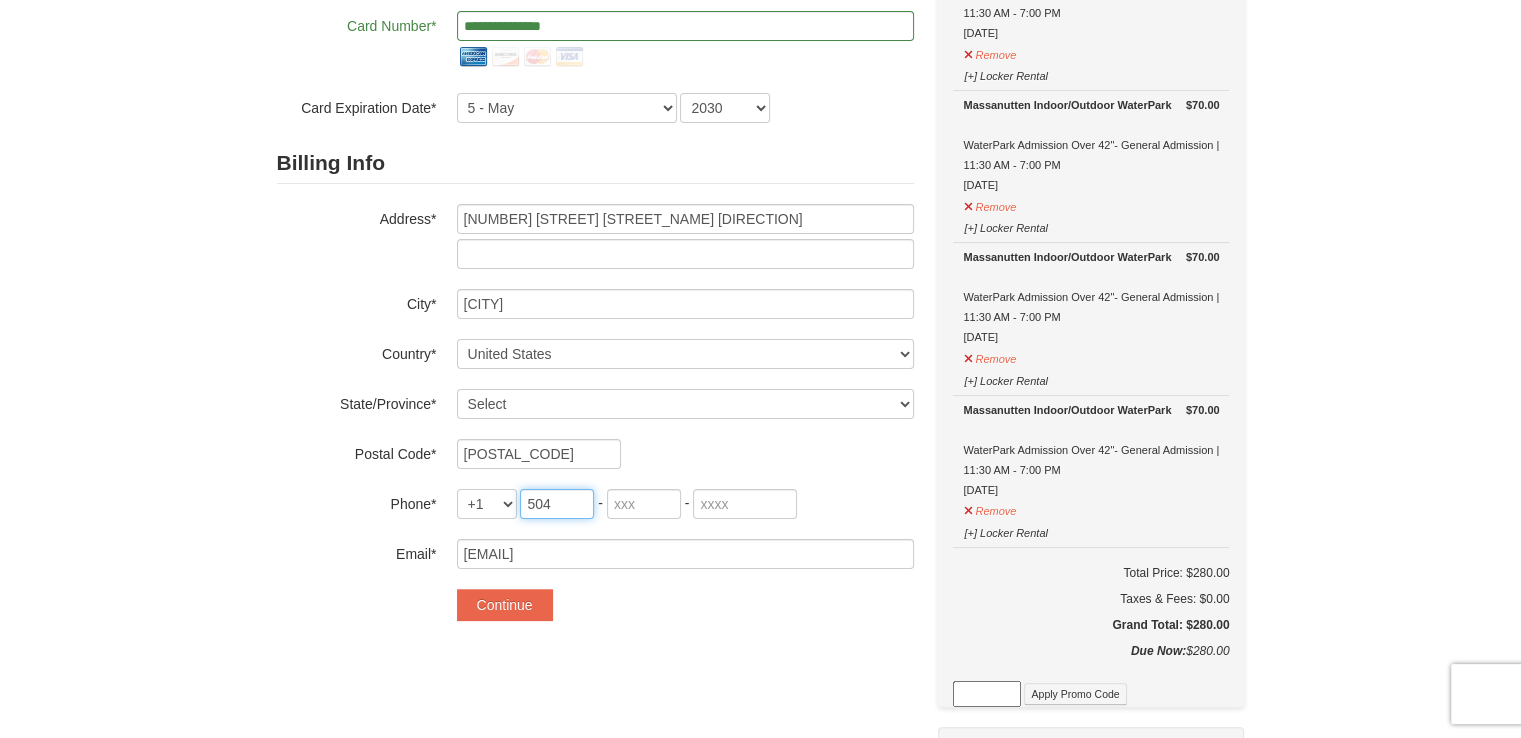 type on "504" 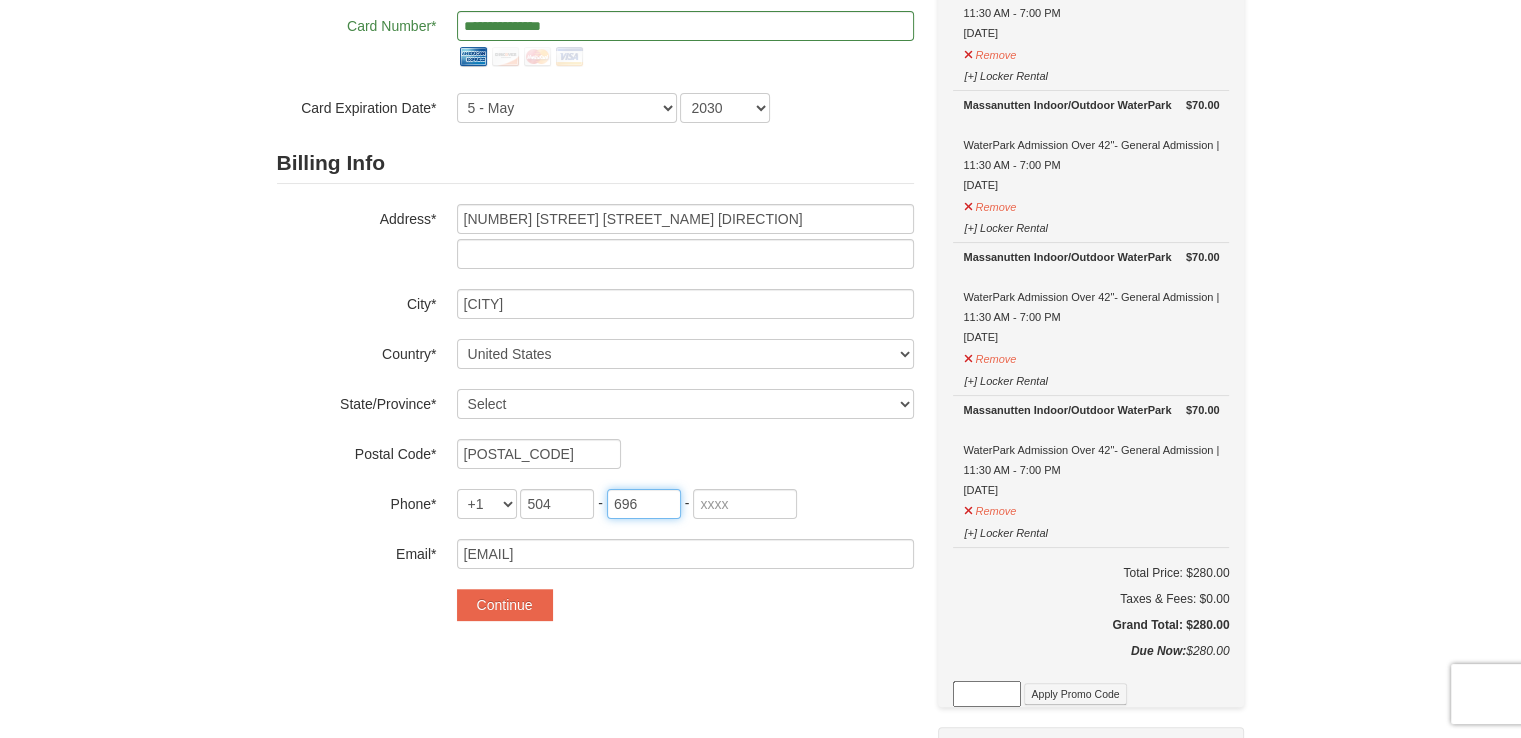 type on "696" 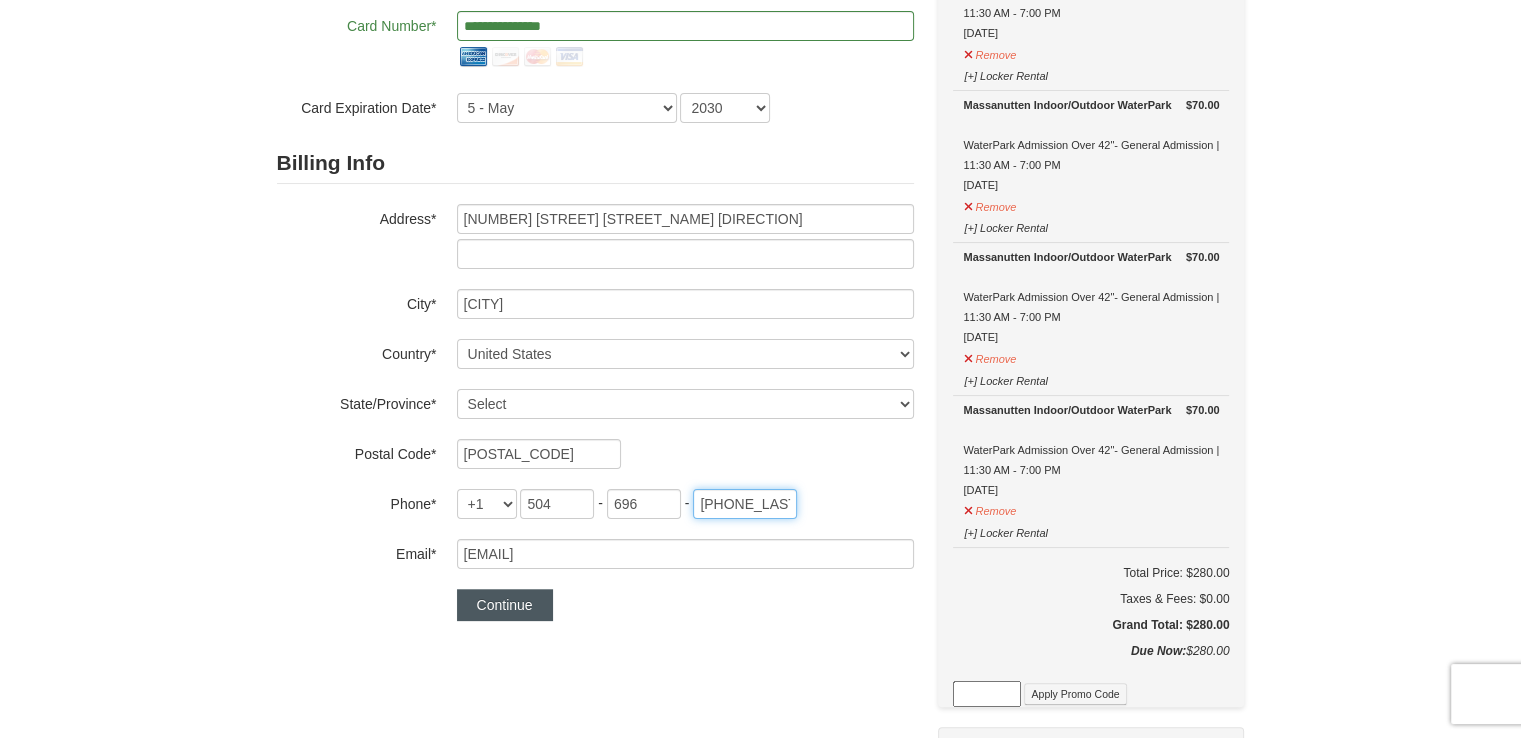 type on "0971" 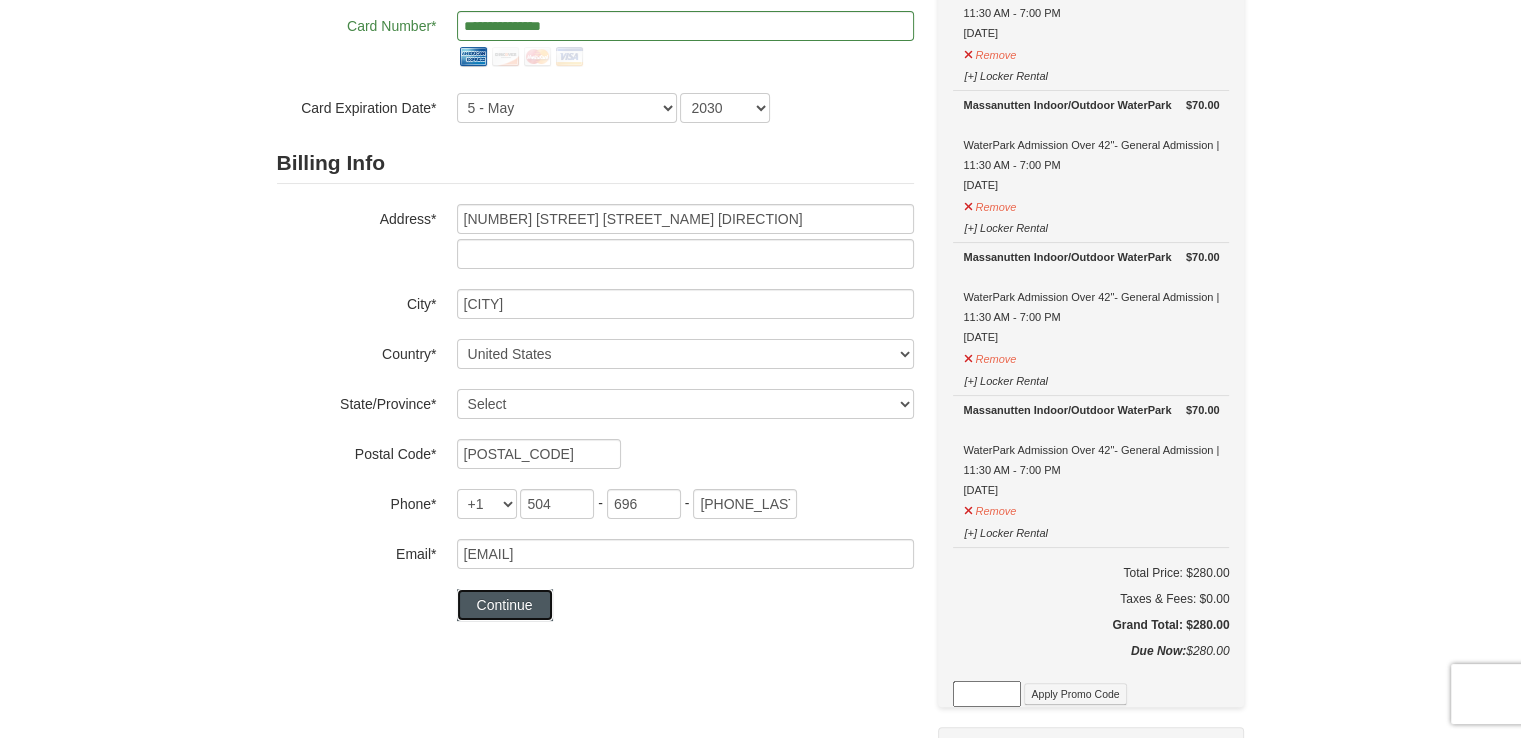 click on "Continue" at bounding box center [505, 605] 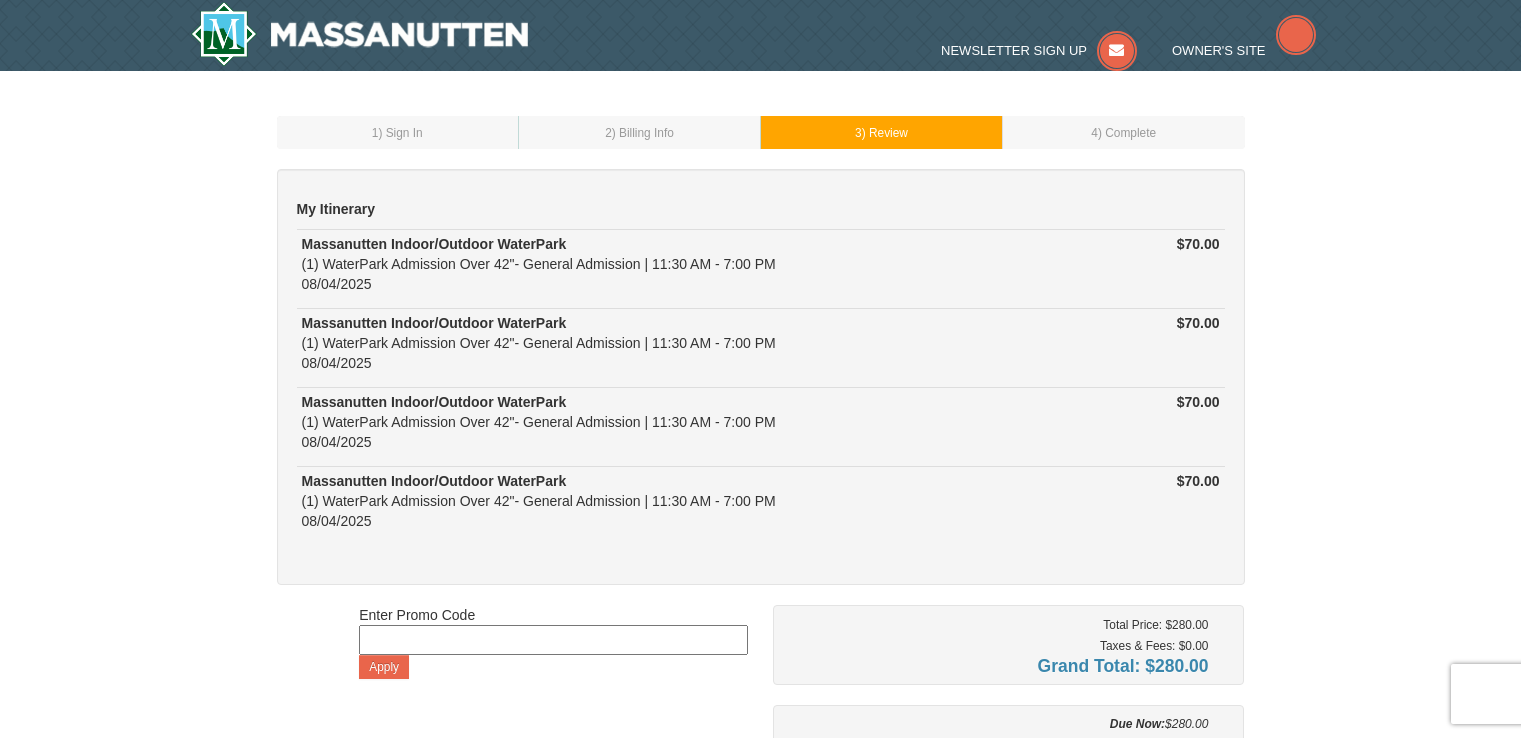 scroll, scrollTop: 0, scrollLeft: 0, axis: both 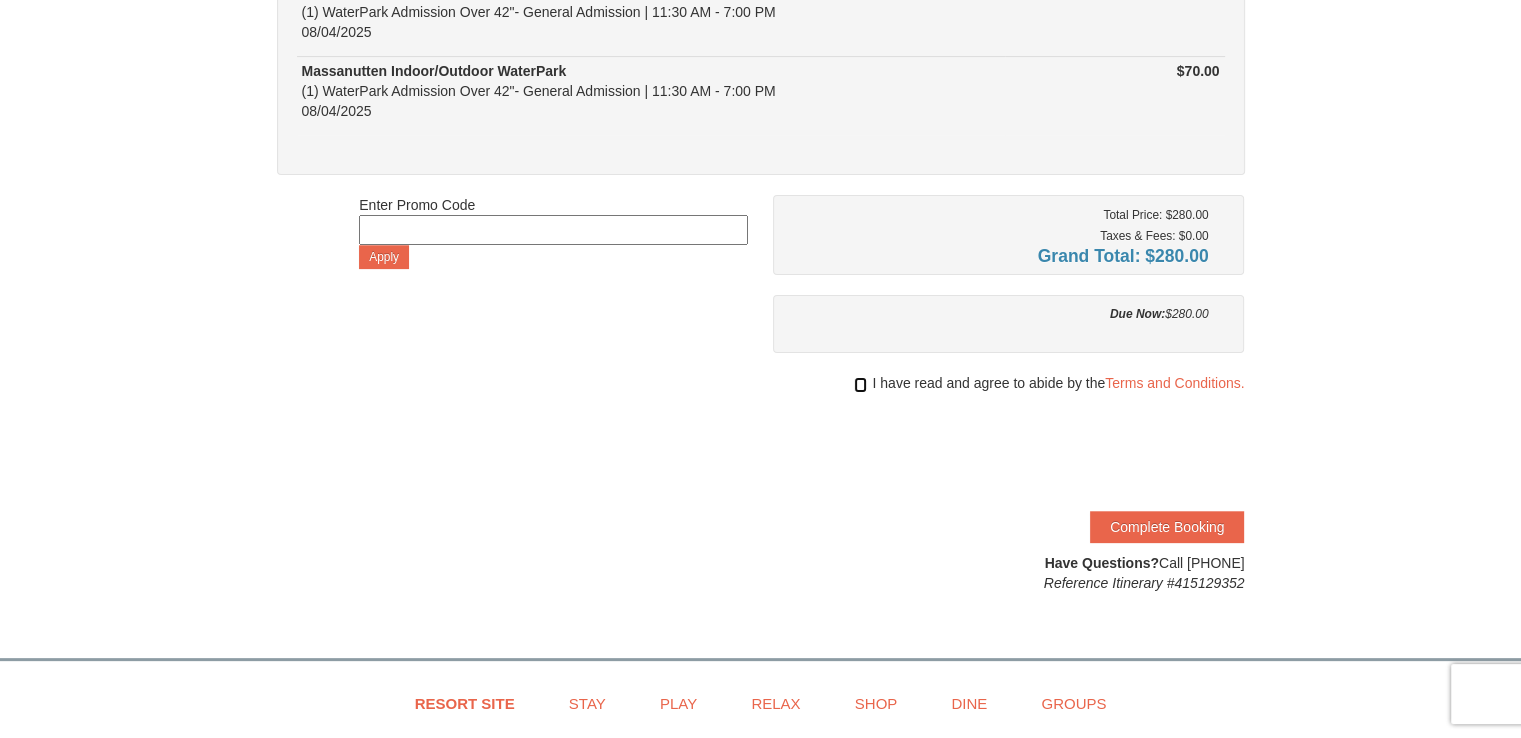 click at bounding box center (860, 385) 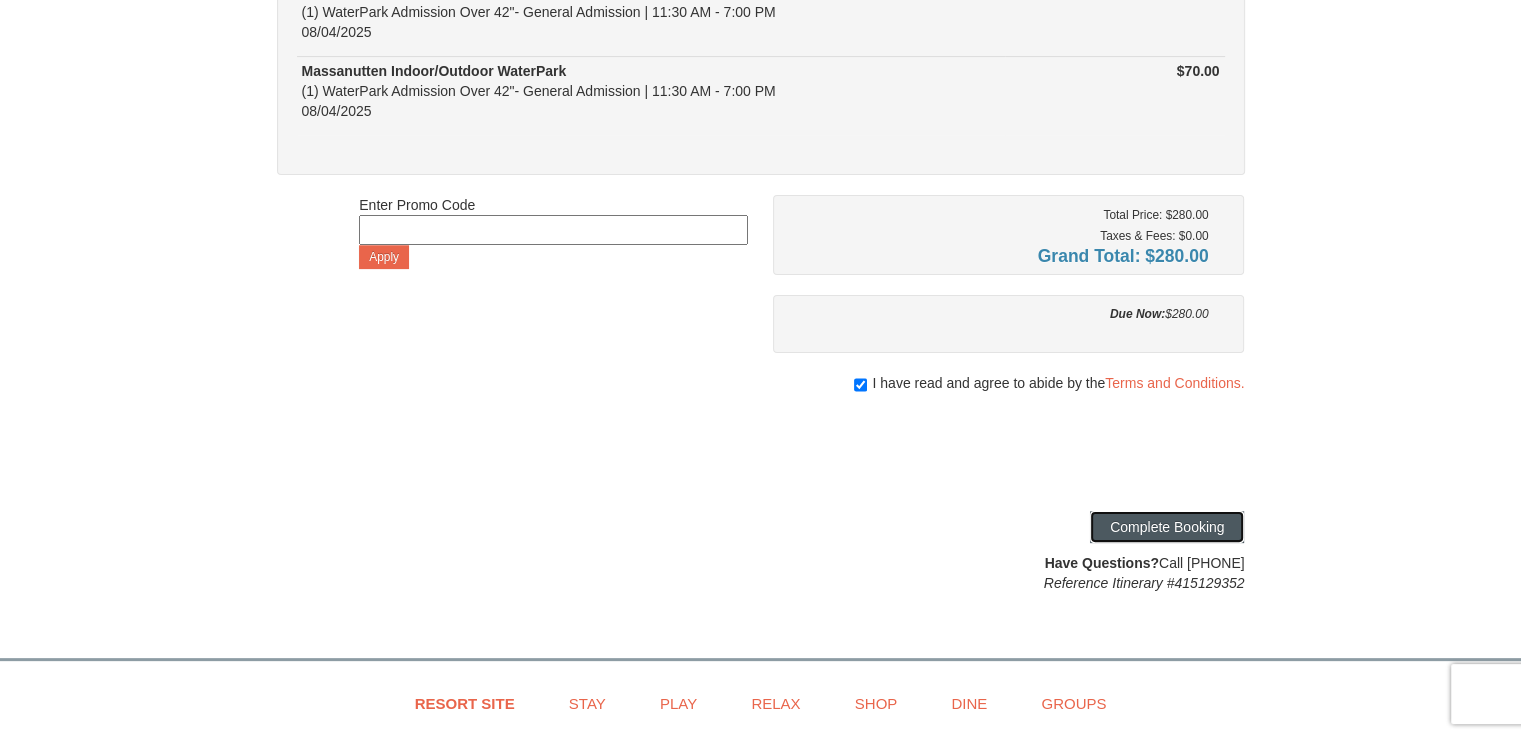 click on "Complete Booking" at bounding box center [1167, 527] 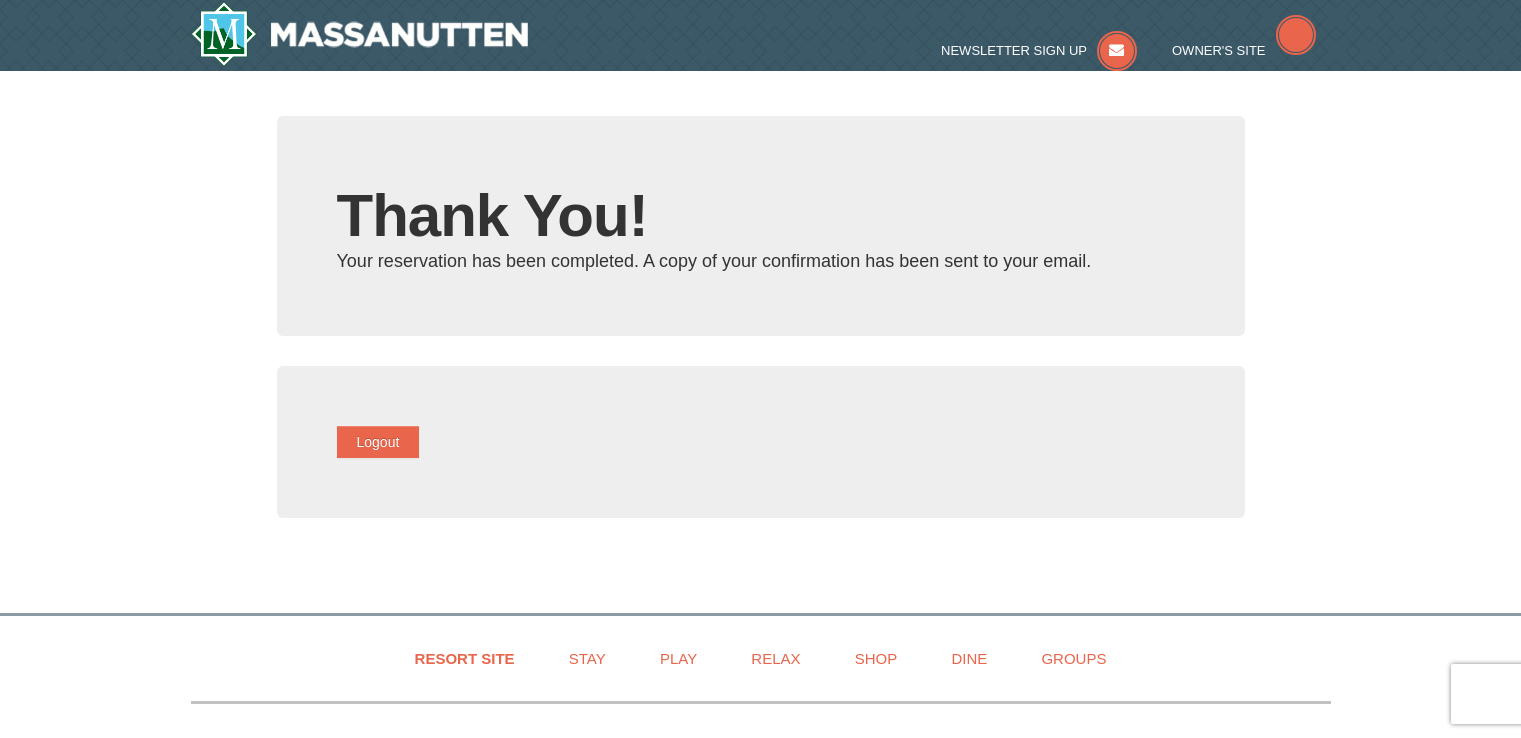 scroll, scrollTop: 0, scrollLeft: 0, axis: both 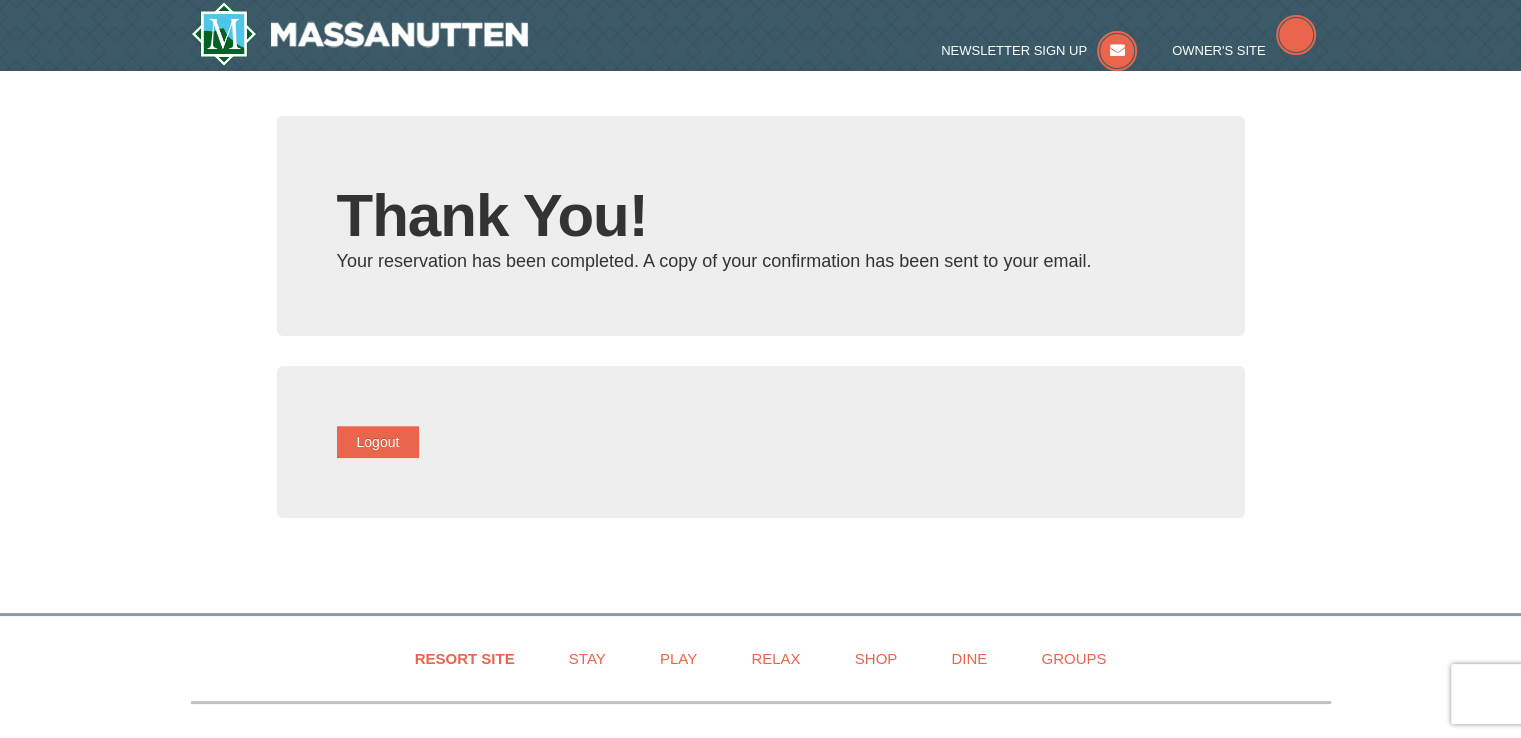 type on "[EMAIL]" 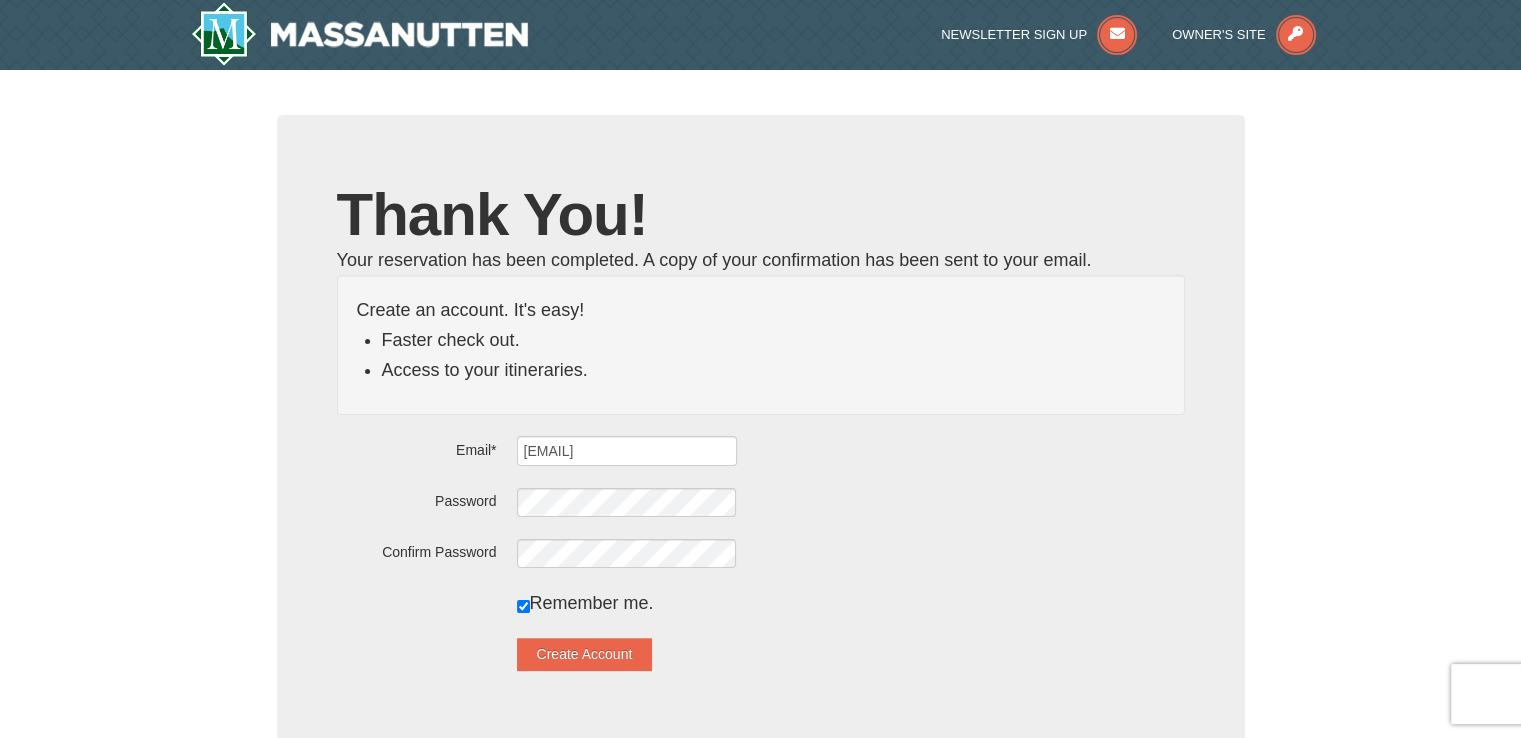 scroll, scrollTop: 0, scrollLeft: 0, axis: both 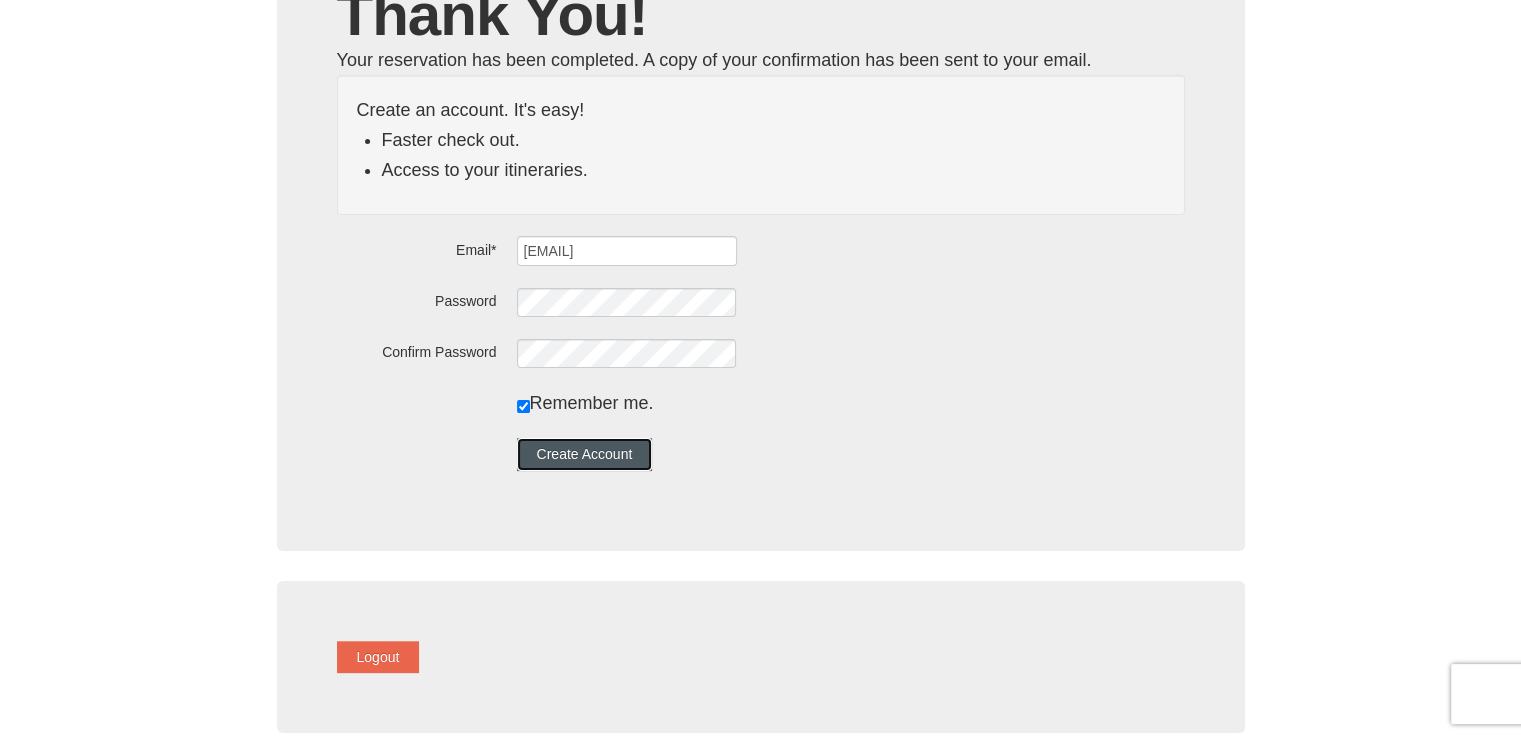 click on "Create Account" at bounding box center (585, 454) 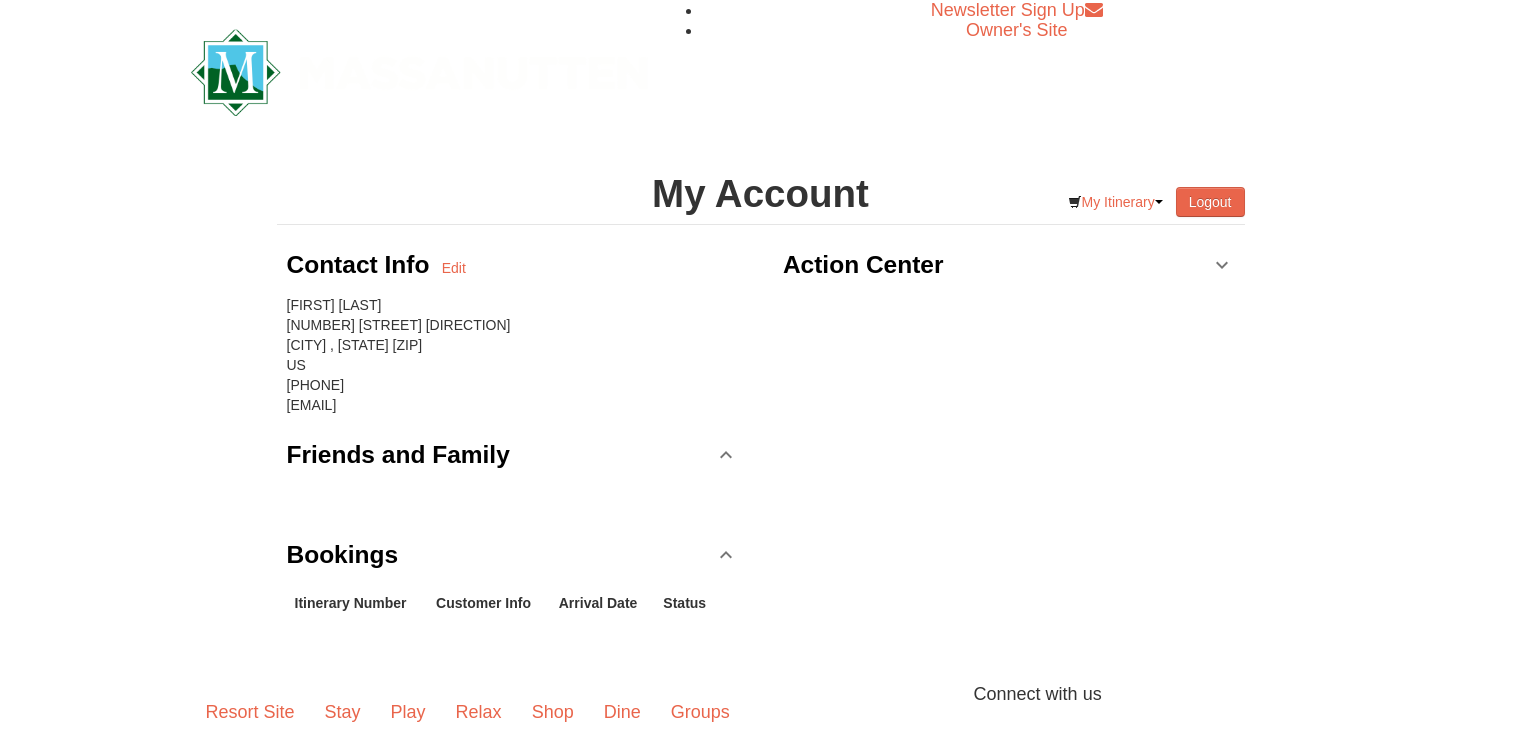scroll, scrollTop: 0, scrollLeft: 0, axis: both 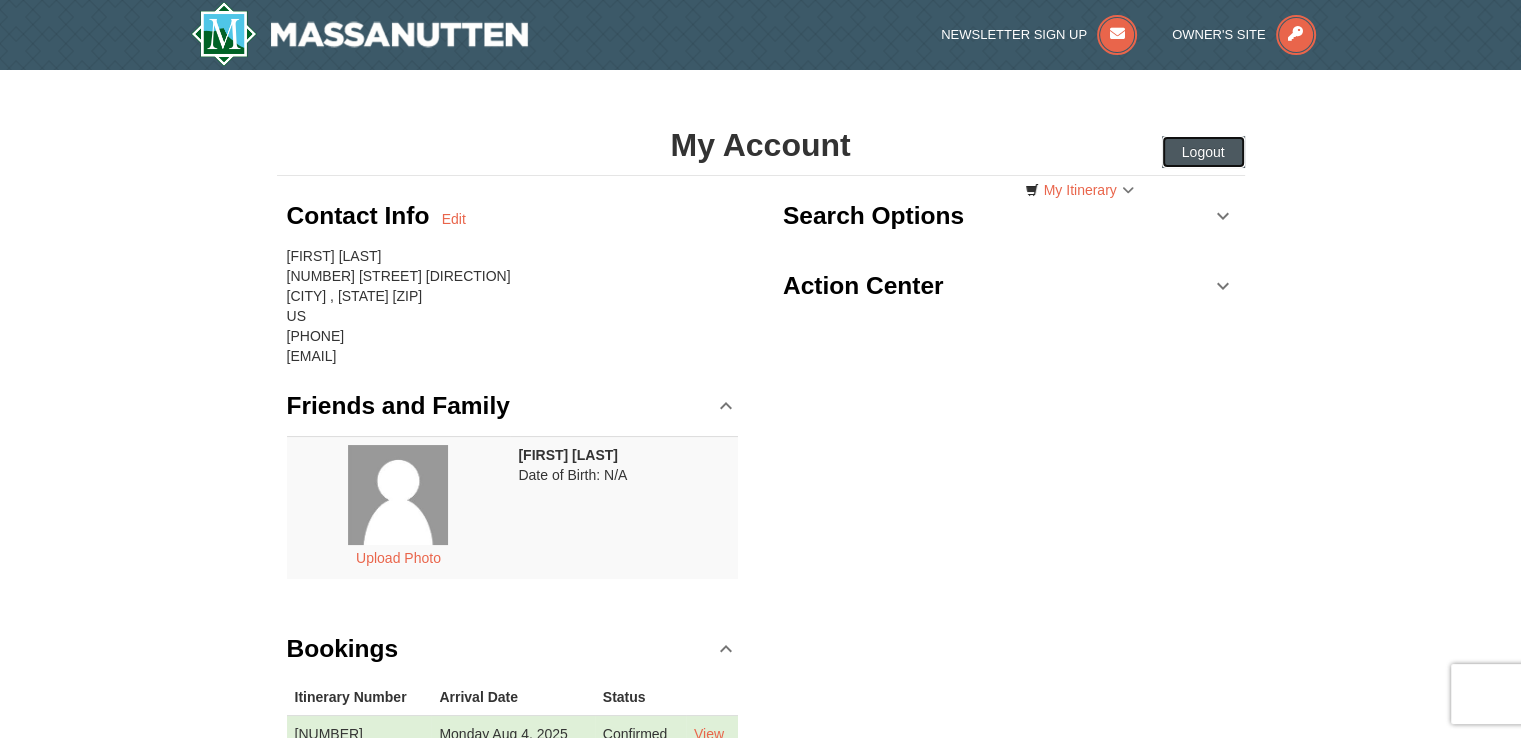 click on "Logout" at bounding box center [1203, 152] 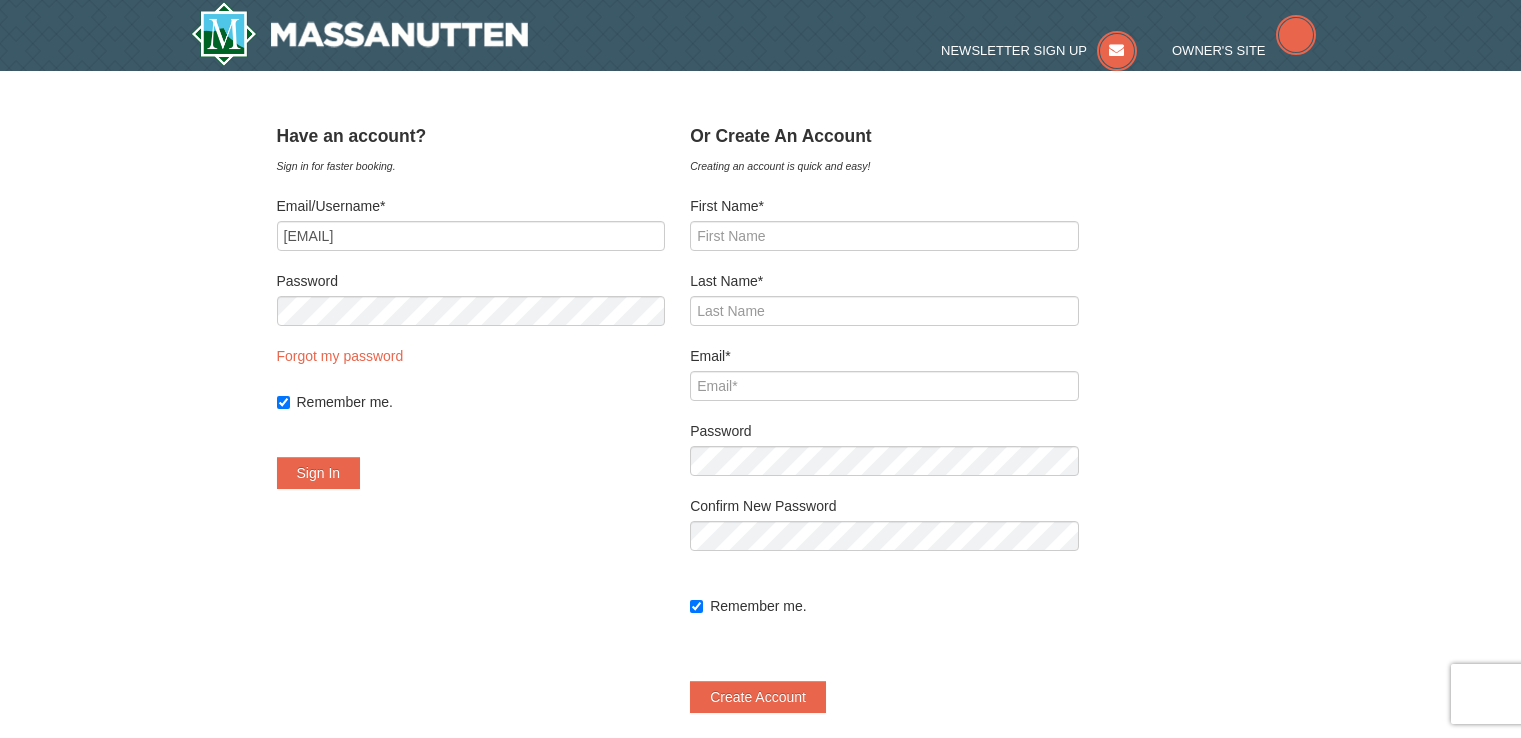 scroll, scrollTop: 0, scrollLeft: 0, axis: both 